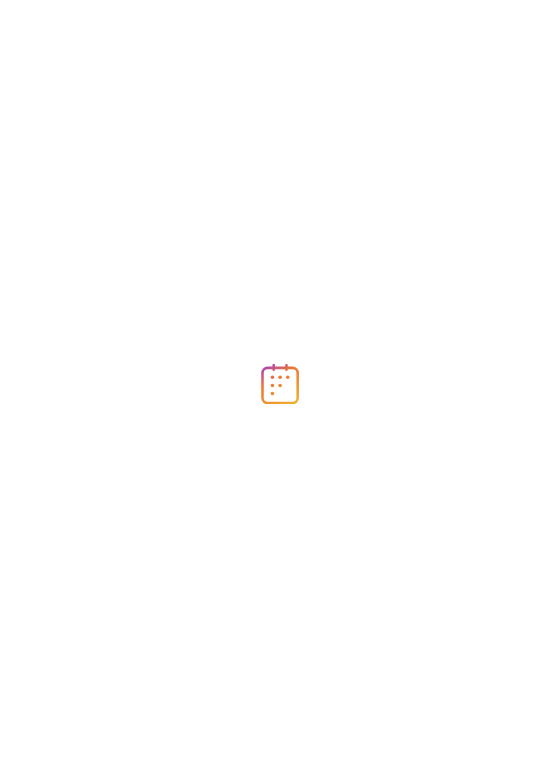 scroll, scrollTop: 0, scrollLeft: 0, axis: both 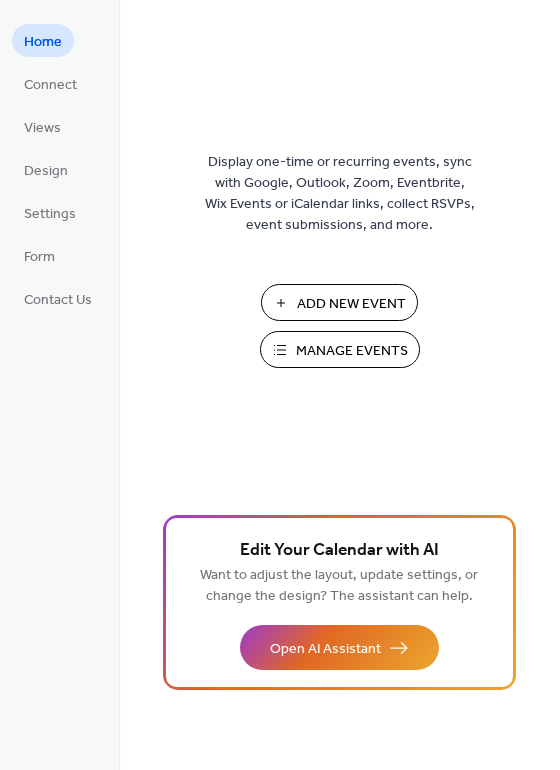 click on "Manage Events" at bounding box center [352, 351] 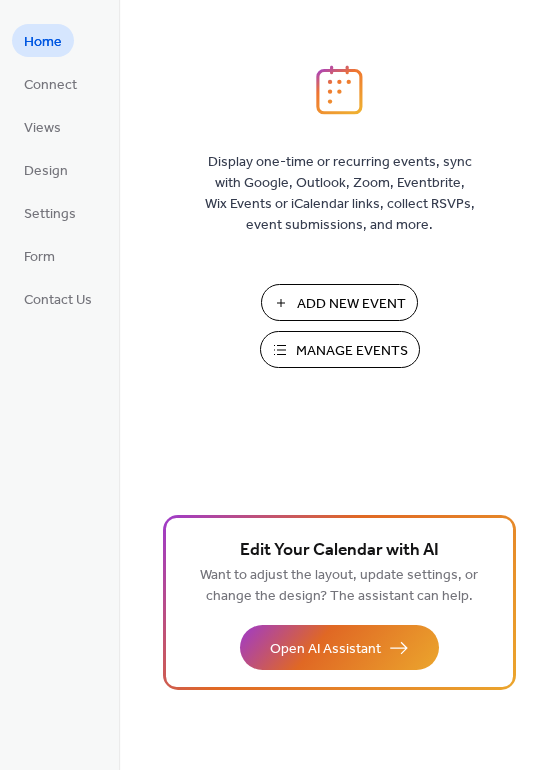 click on "Manage Events" at bounding box center [352, 351] 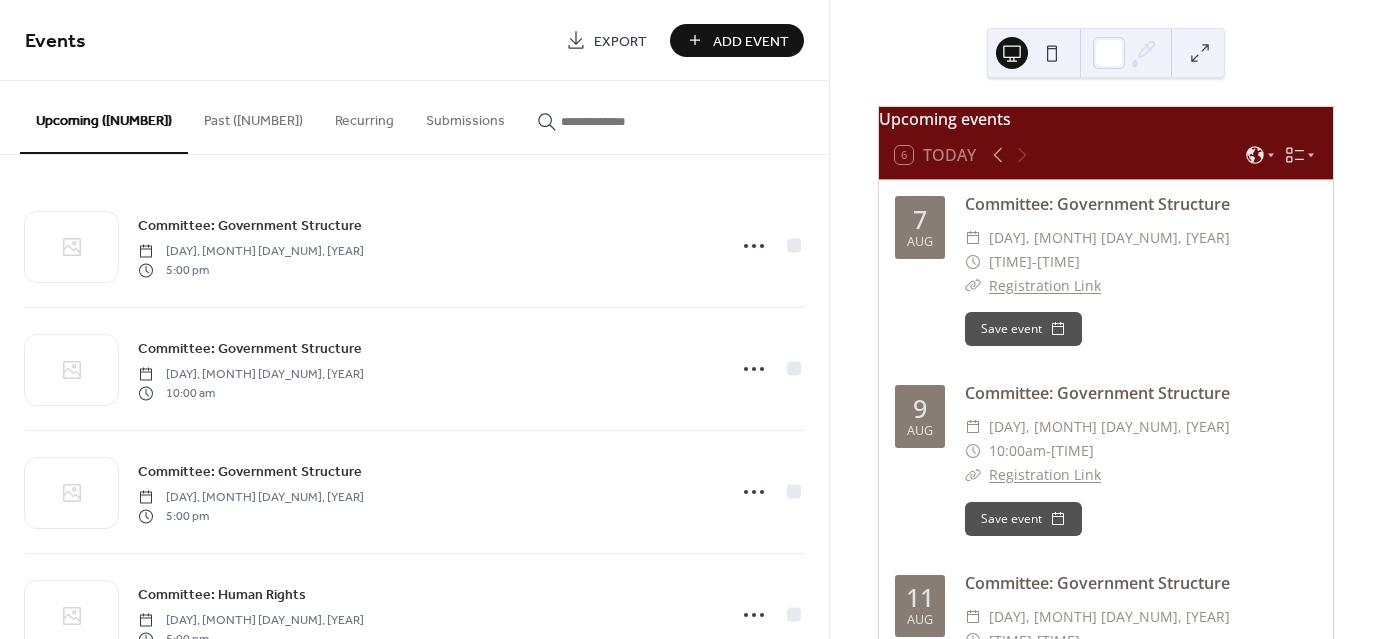 scroll, scrollTop: 0, scrollLeft: 0, axis: both 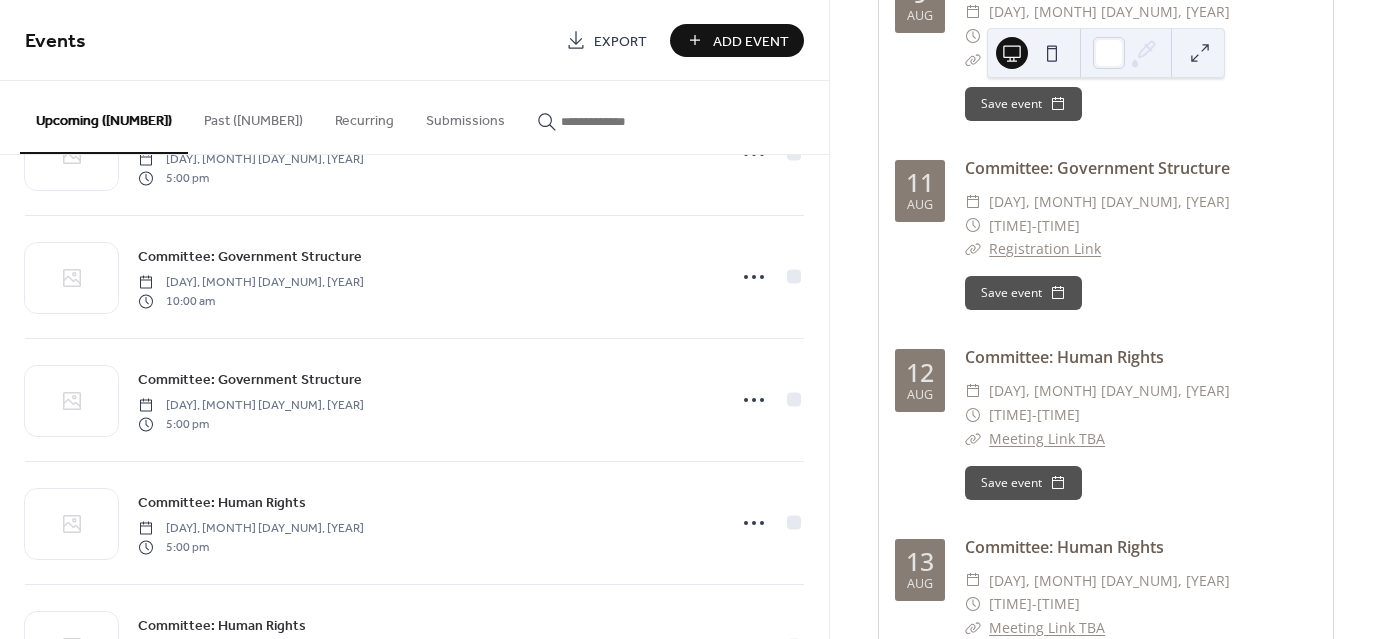 click on "​ Meeting Link TBA" at bounding box center [1141, 439] 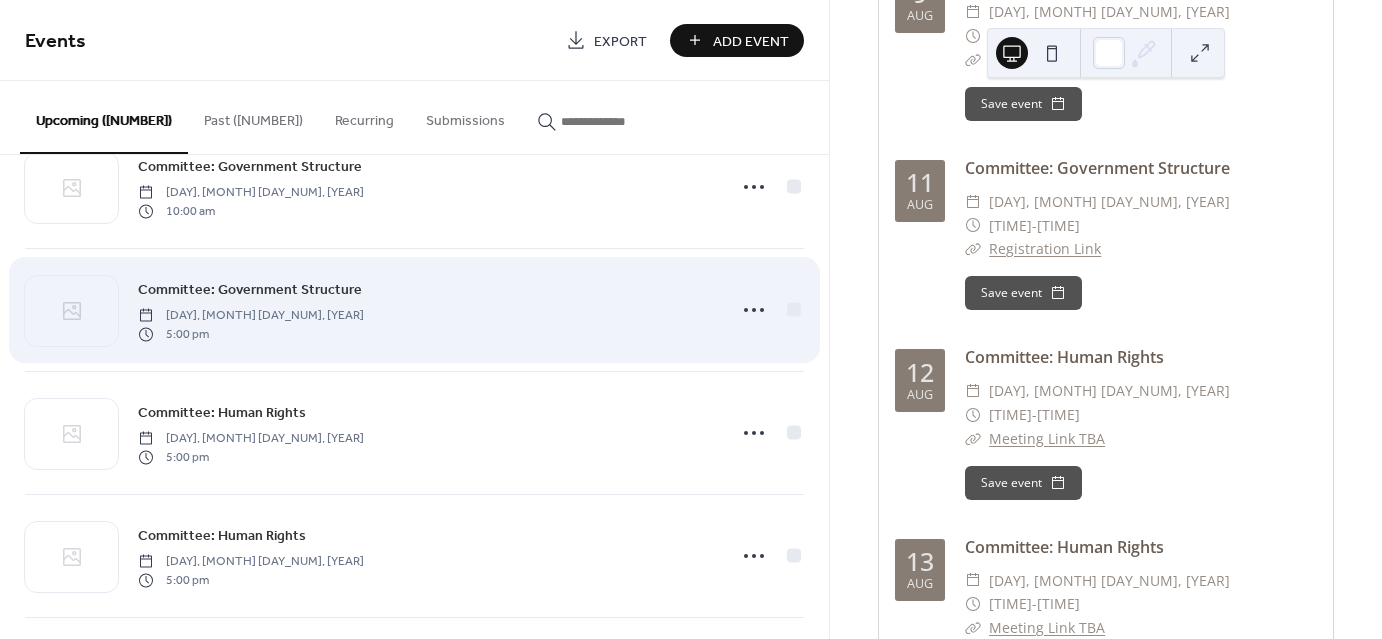 scroll, scrollTop: 204, scrollLeft: 0, axis: vertical 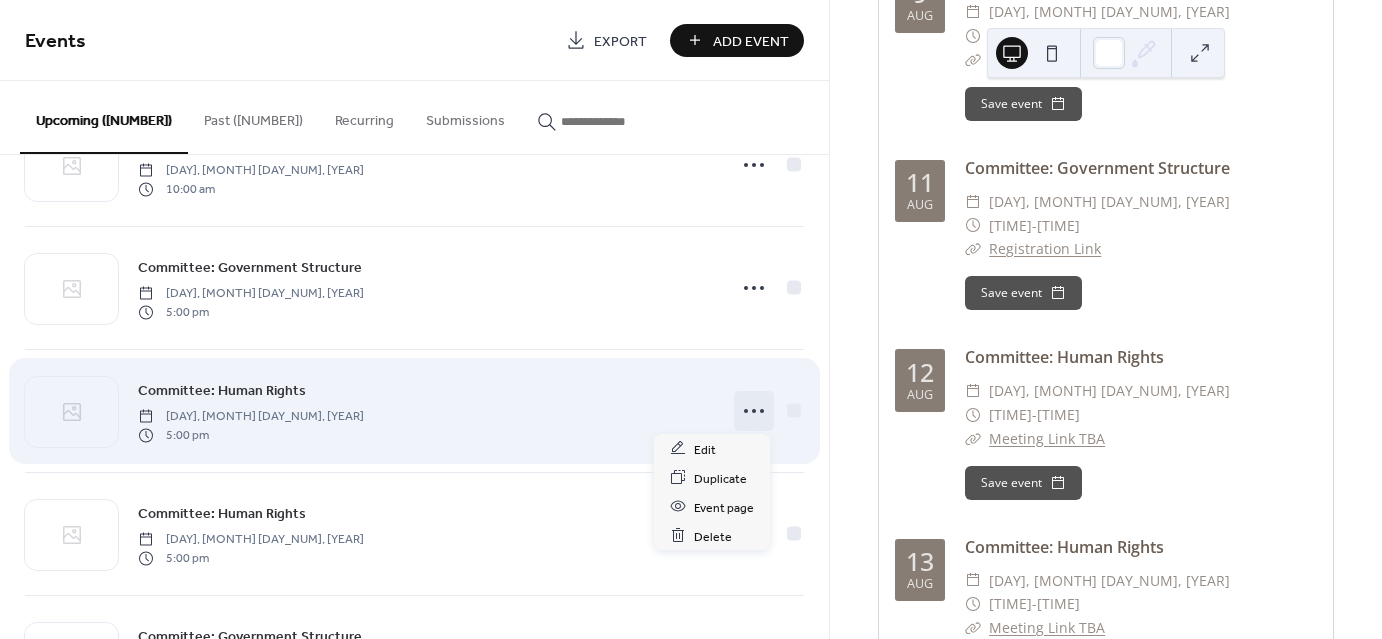 click 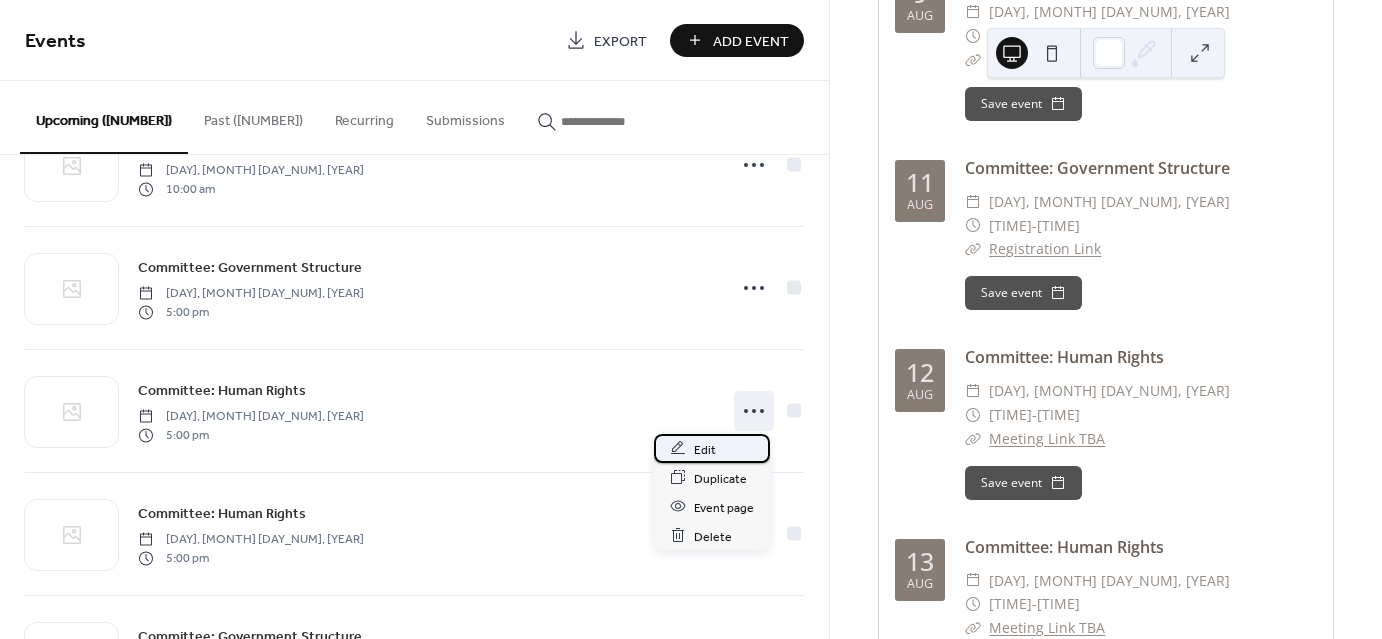 click on "Edit" at bounding box center [712, 448] 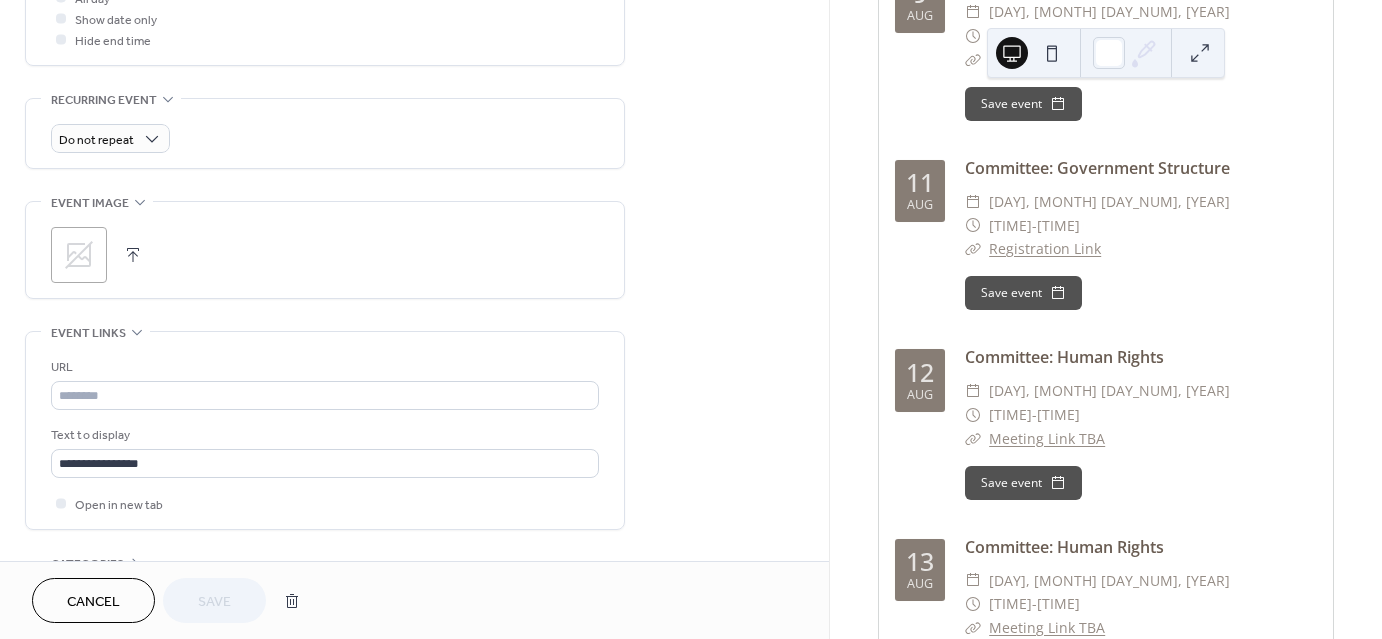 scroll, scrollTop: 922, scrollLeft: 0, axis: vertical 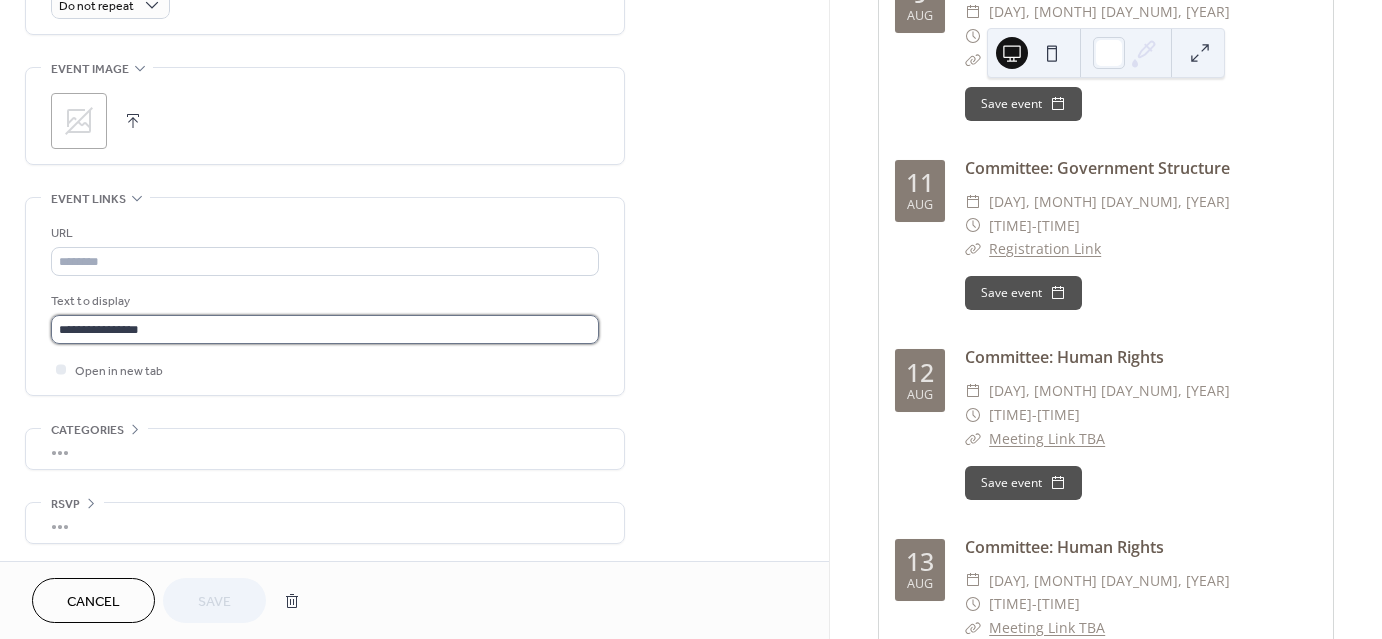 click on "**********" at bounding box center (325, 329) 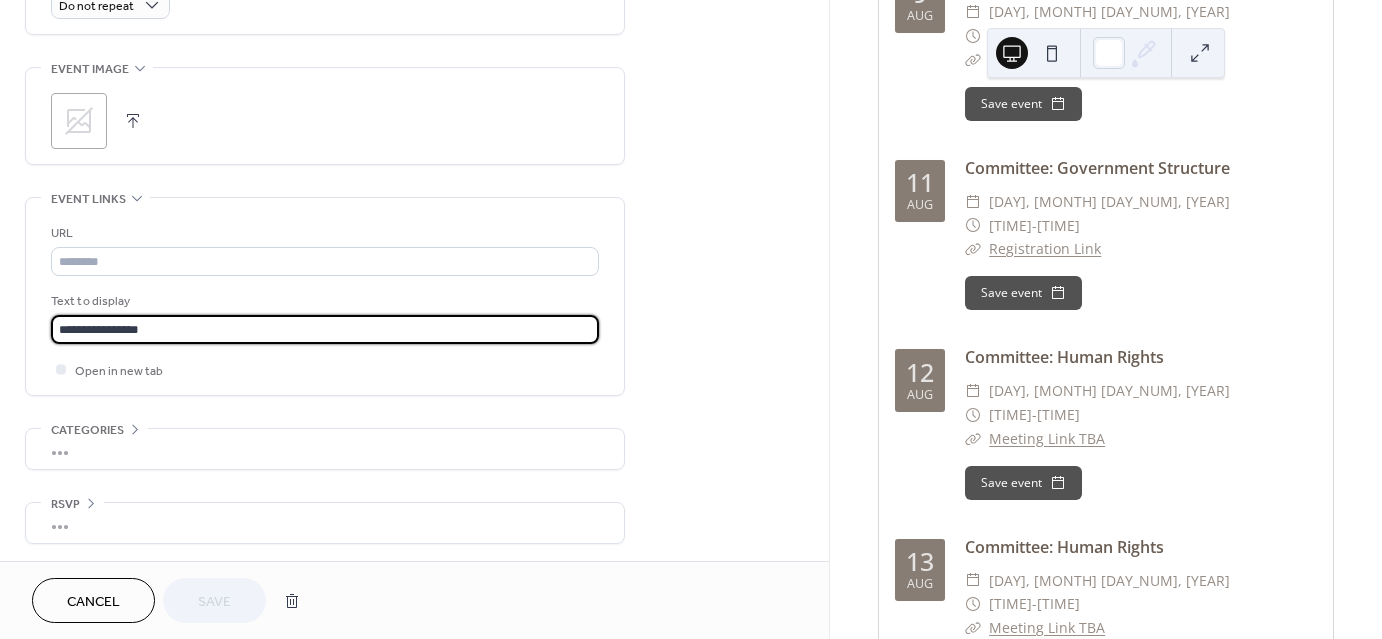 click on "**********" at bounding box center [325, 329] 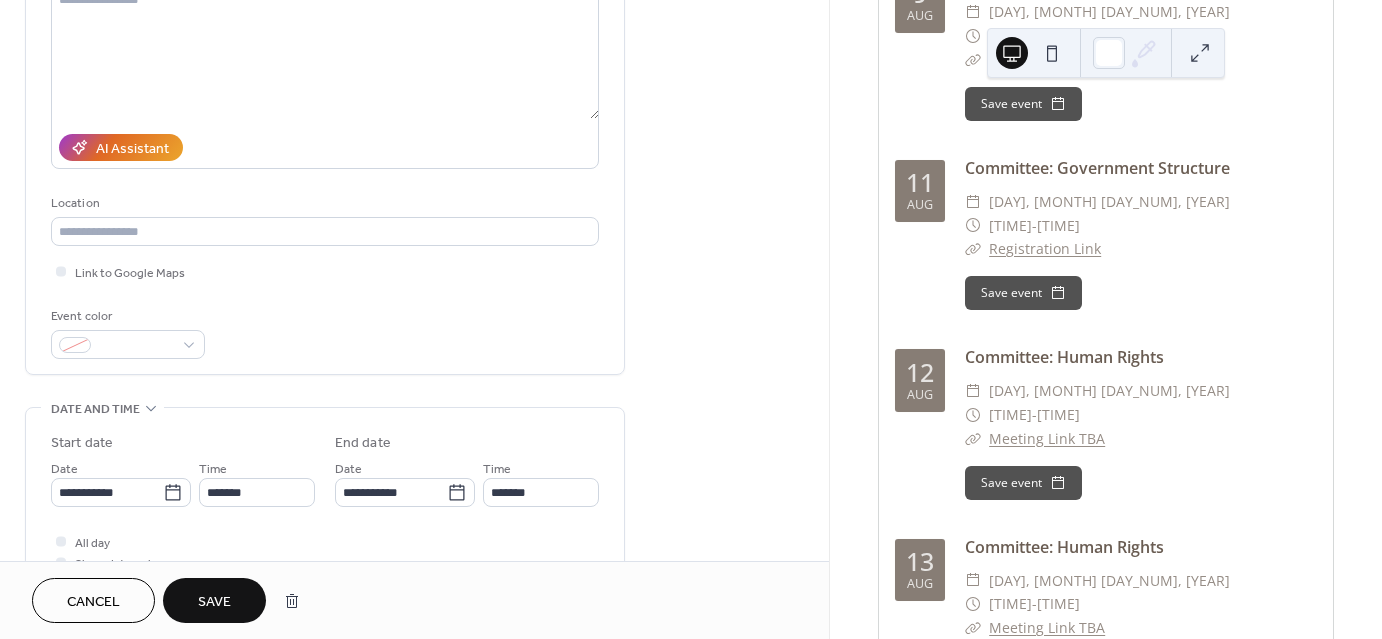 scroll, scrollTop: 184, scrollLeft: 0, axis: vertical 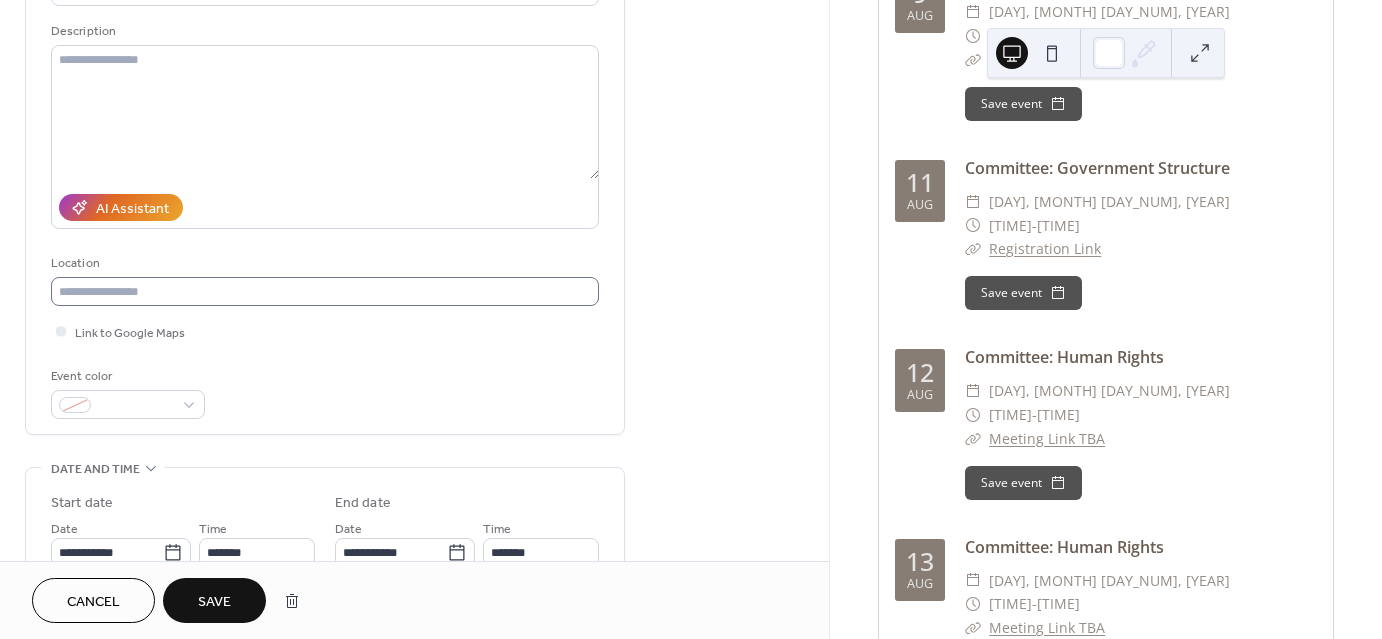 type 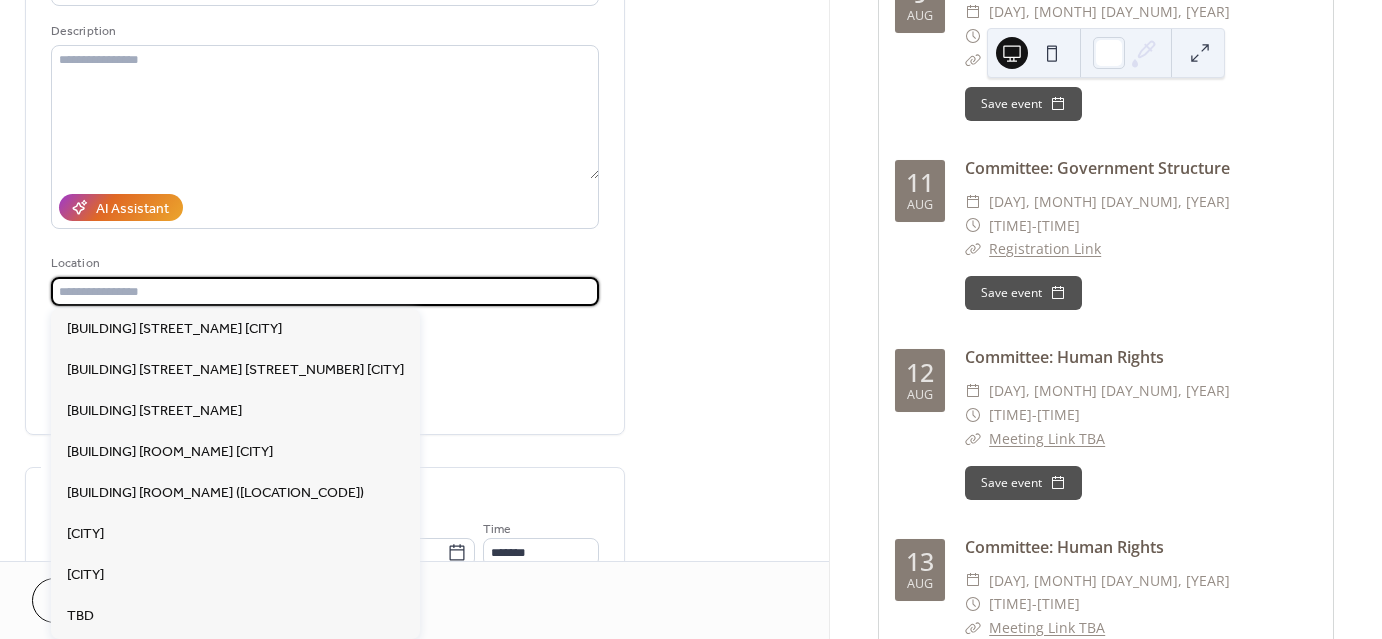 click at bounding box center [325, 291] 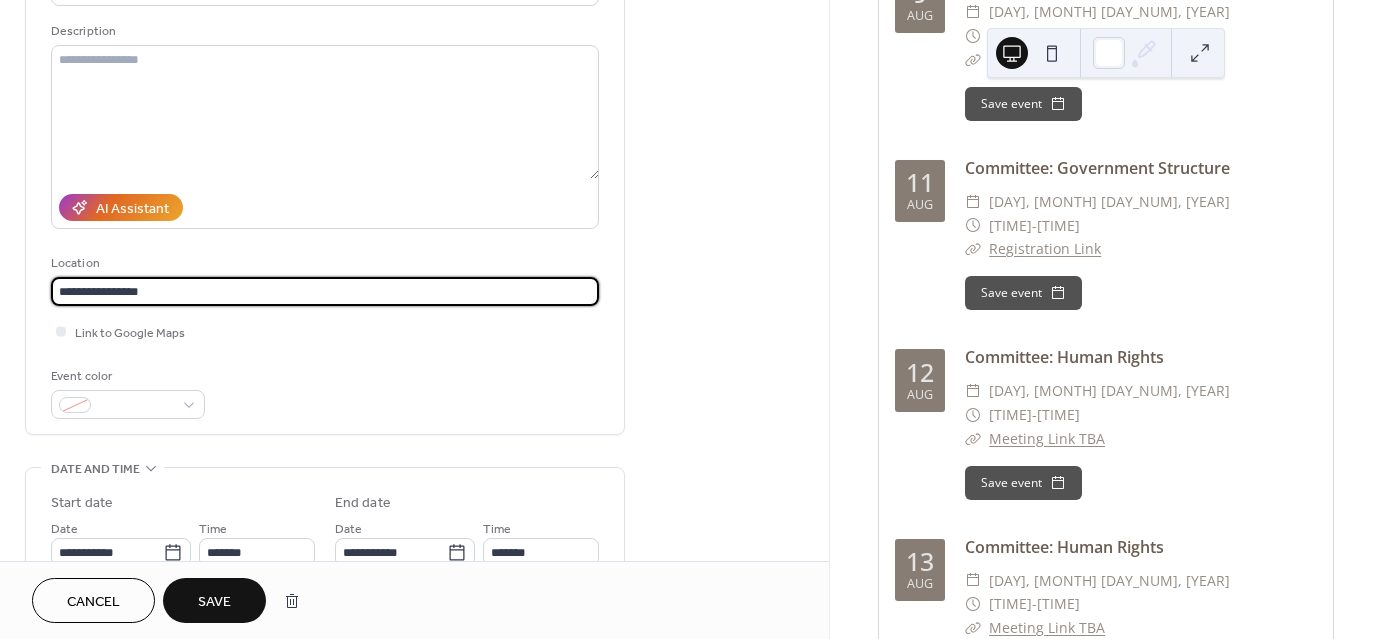 type on "**********" 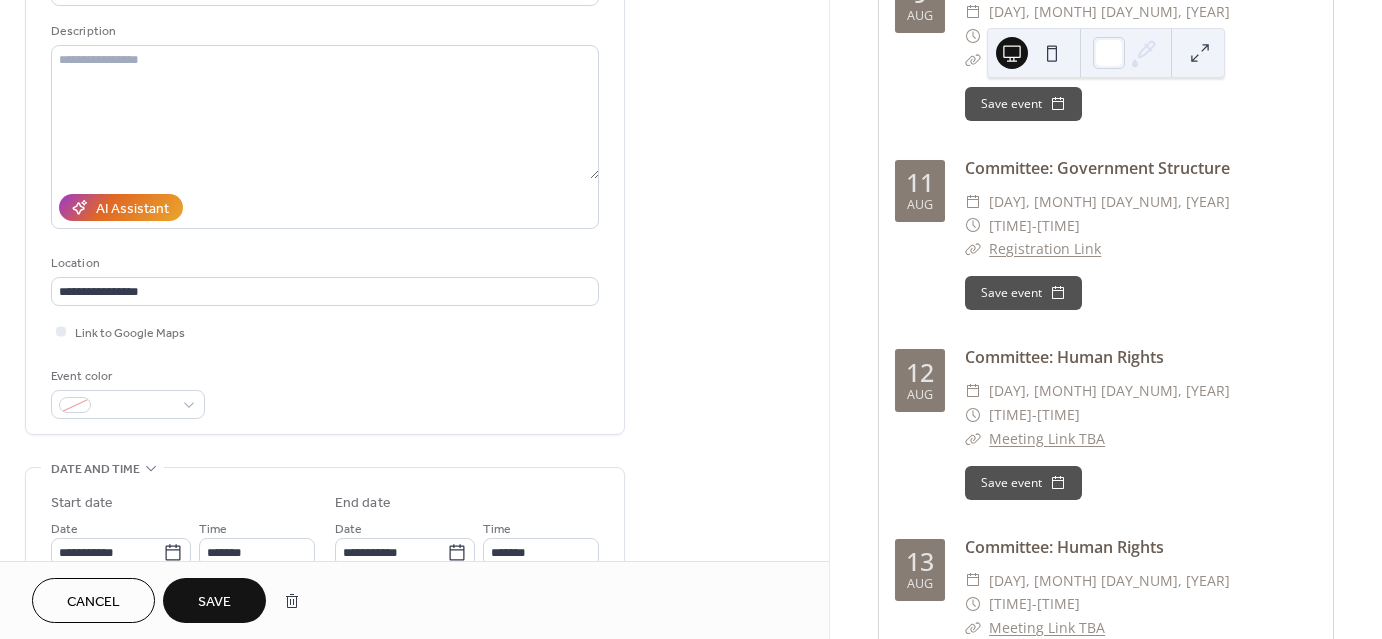 click on "**********" at bounding box center (325, 186) 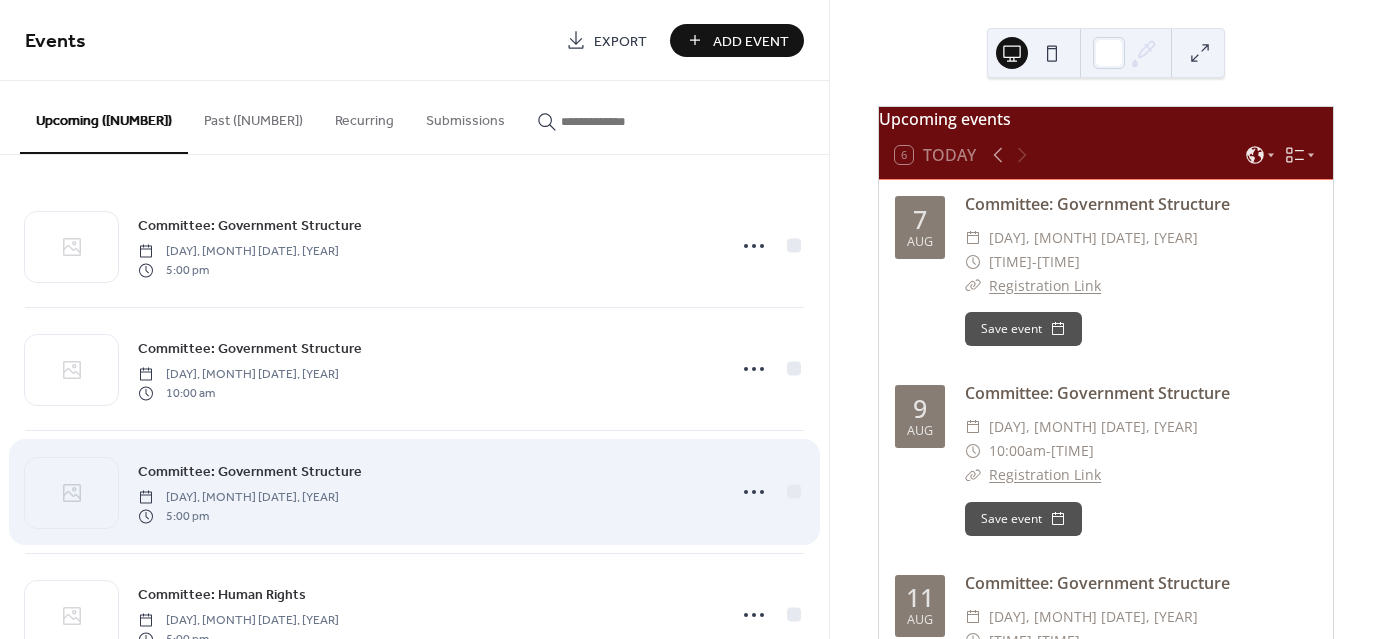 scroll, scrollTop: 0, scrollLeft: 0, axis: both 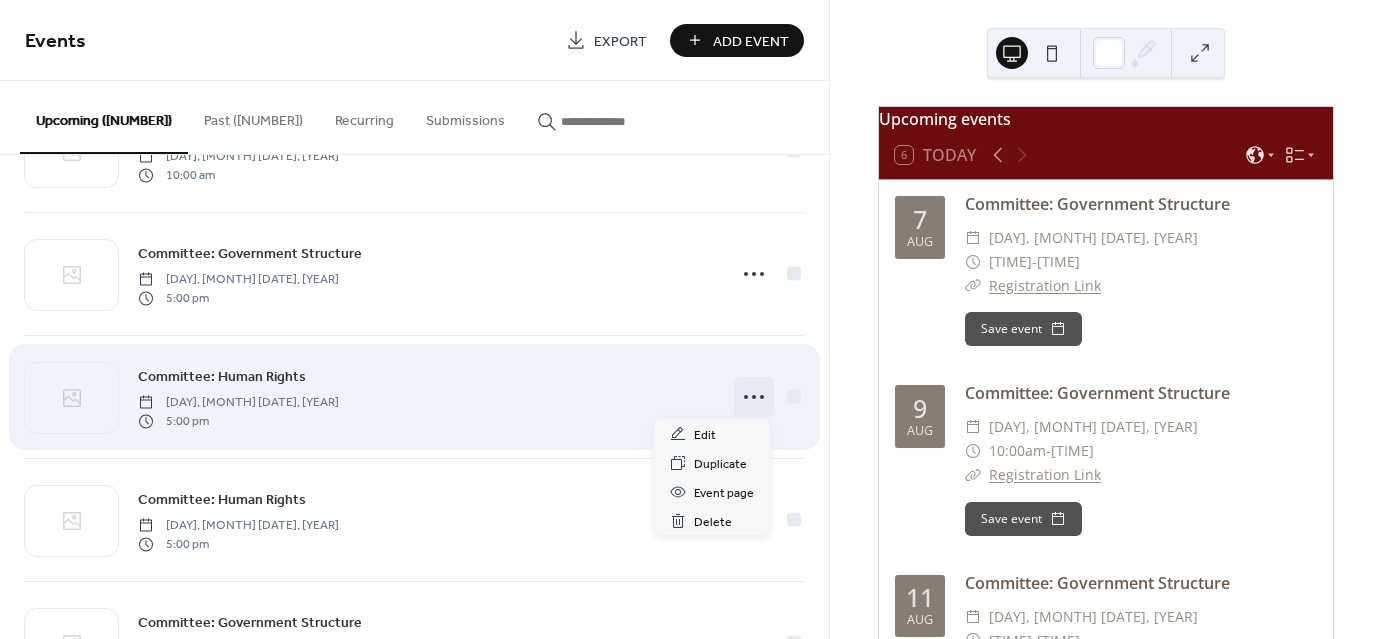 click 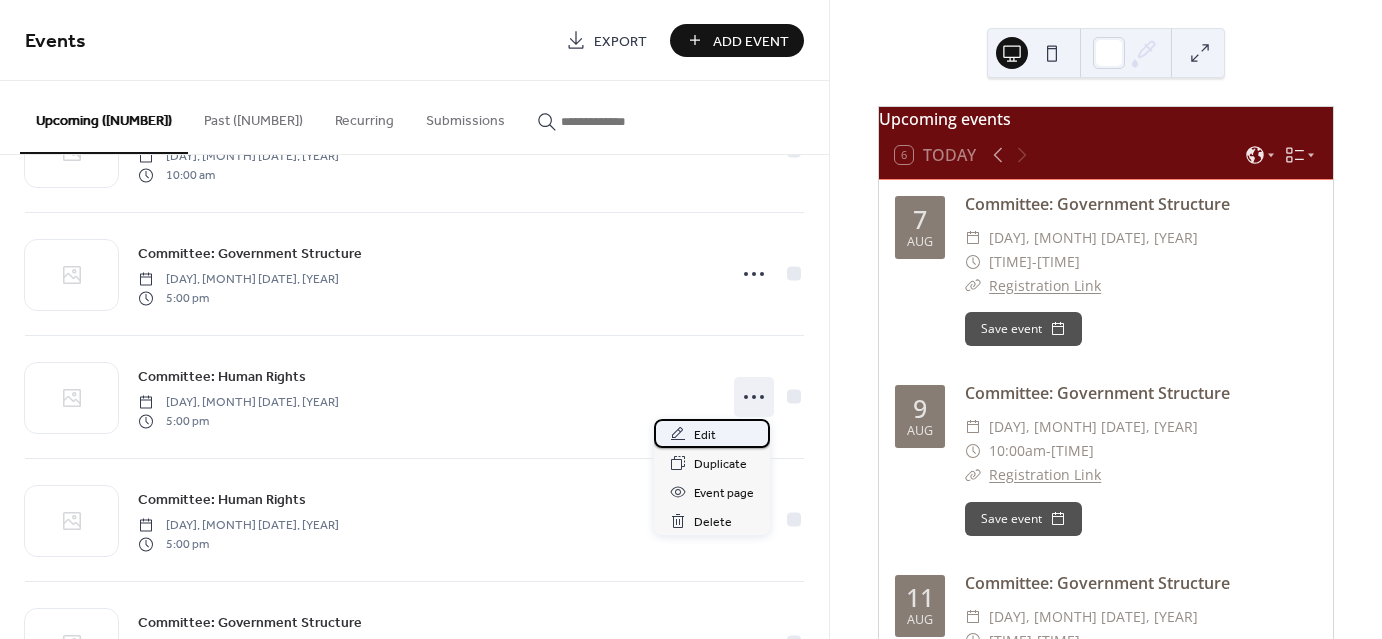 click on "Edit" at bounding box center [712, 433] 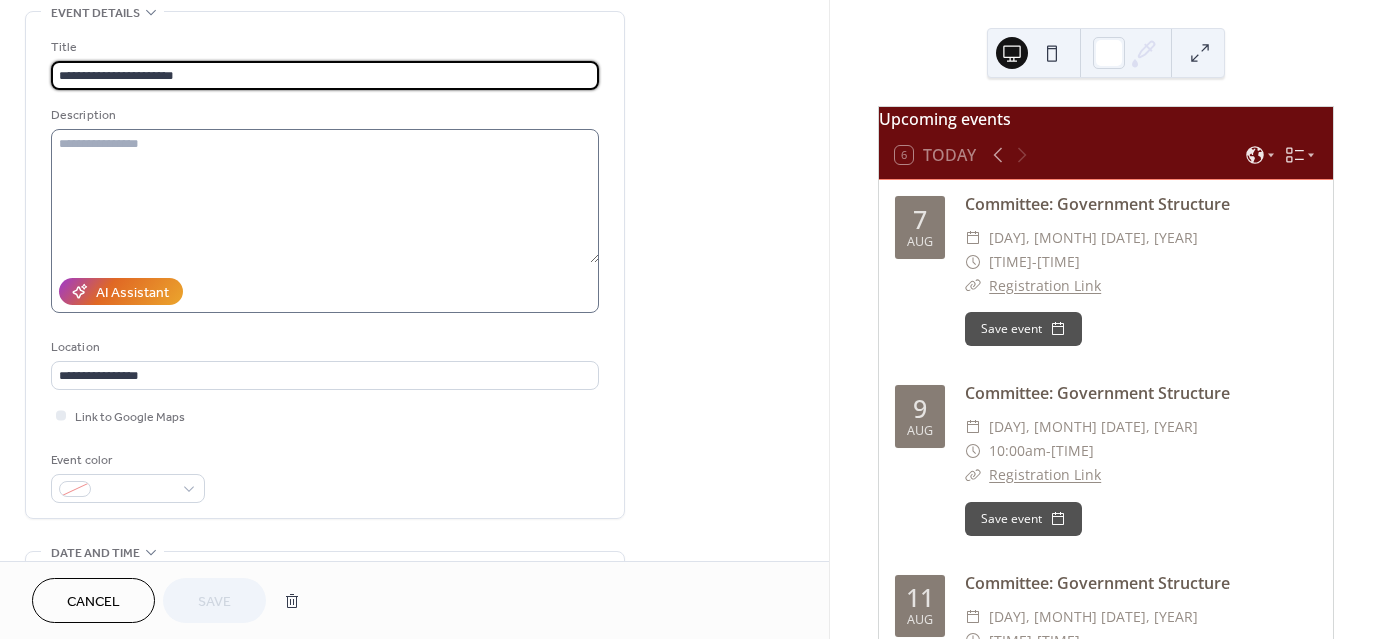 scroll, scrollTop: 108, scrollLeft: 0, axis: vertical 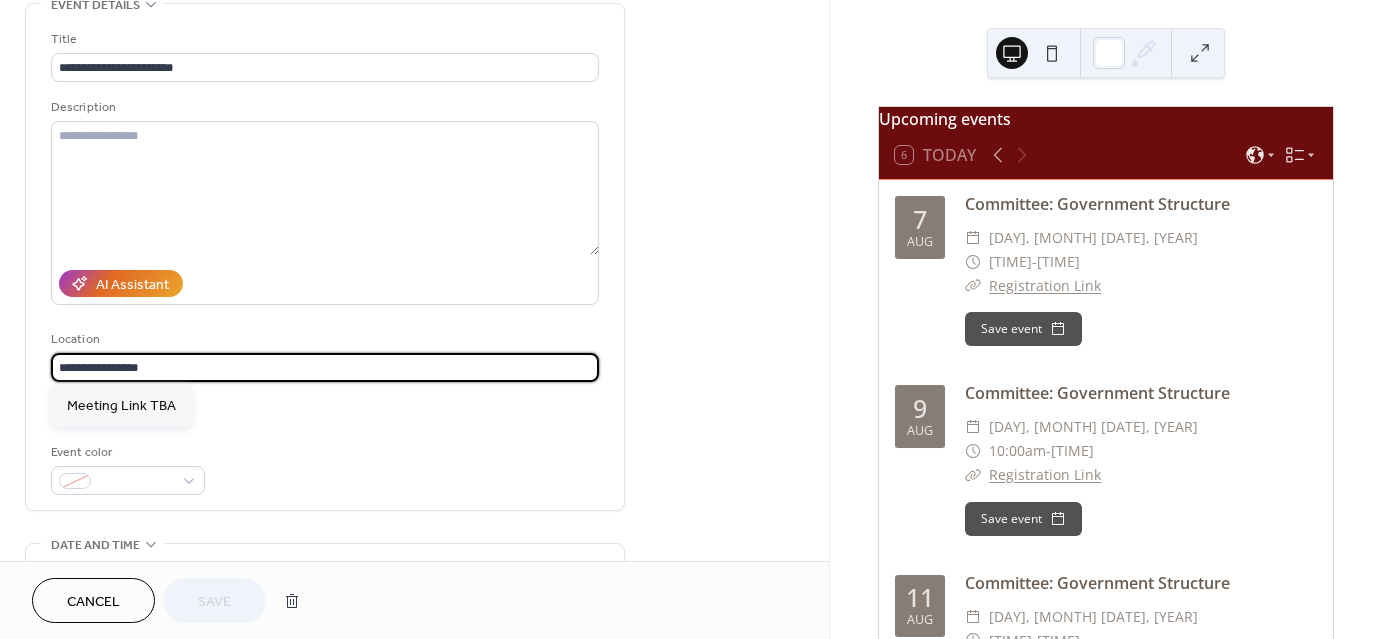 click on "**********" at bounding box center (325, 367) 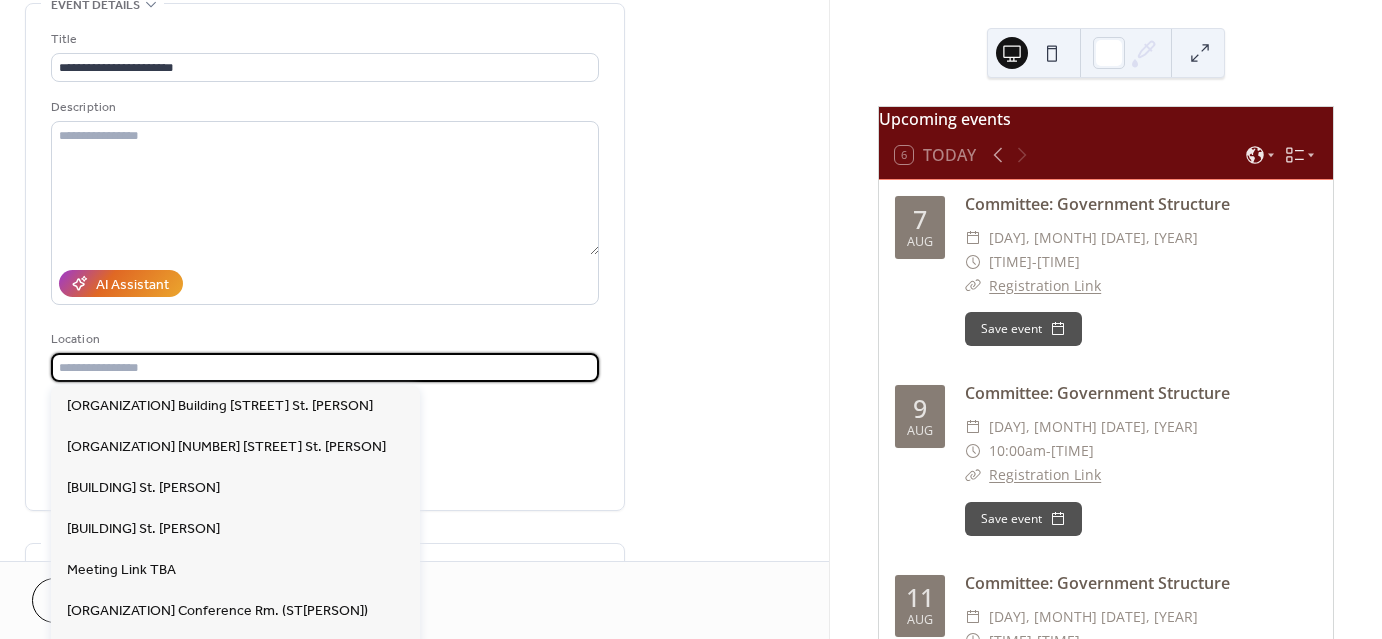 type 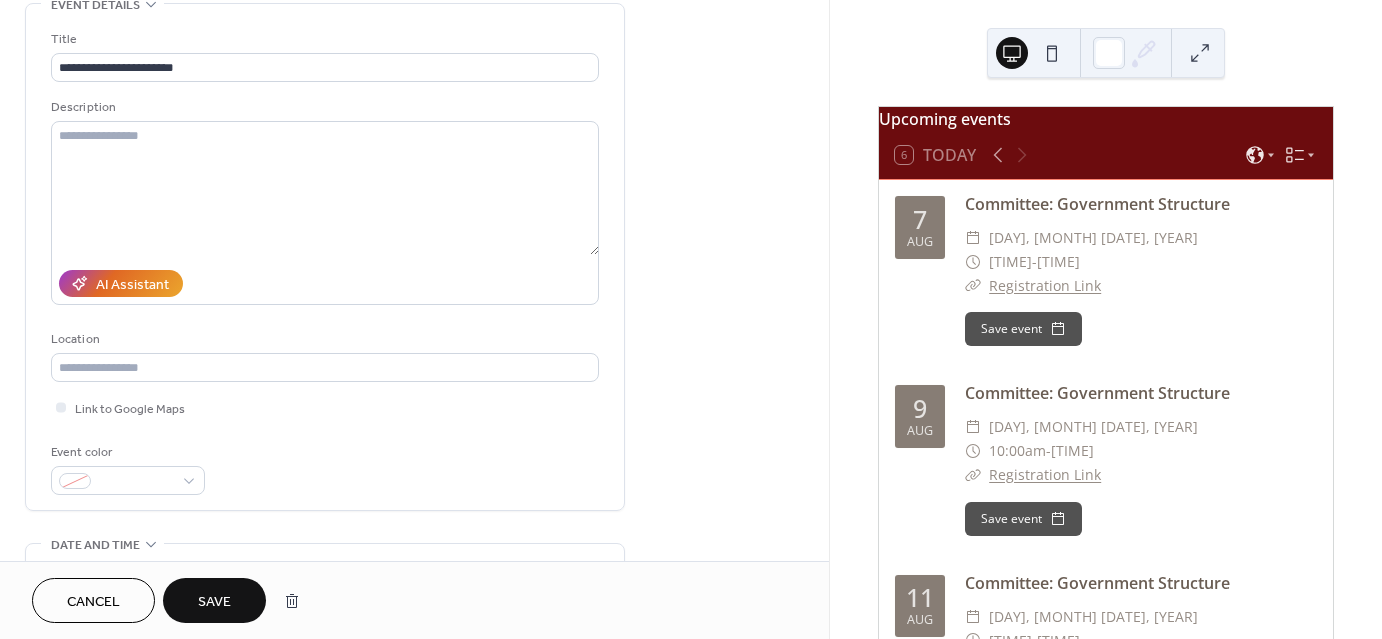 click on "Event color" at bounding box center (325, 468) 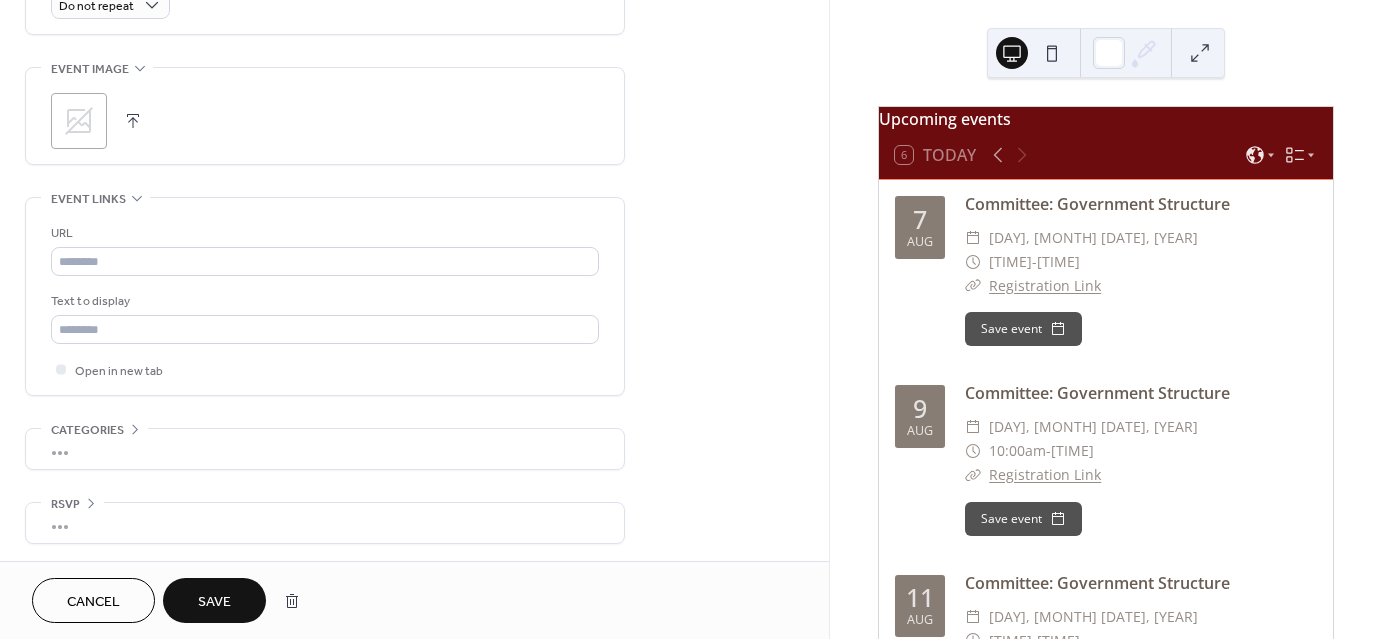 scroll, scrollTop: 0, scrollLeft: 0, axis: both 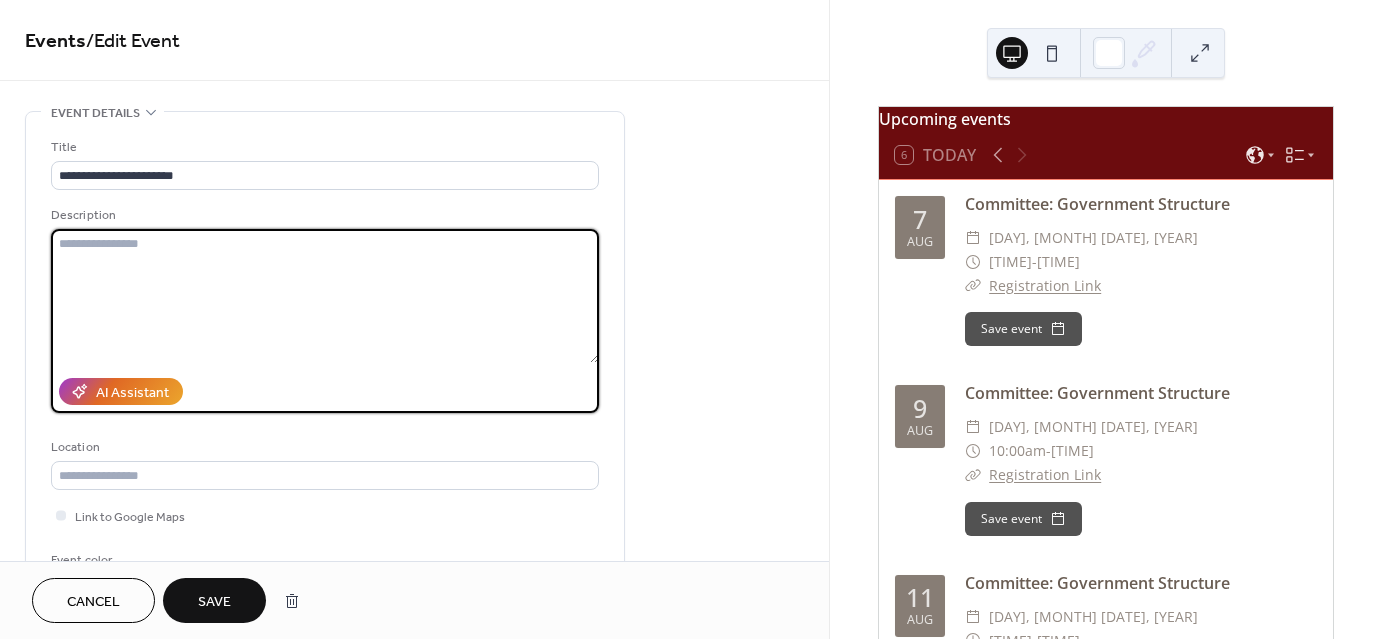 click at bounding box center [325, 296] 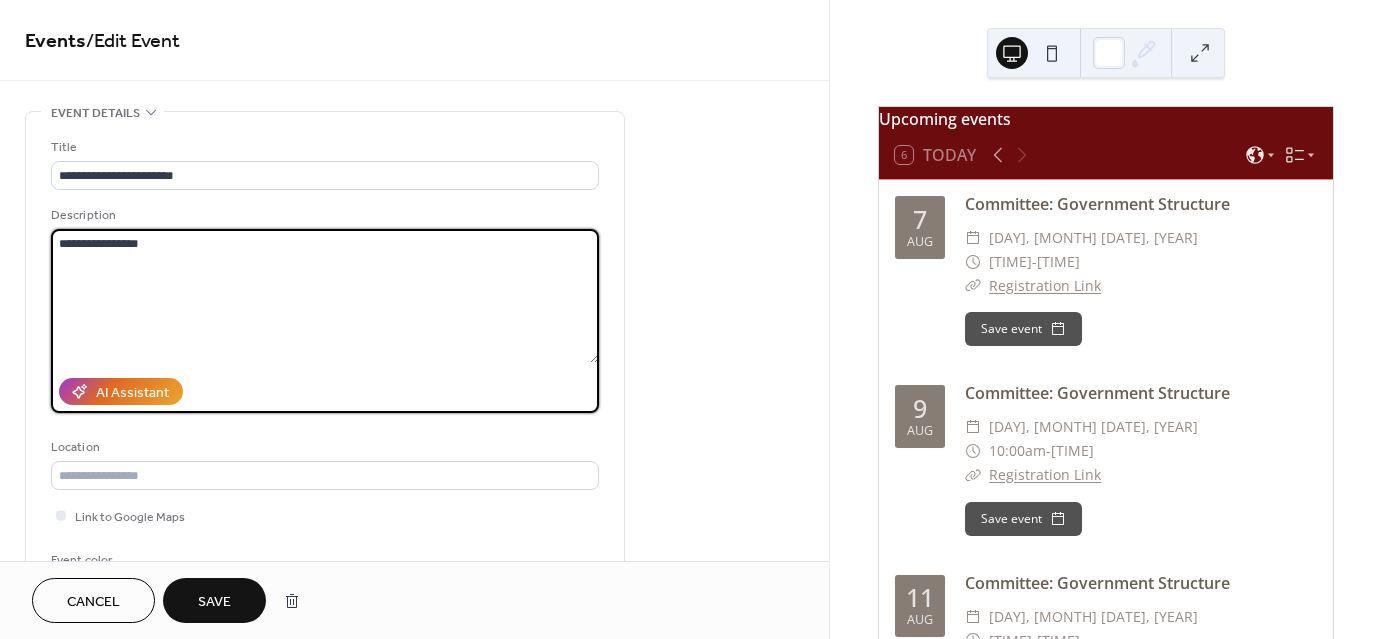 type on "**********" 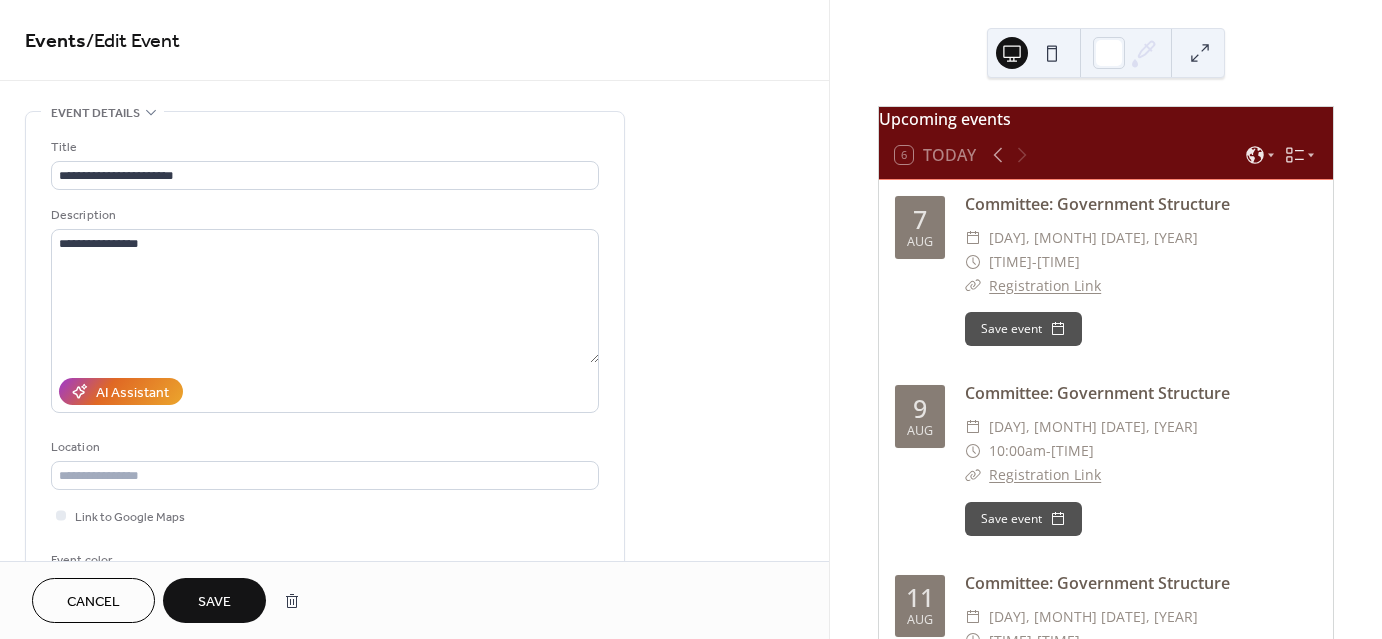 click on "Save" at bounding box center (214, 600) 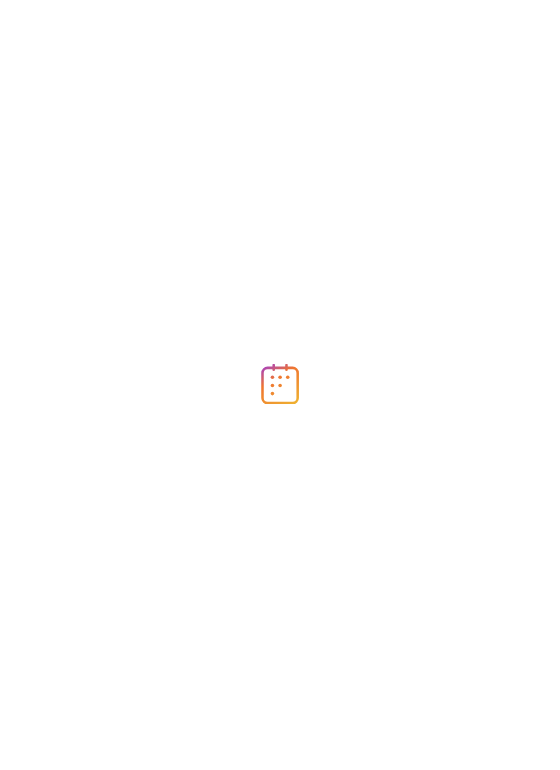 scroll, scrollTop: 0, scrollLeft: 0, axis: both 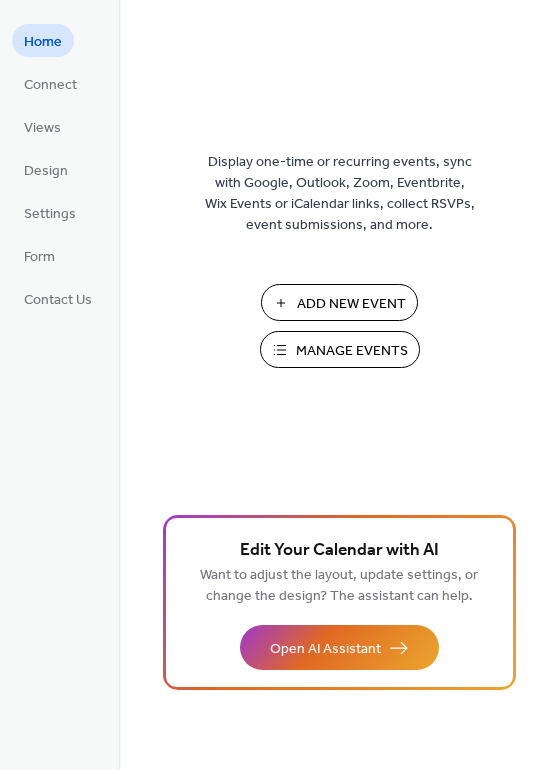 click on "Manage Events" at bounding box center [352, 351] 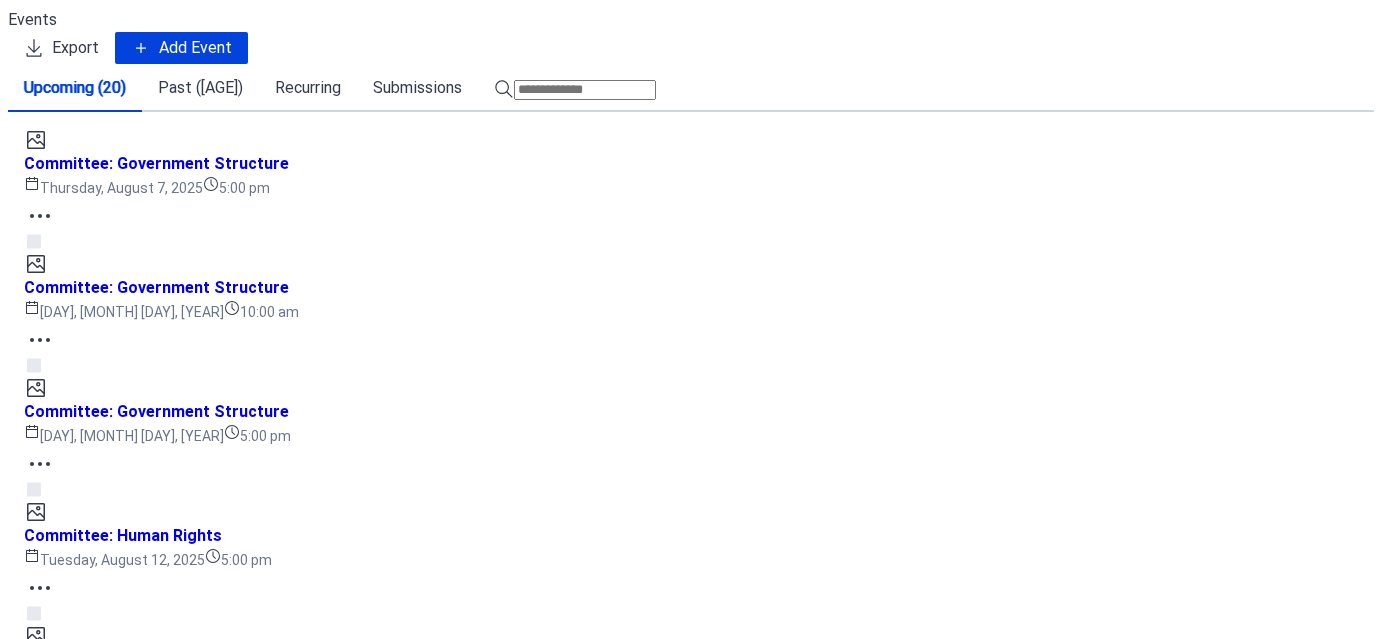 scroll, scrollTop: 0, scrollLeft: 0, axis: both 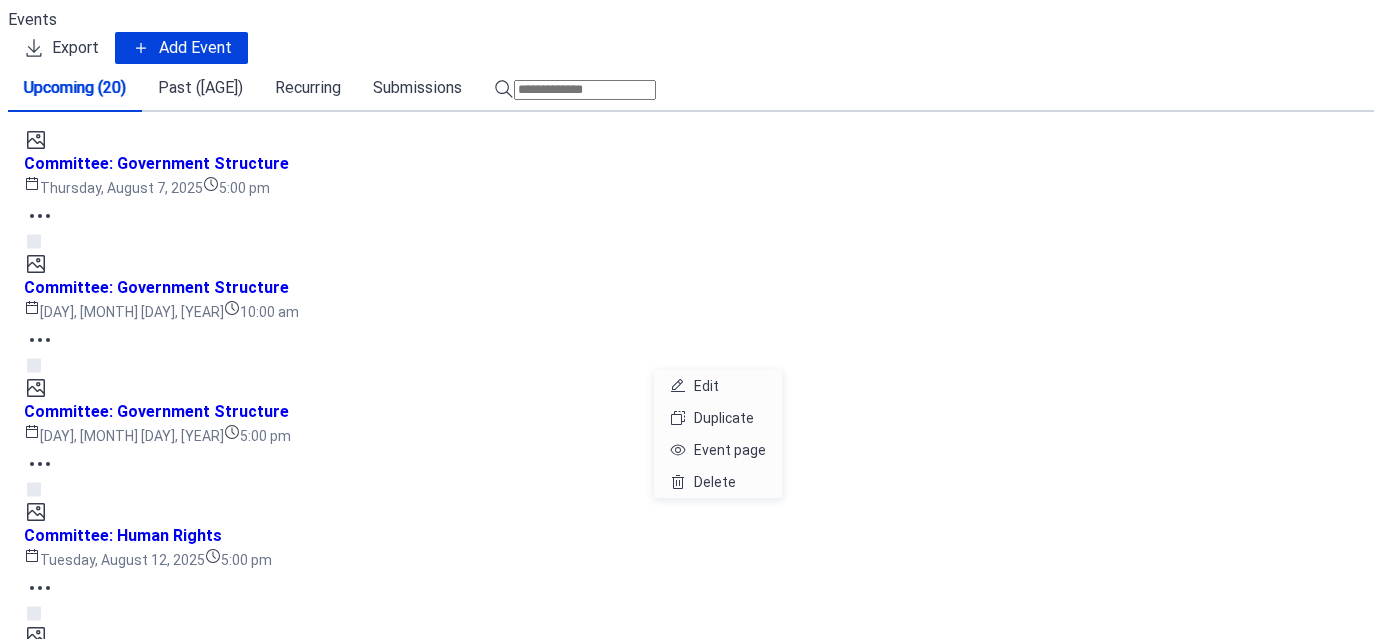 click 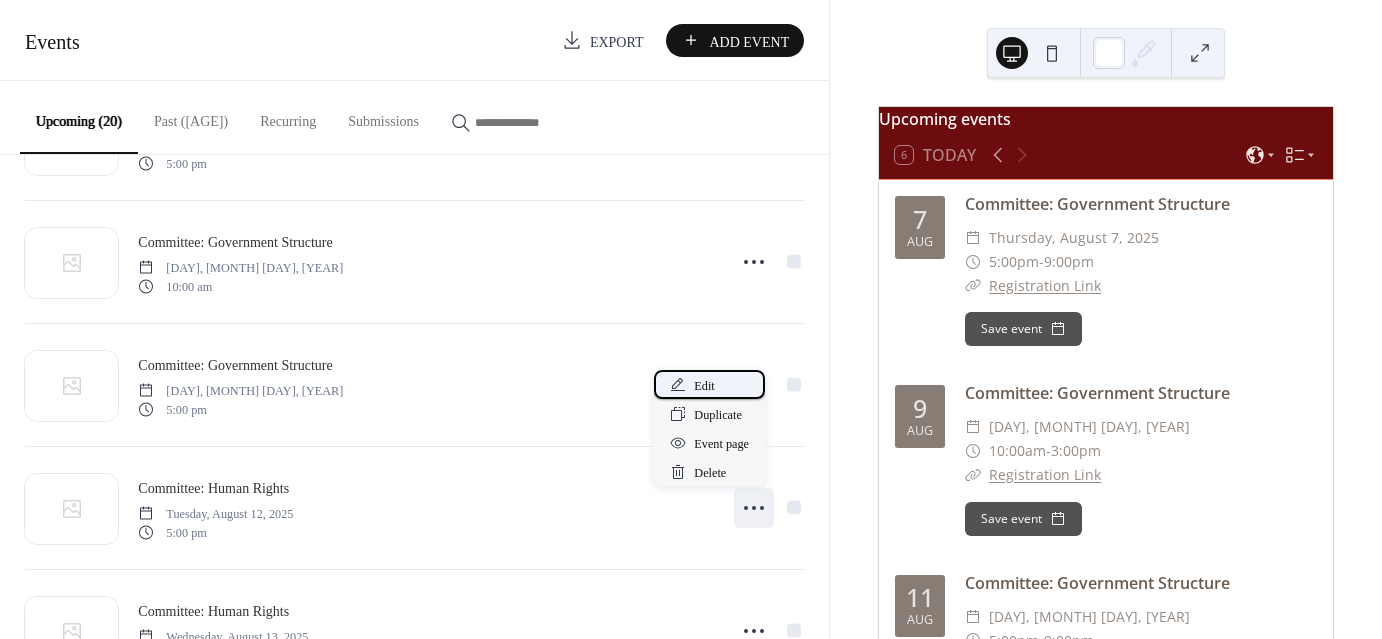 click on "Edit" at bounding box center [704, 386] 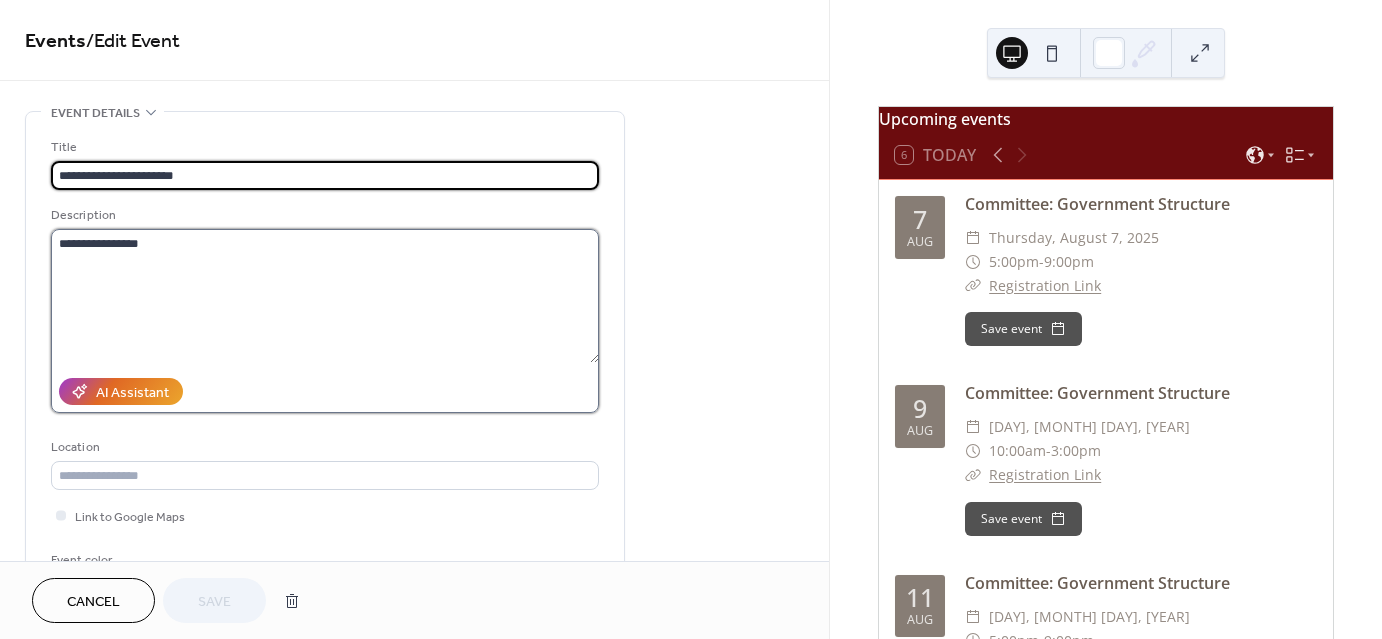 click on "**********" at bounding box center [325, 296] 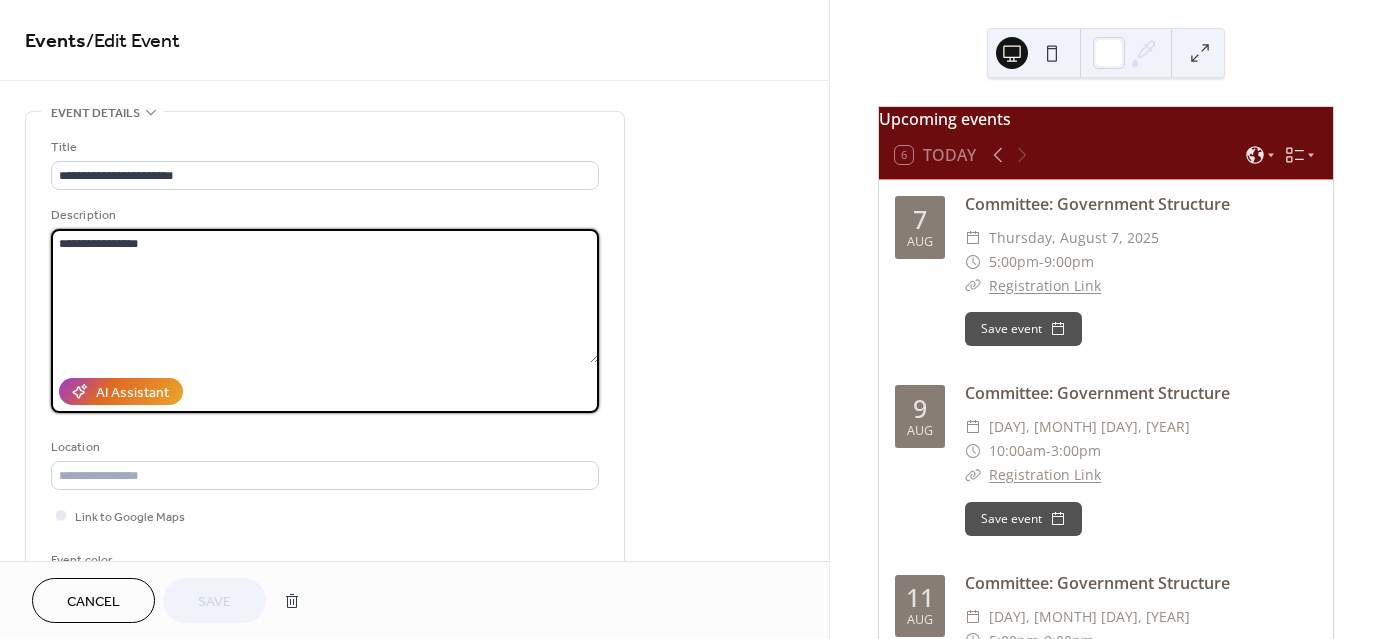 click on "**********" at bounding box center [325, 296] 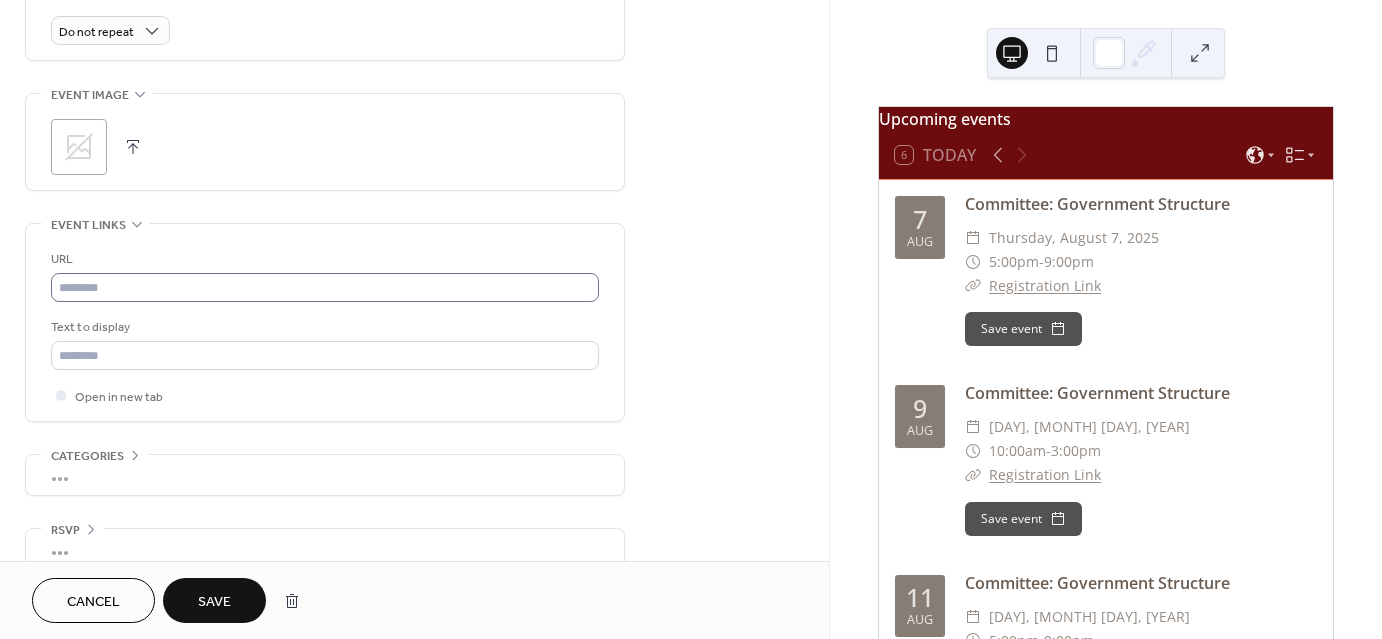 scroll, scrollTop: 922, scrollLeft: 0, axis: vertical 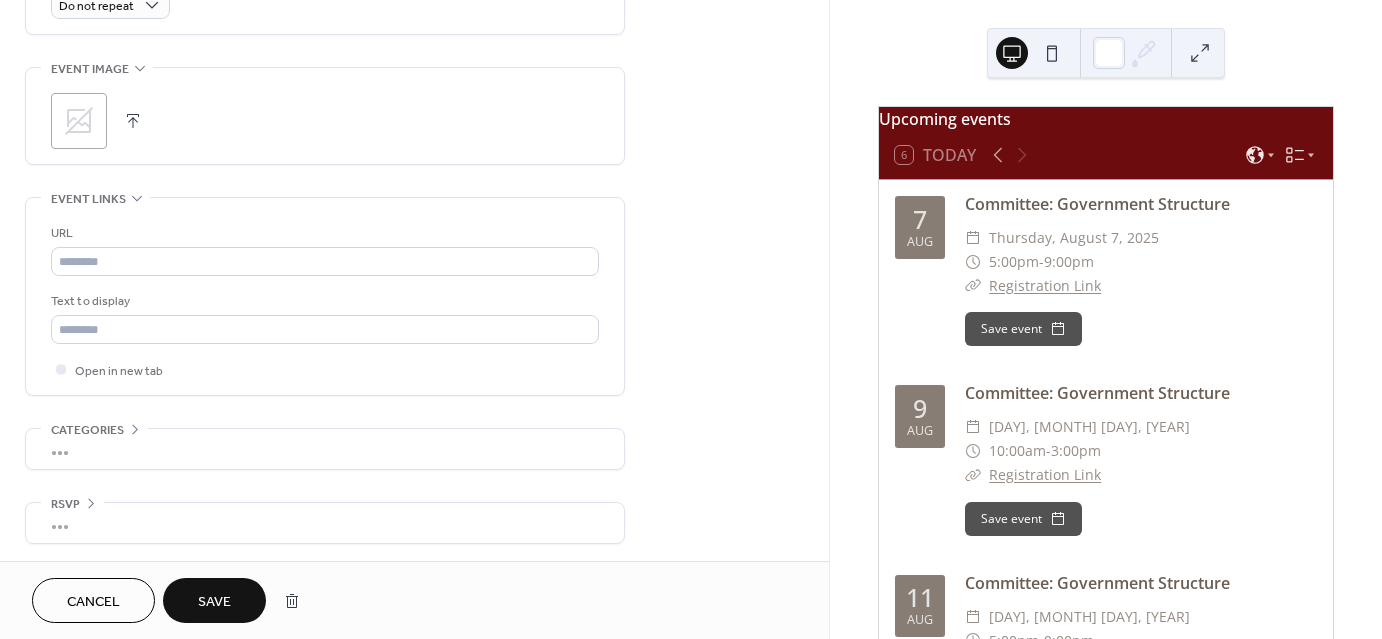 type 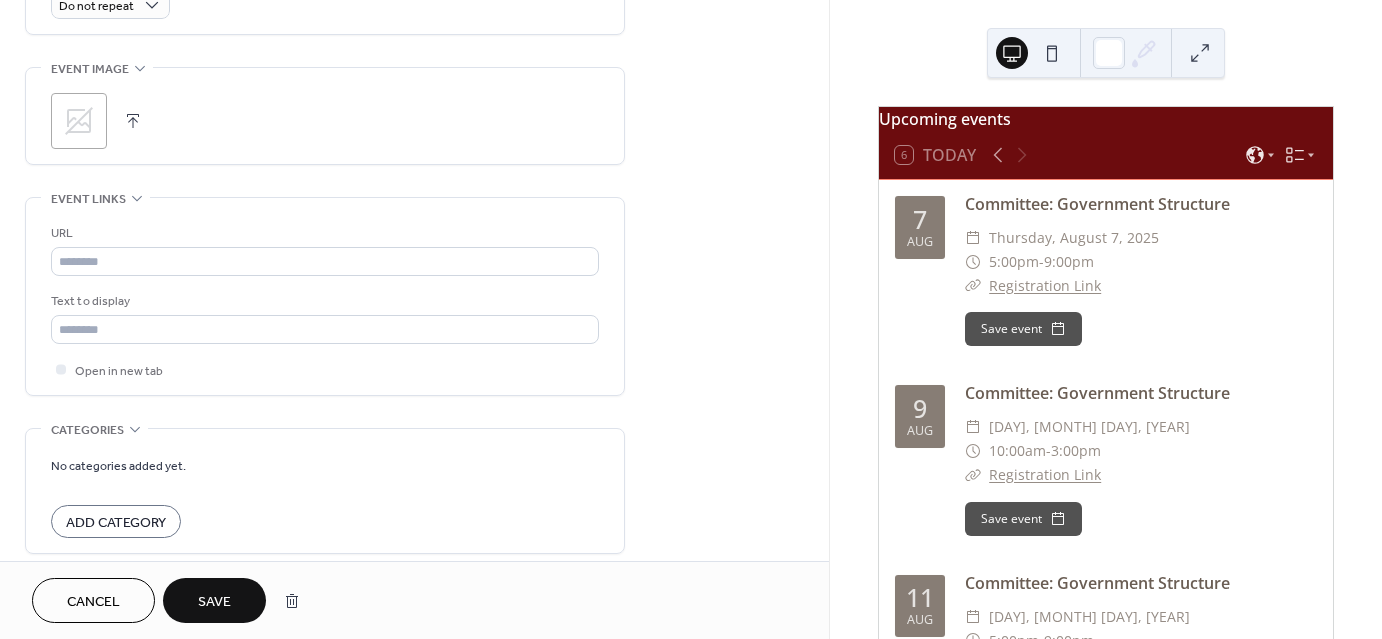 scroll, scrollTop: 1006, scrollLeft: 0, axis: vertical 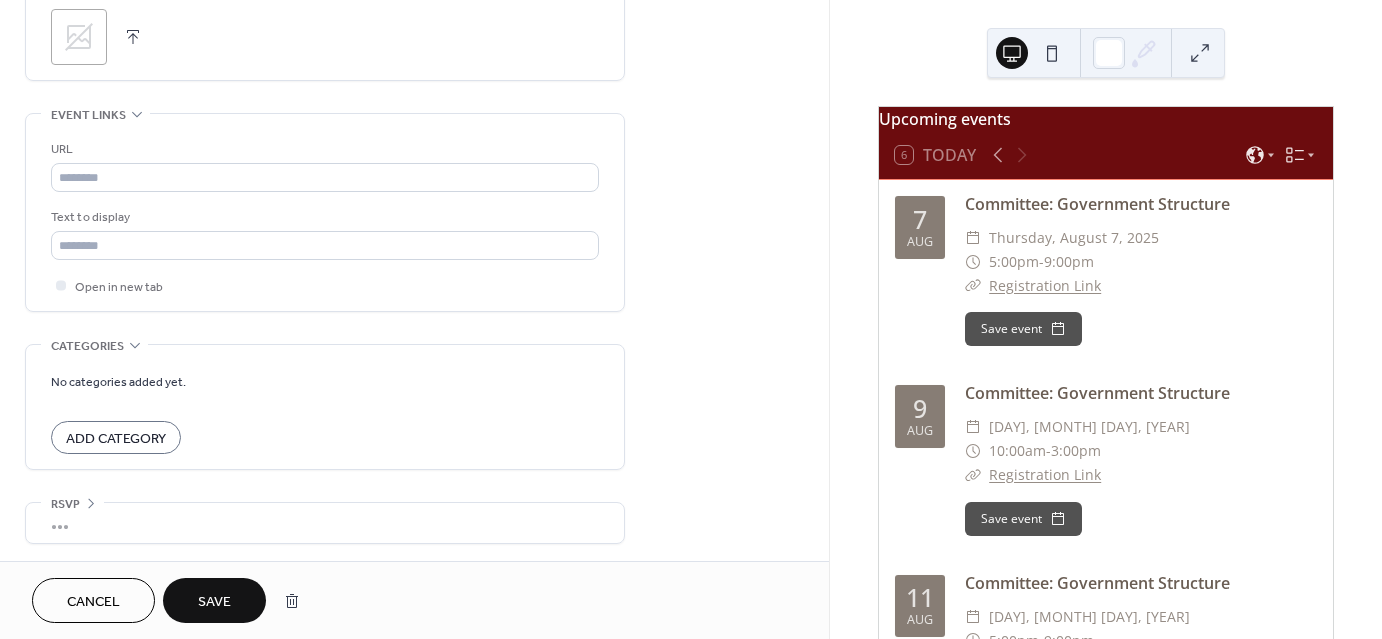 click on "•••" at bounding box center (325, 523) 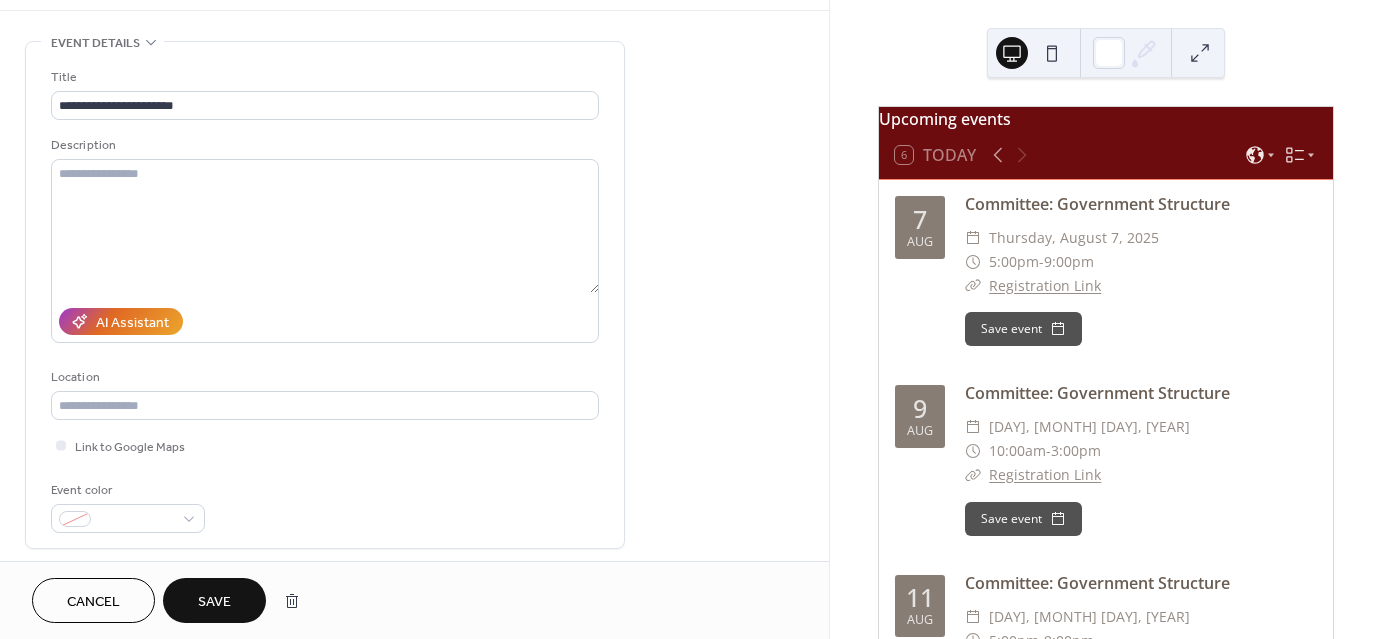 scroll, scrollTop: 68, scrollLeft: 0, axis: vertical 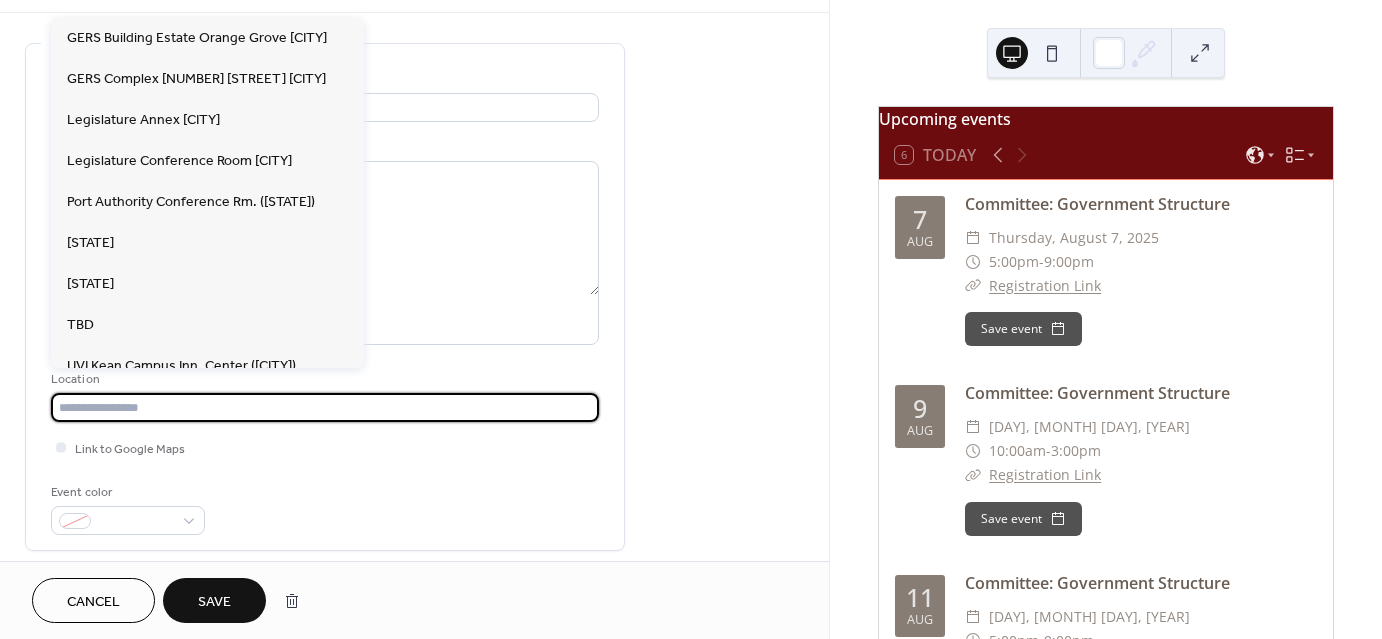click at bounding box center [325, 407] 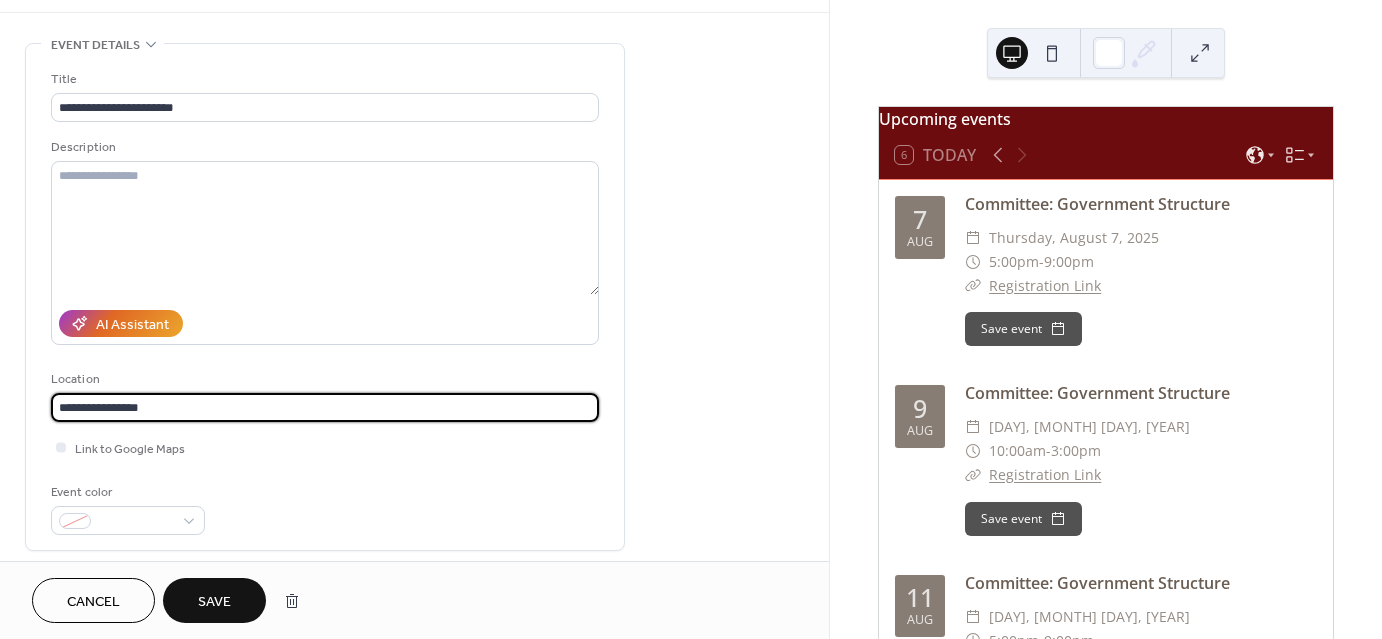 type on "**********" 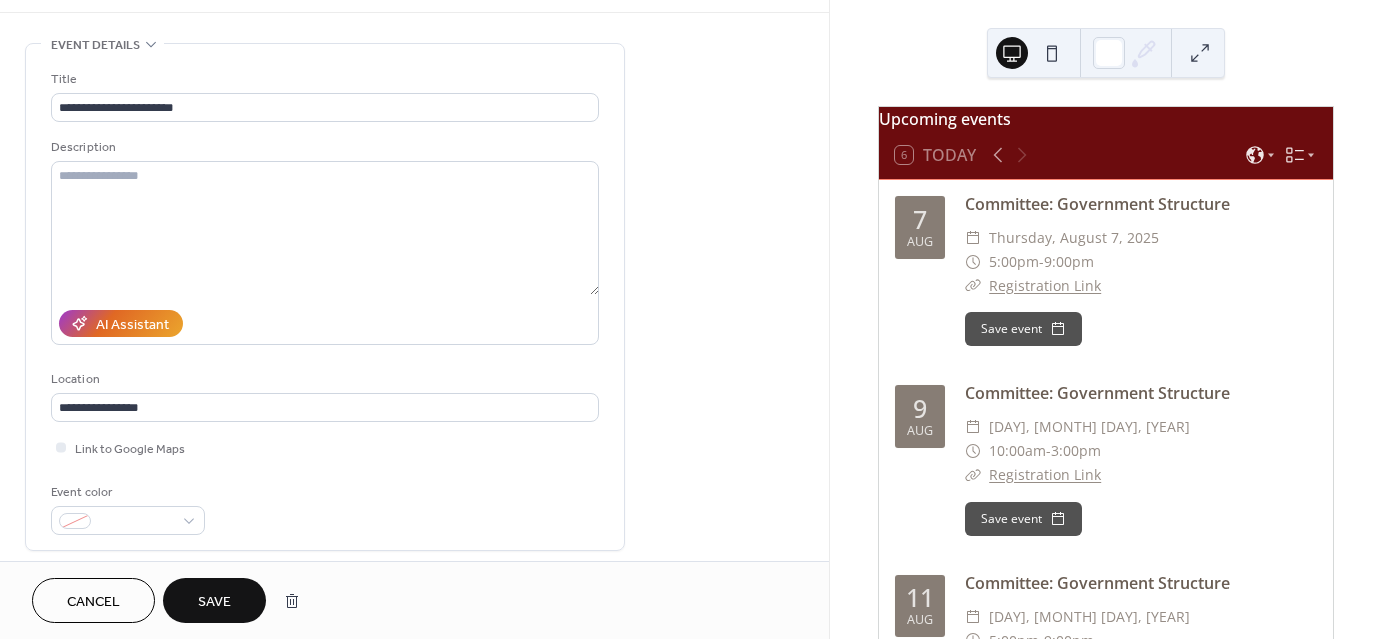click on "Event color" at bounding box center [325, 508] 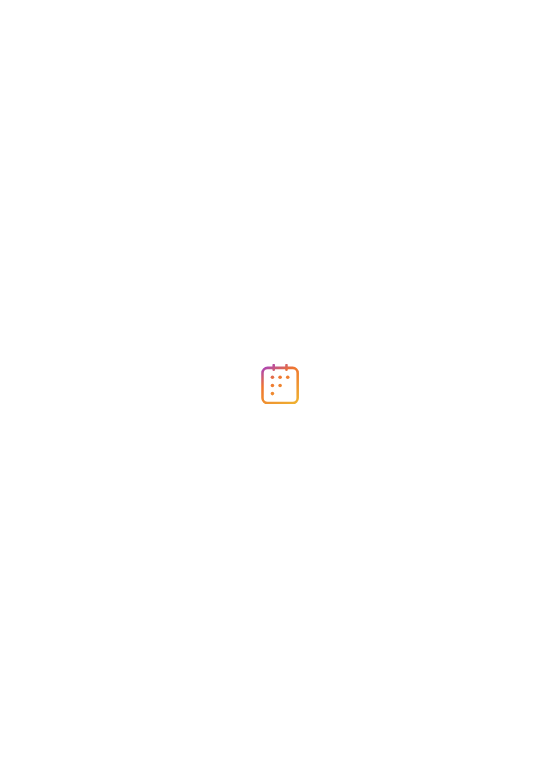 scroll, scrollTop: 0, scrollLeft: 0, axis: both 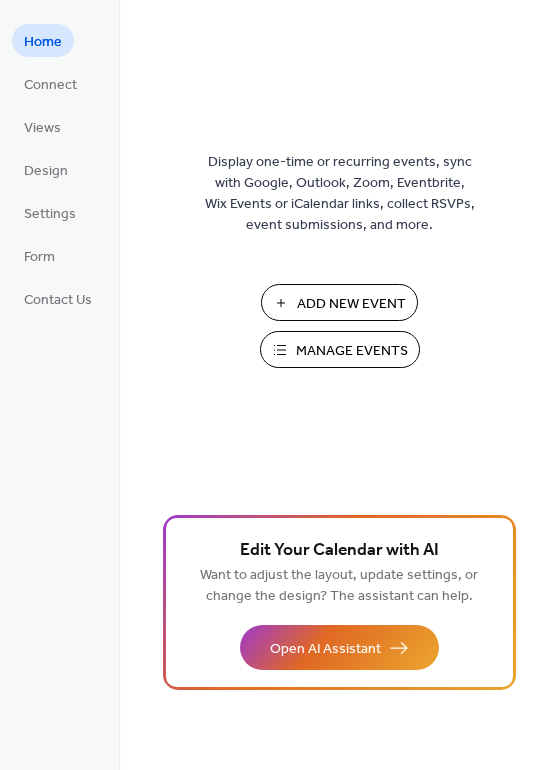 click on "Manage Events" at bounding box center [352, 351] 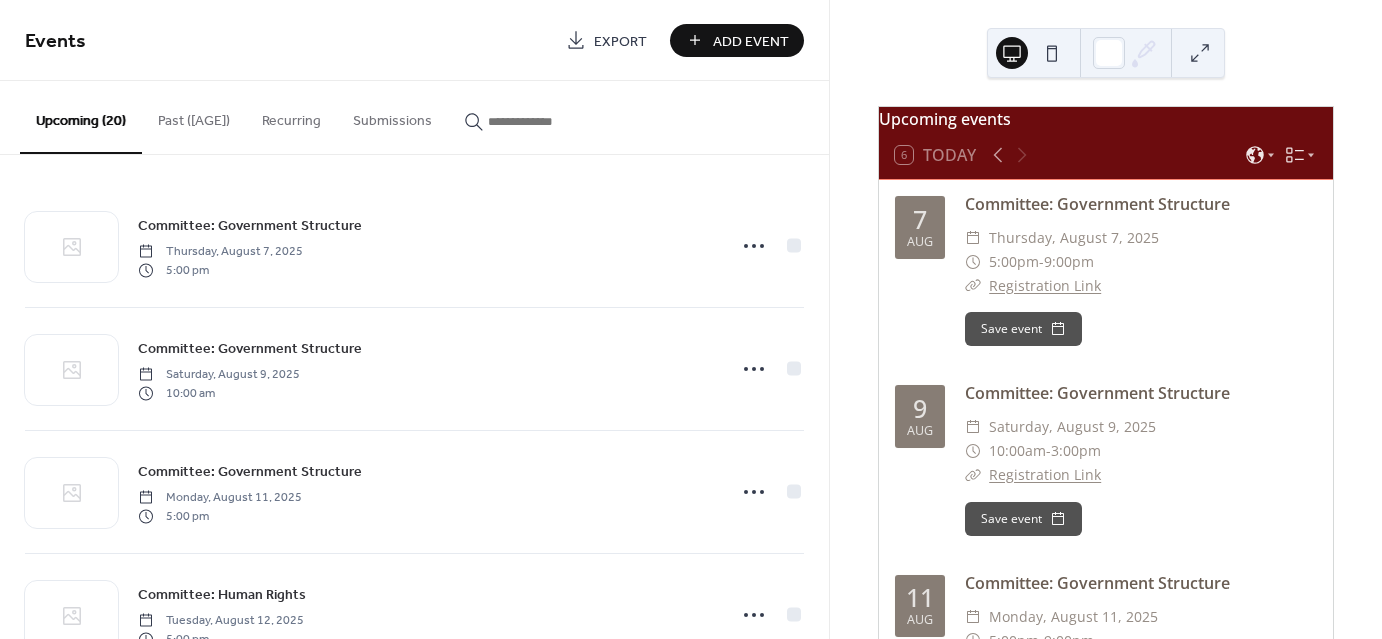 scroll, scrollTop: 0, scrollLeft: 0, axis: both 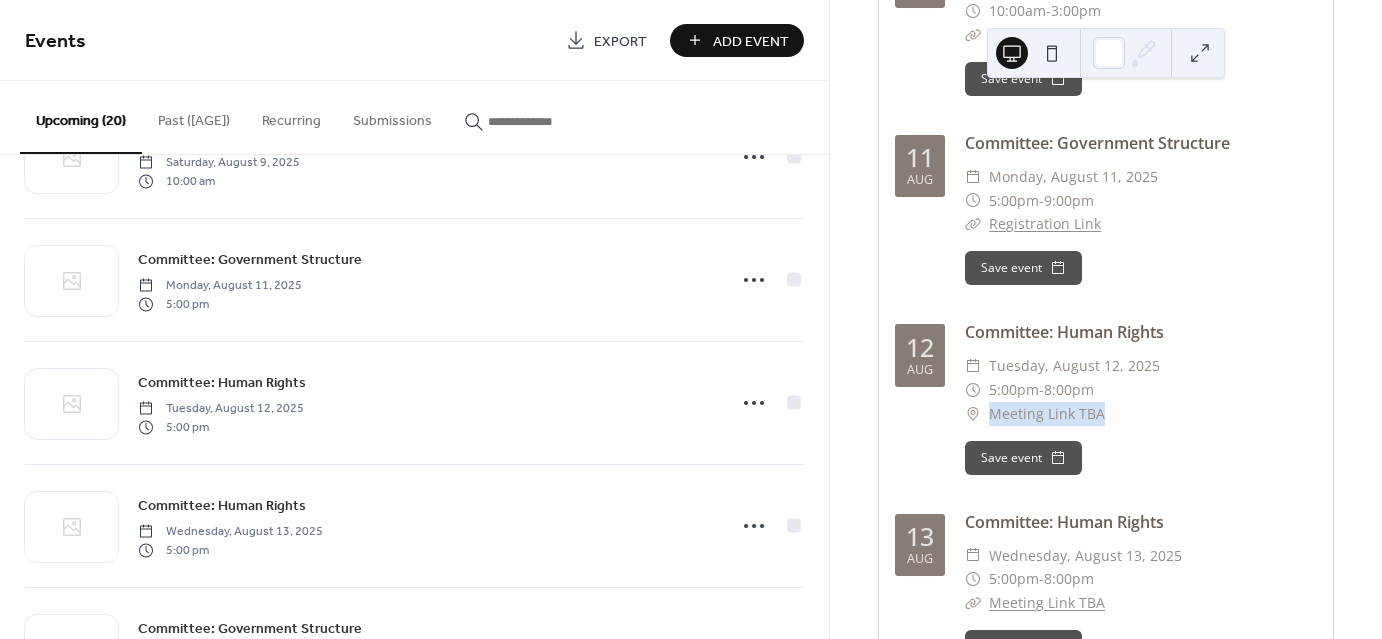 drag, startPoint x: 990, startPoint y: 422, endPoint x: 1120, endPoint y: 437, distance: 130.86252 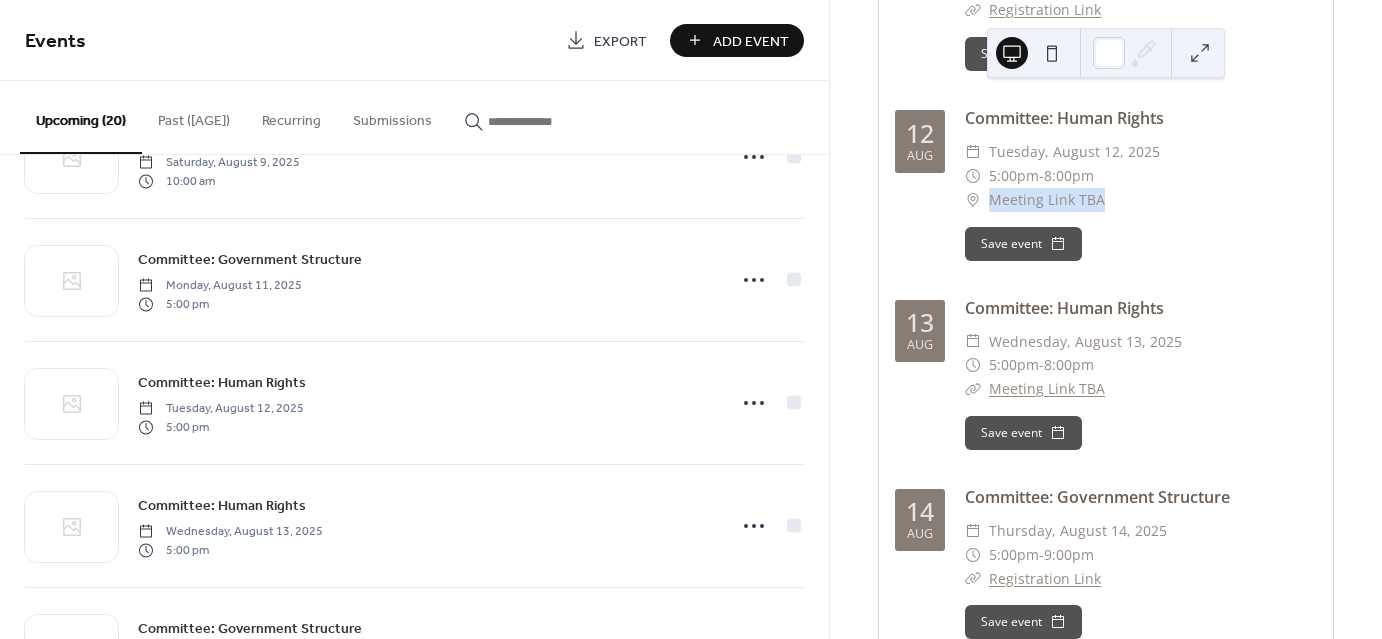 scroll, scrollTop: 663, scrollLeft: 0, axis: vertical 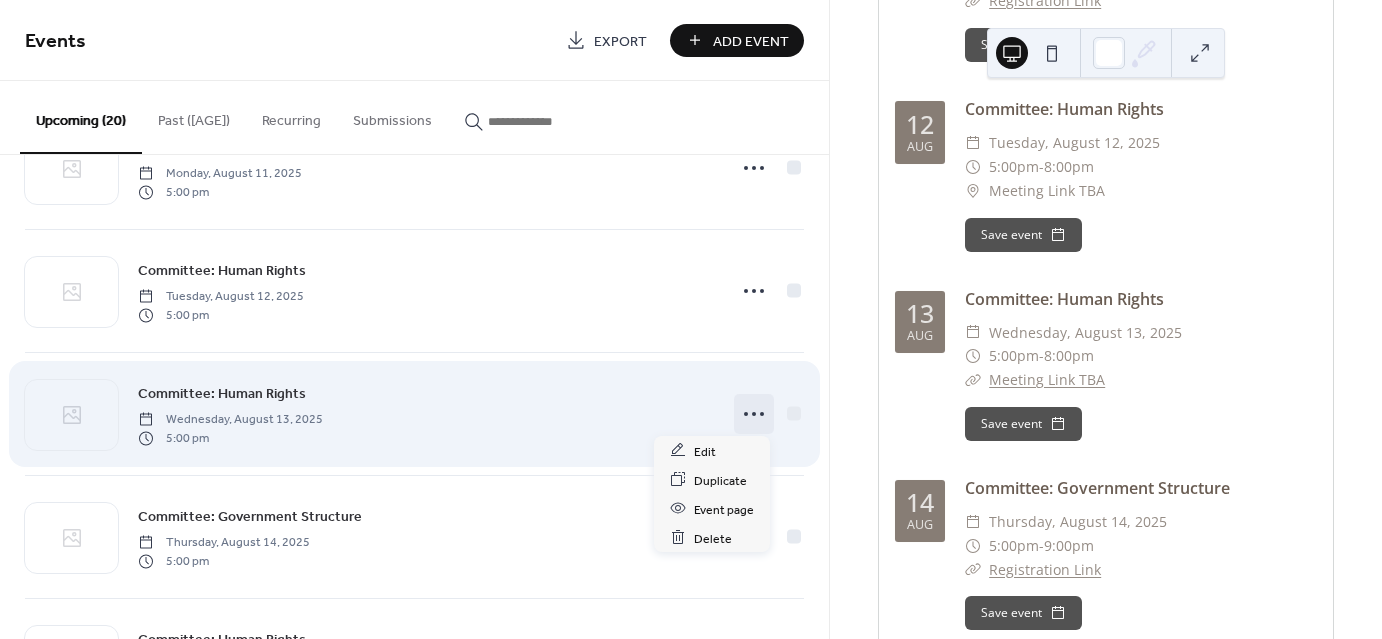 click 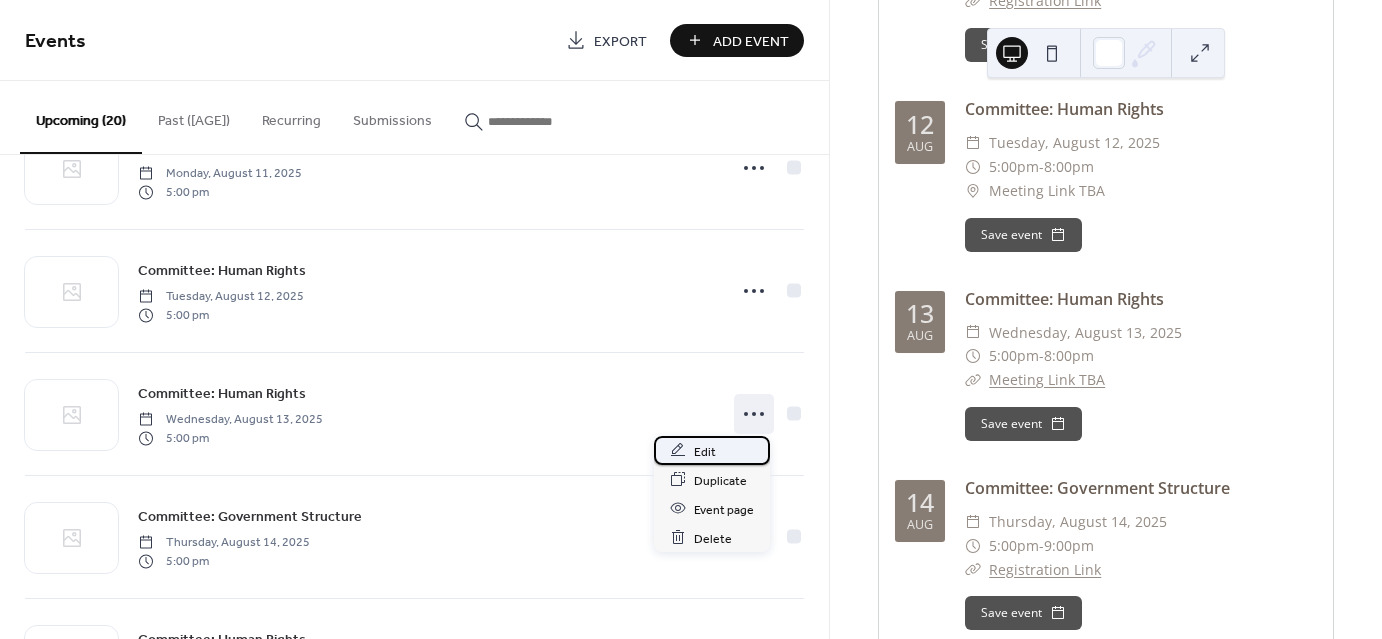 click on "Edit" at bounding box center (712, 450) 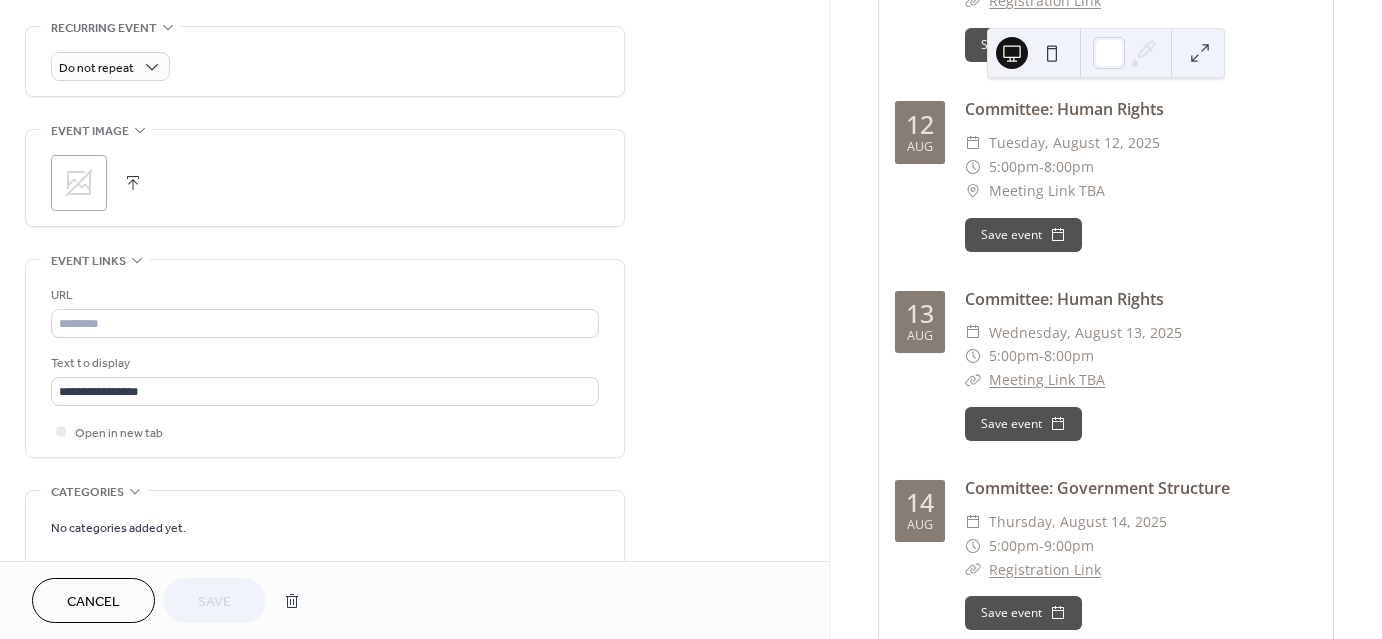 scroll, scrollTop: 1072, scrollLeft: 0, axis: vertical 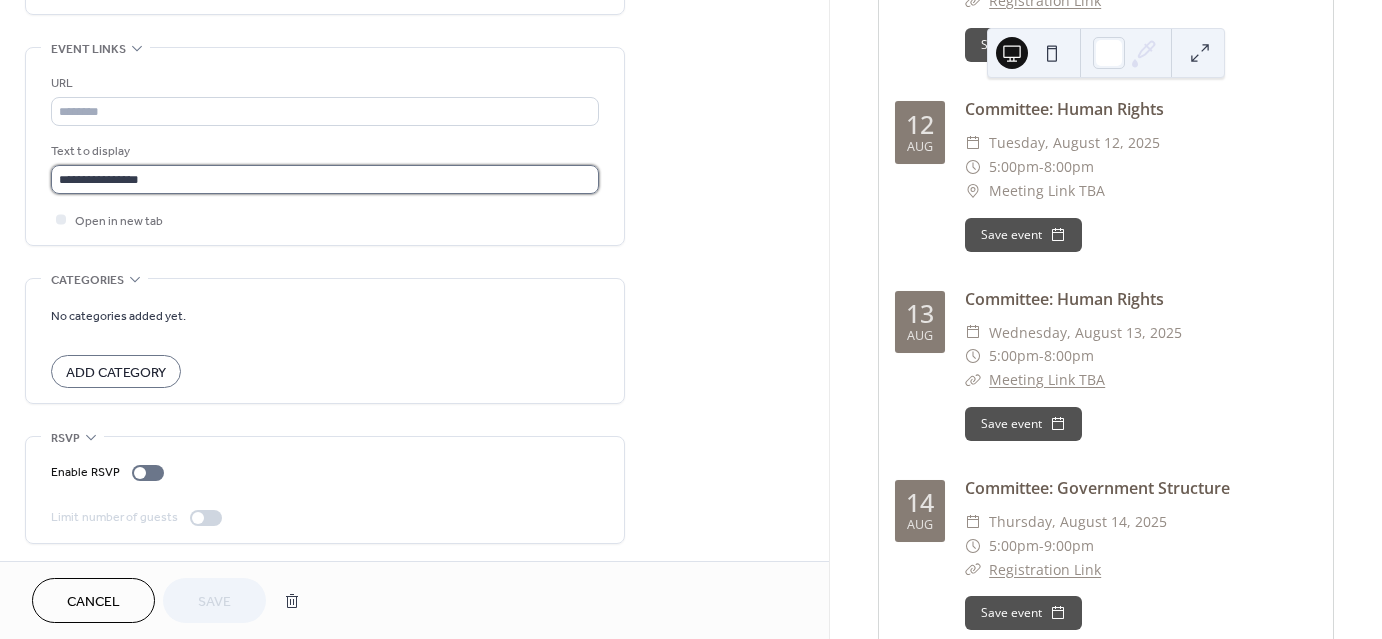 click on "**********" at bounding box center (325, 179) 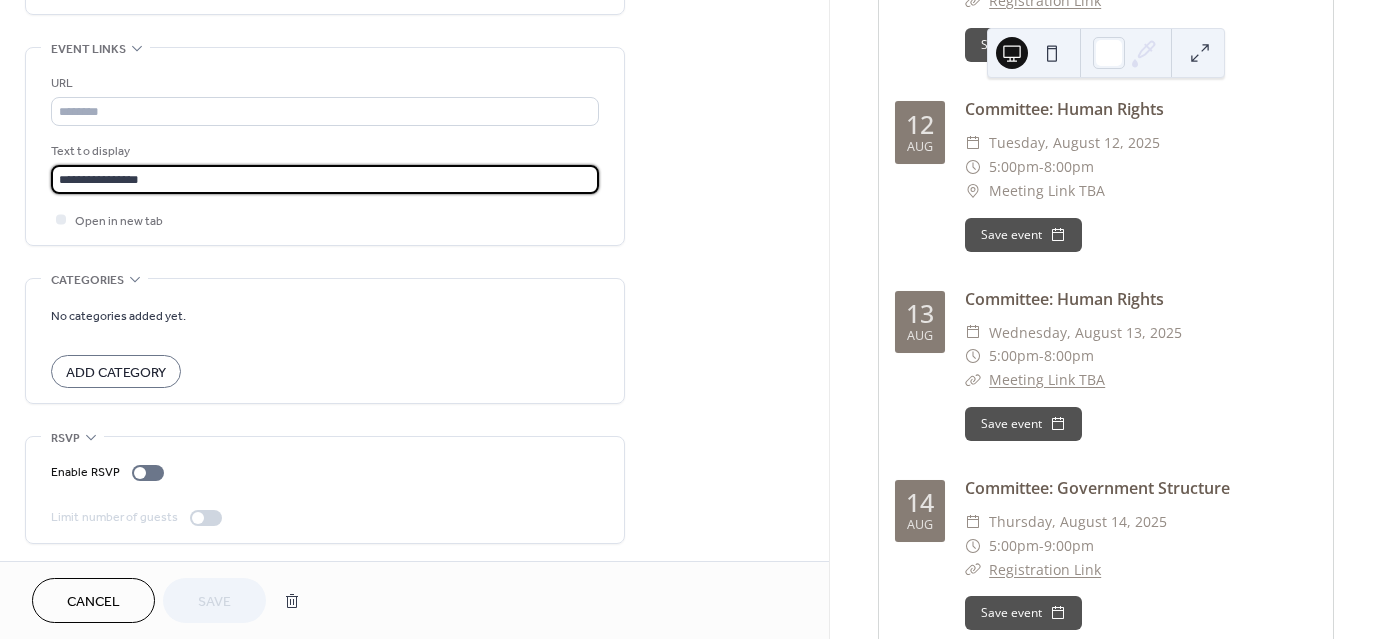 click on "**********" at bounding box center [325, 179] 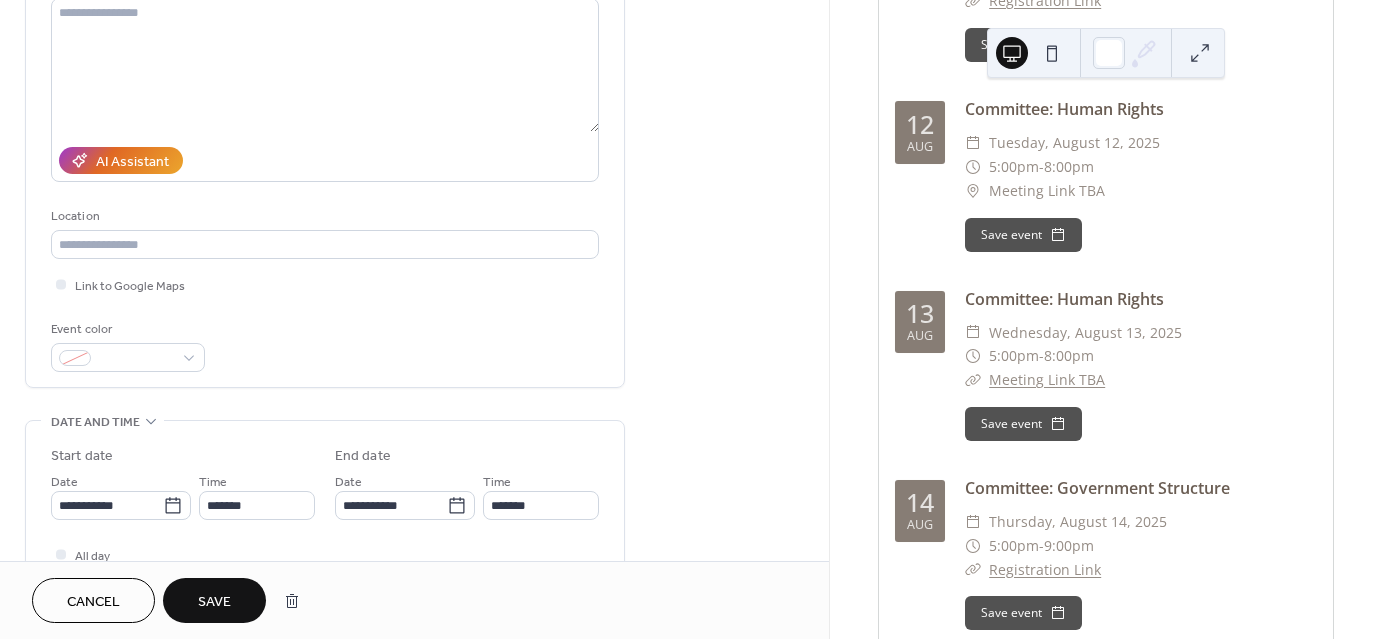 scroll, scrollTop: 230, scrollLeft: 0, axis: vertical 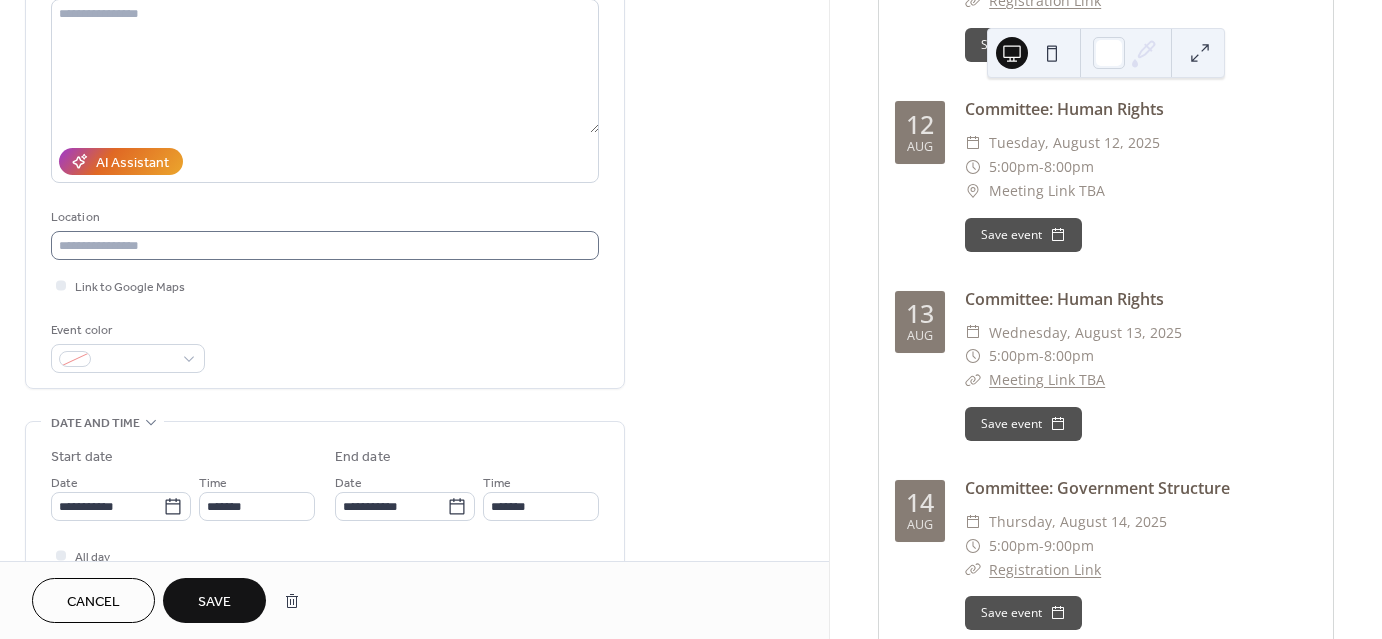 type 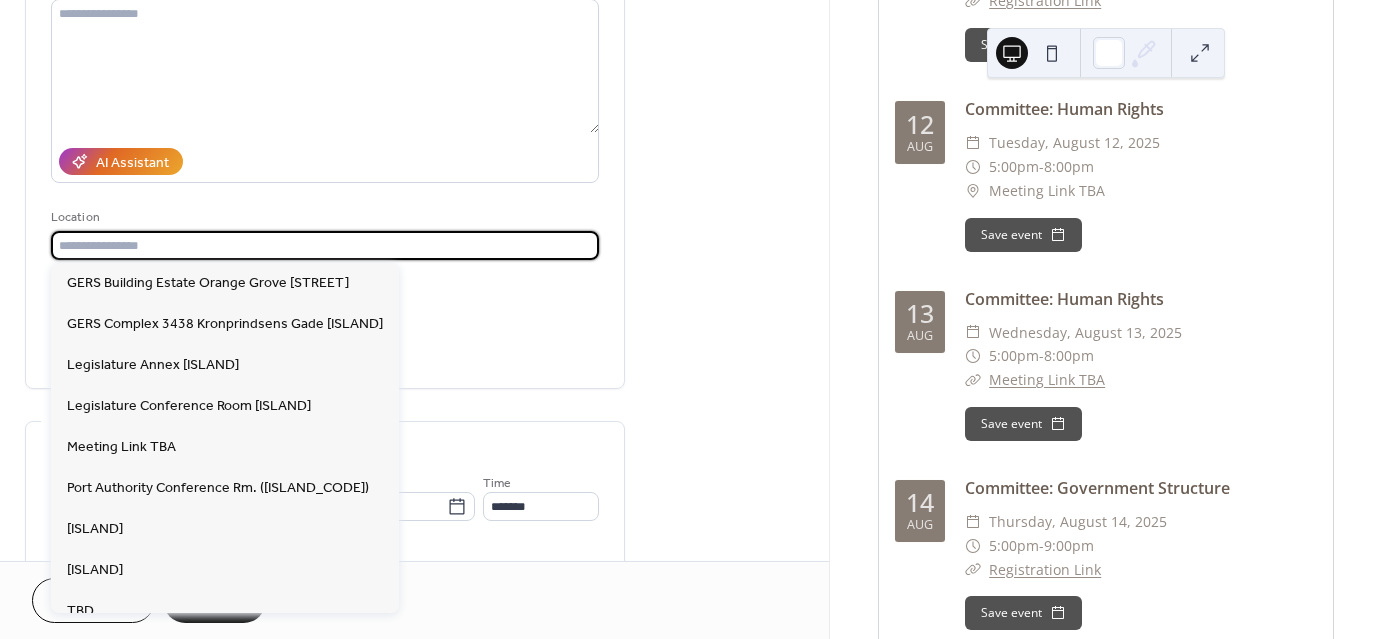 click at bounding box center (325, 245) 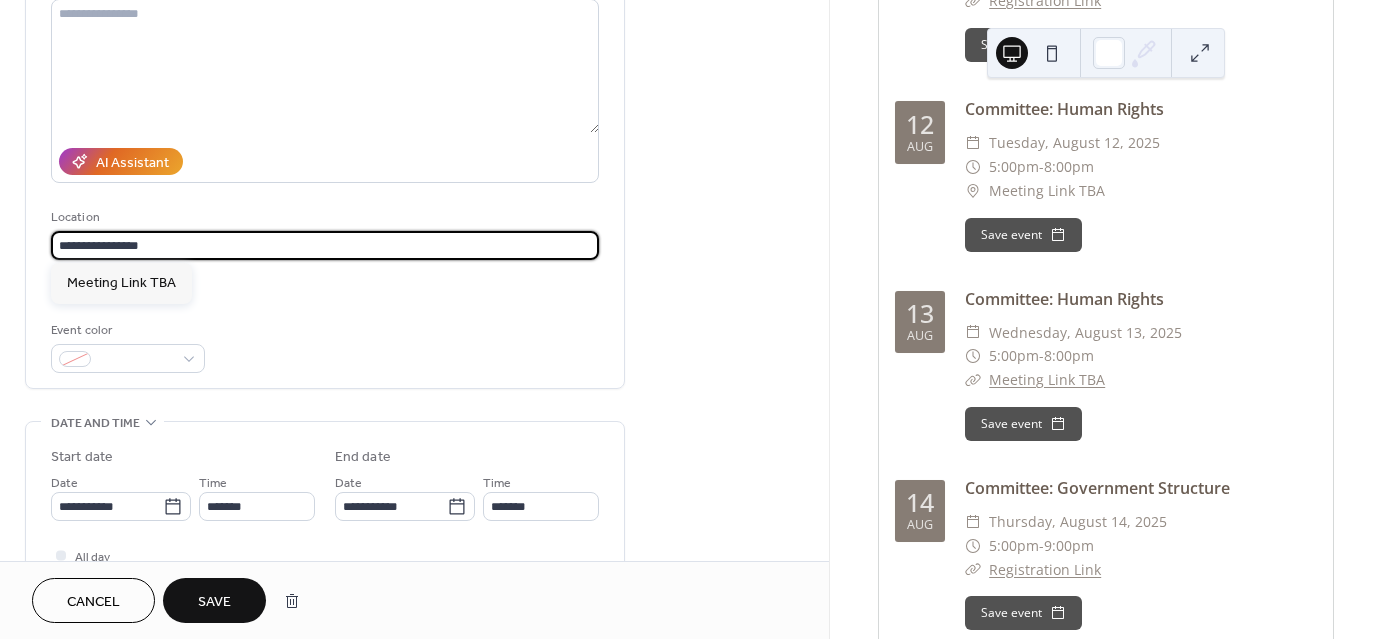type on "**********" 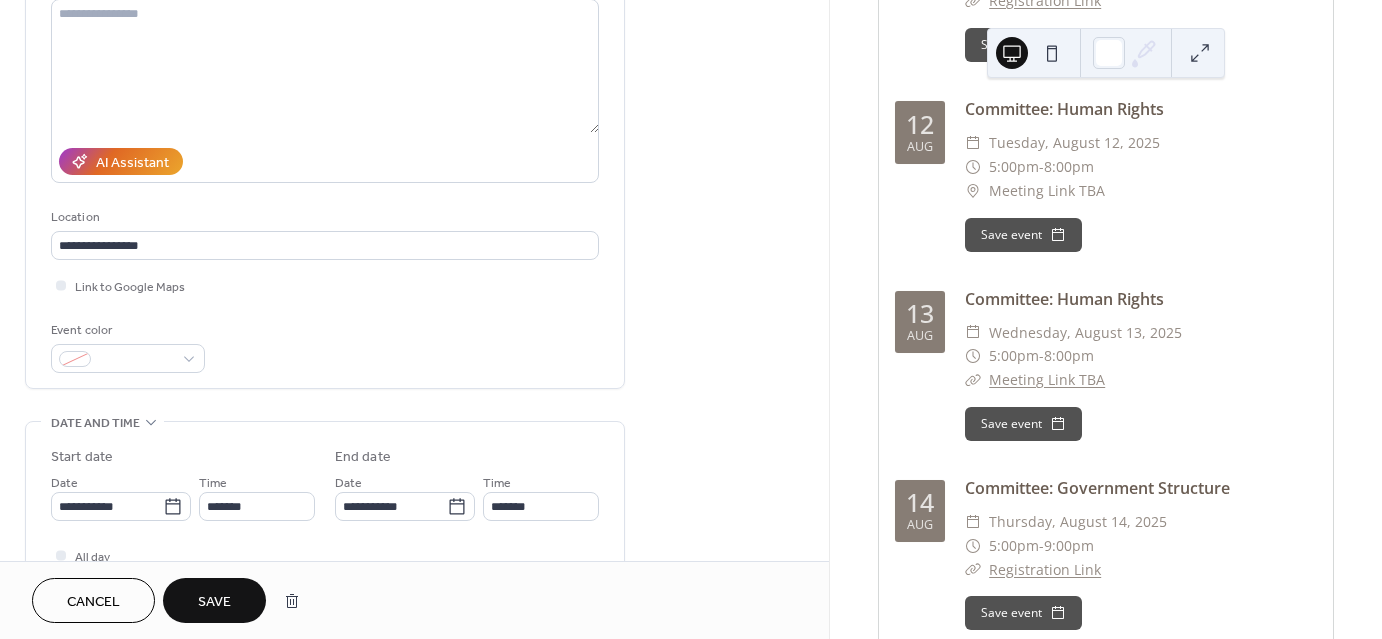 click on "Save" at bounding box center (214, 602) 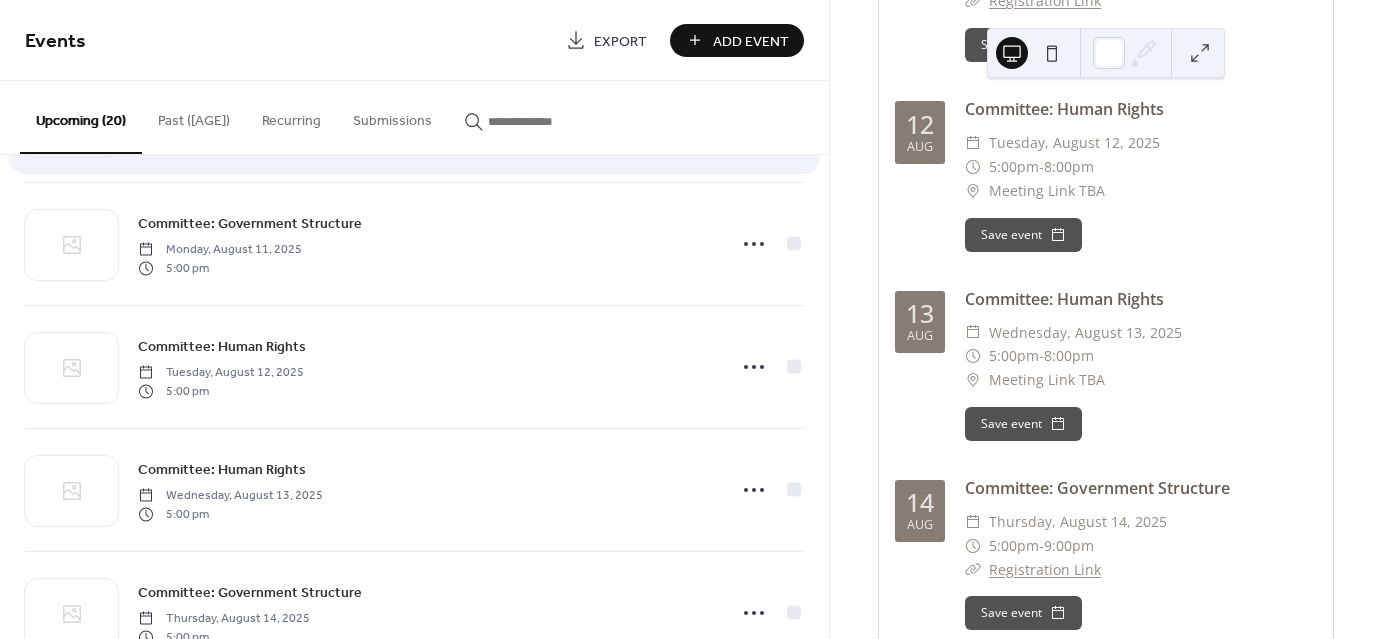 scroll, scrollTop: 266, scrollLeft: 0, axis: vertical 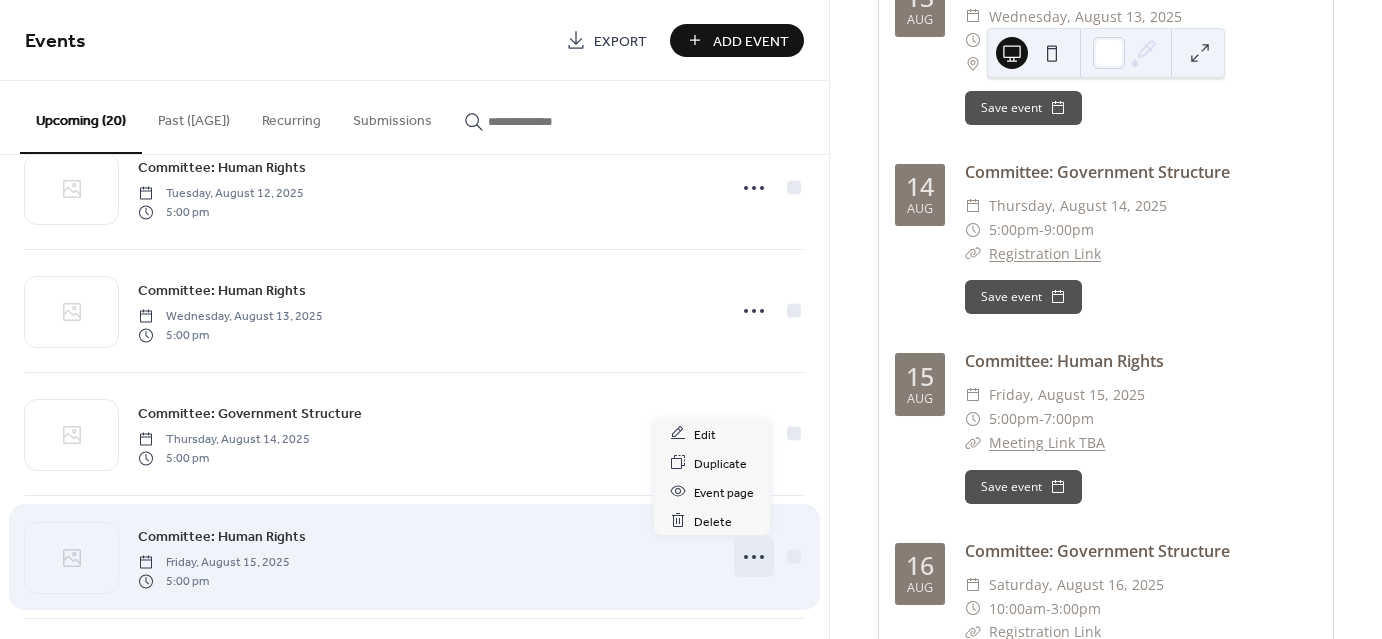 click 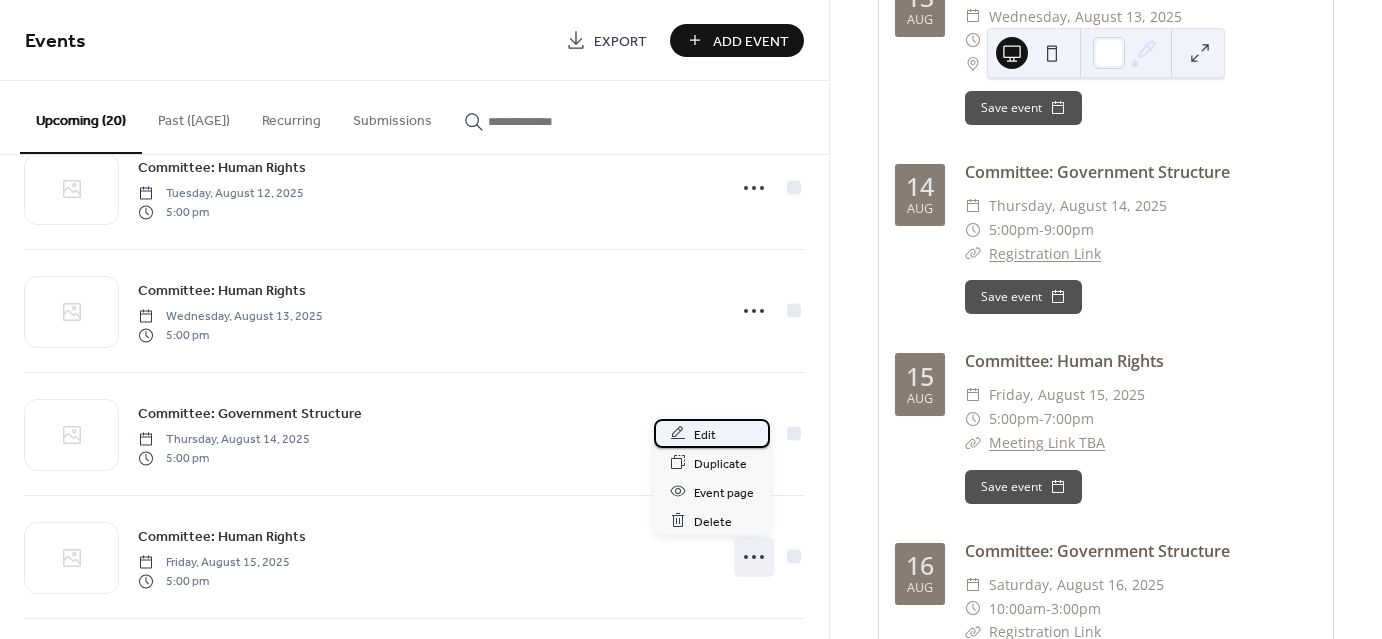 click on "Edit" at bounding box center [712, 433] 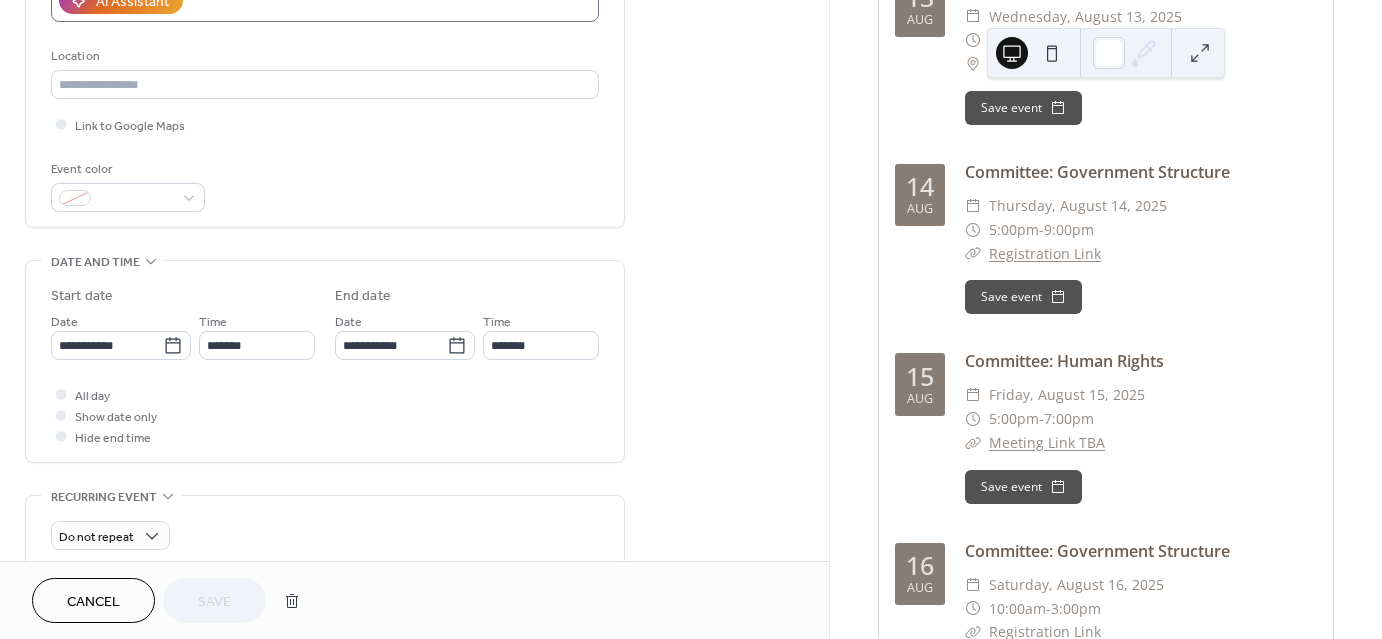 scroll, scrollTop: 400, scrollLeft: 0, axis: vertical 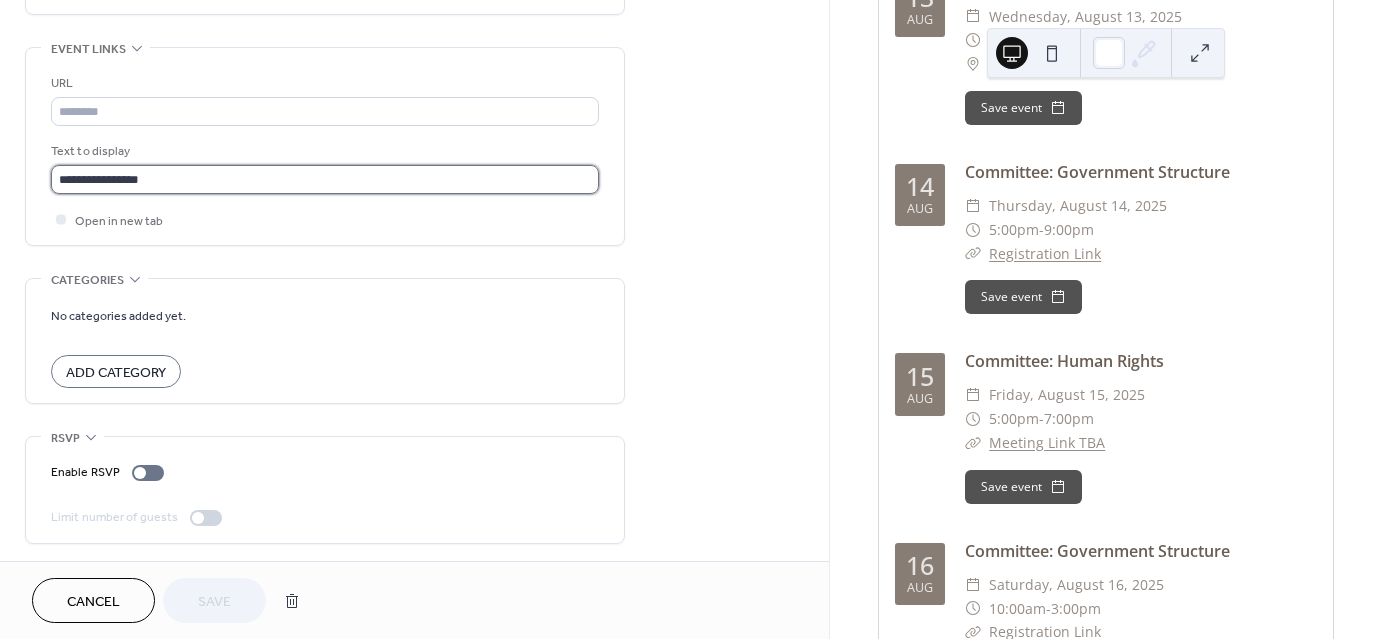 click on "**********" at bounding box center (325, 179) 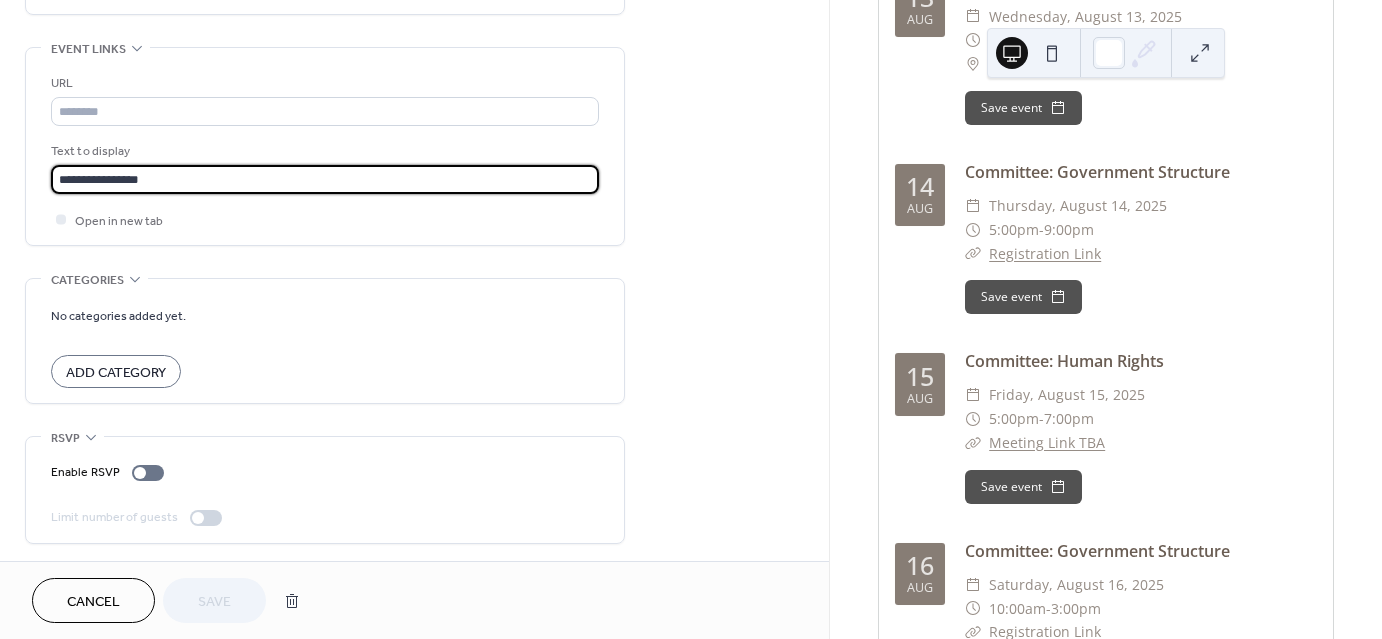 click on "**********" at bounding box center [325, 179] 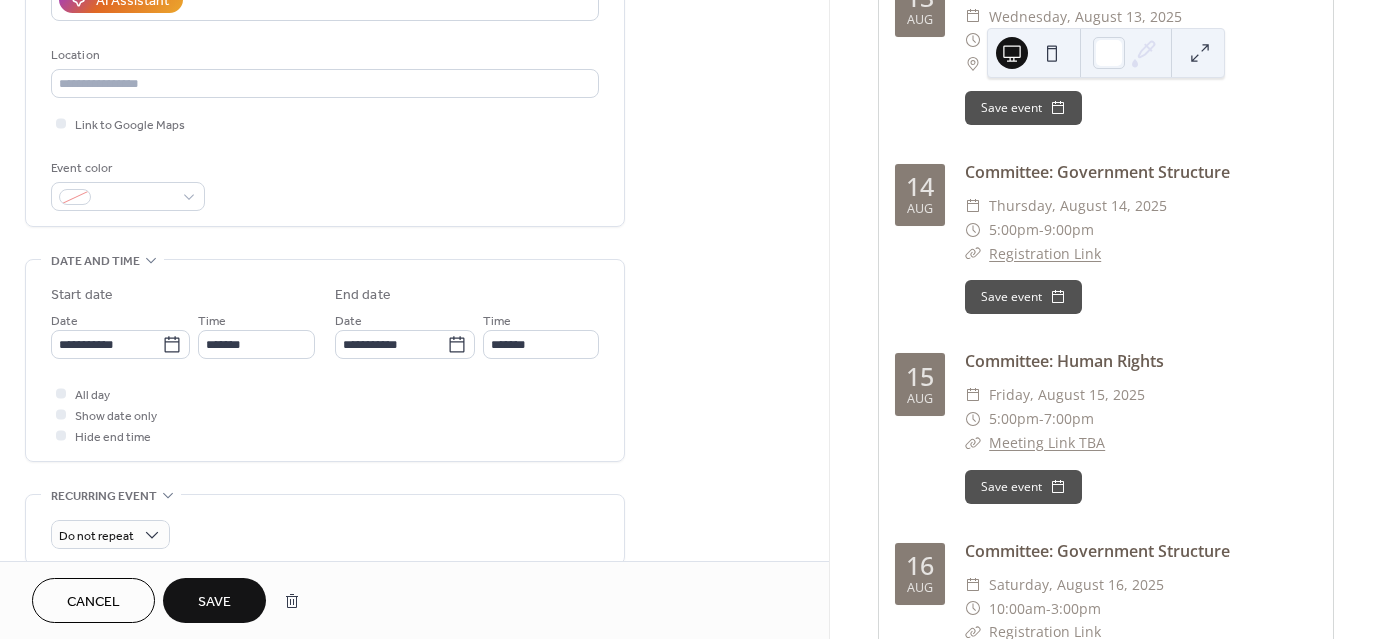 scroll, scrollTop: 316, scrollLeft: 0, axis: vertical 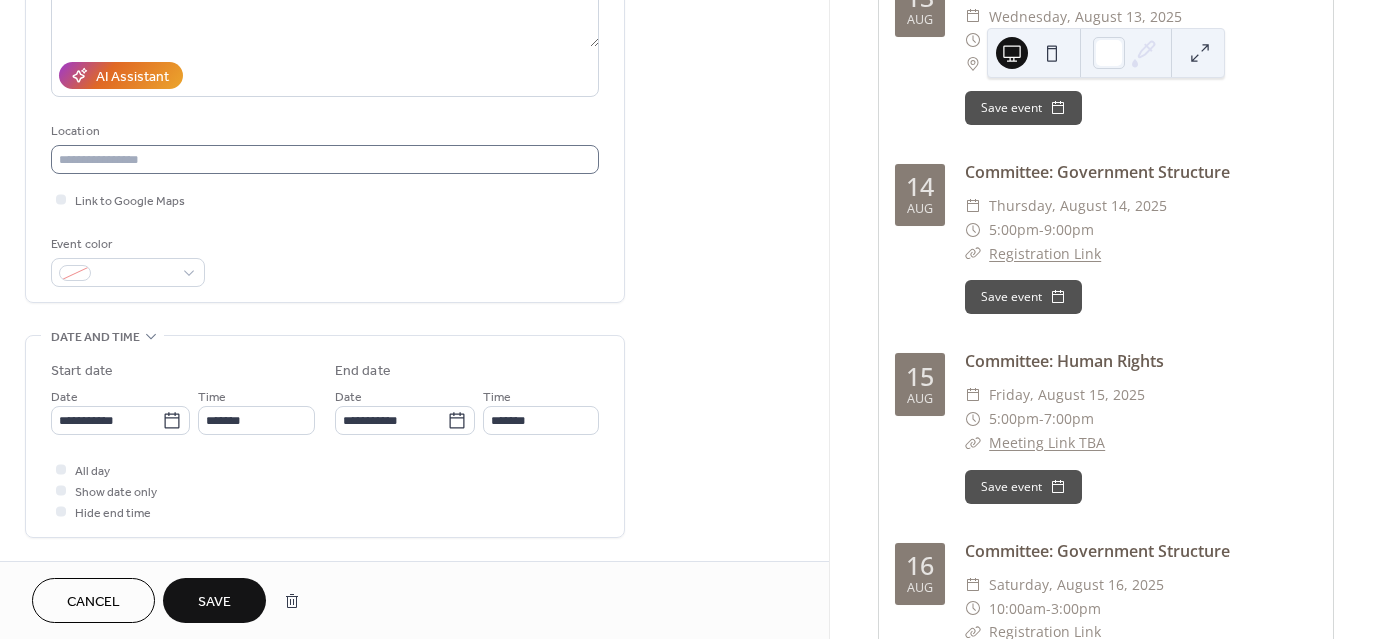 type 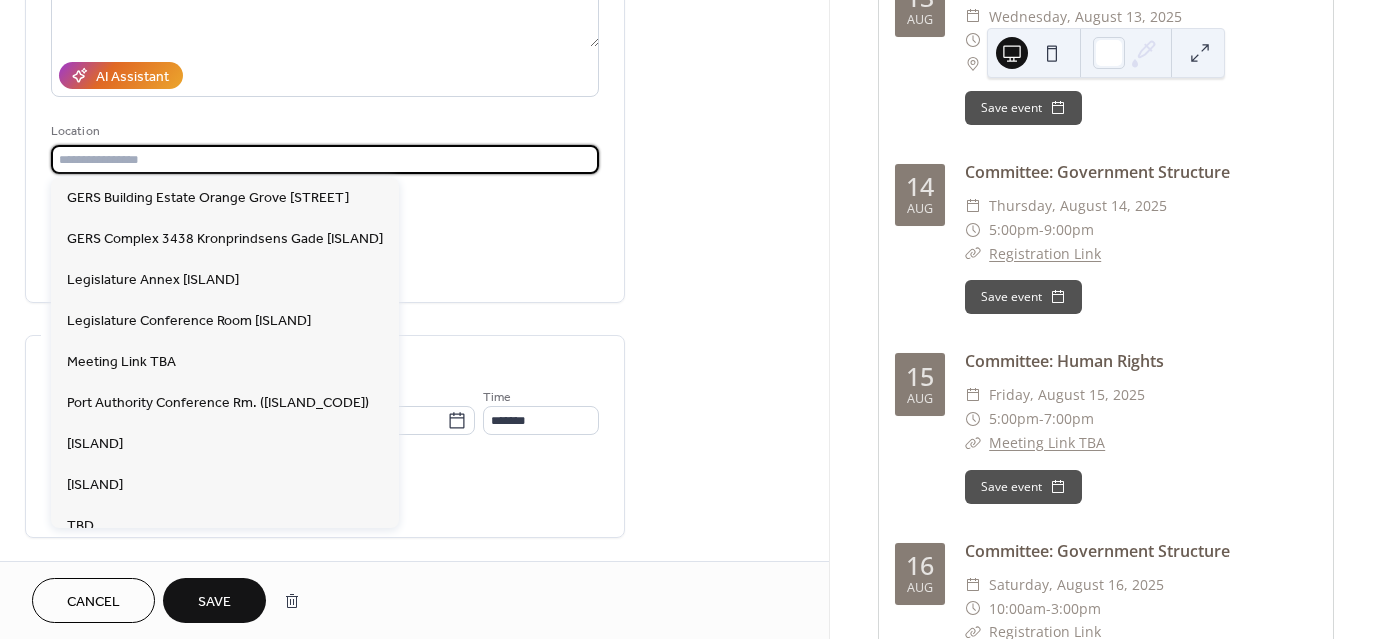 click at bounding box center (325, 159) 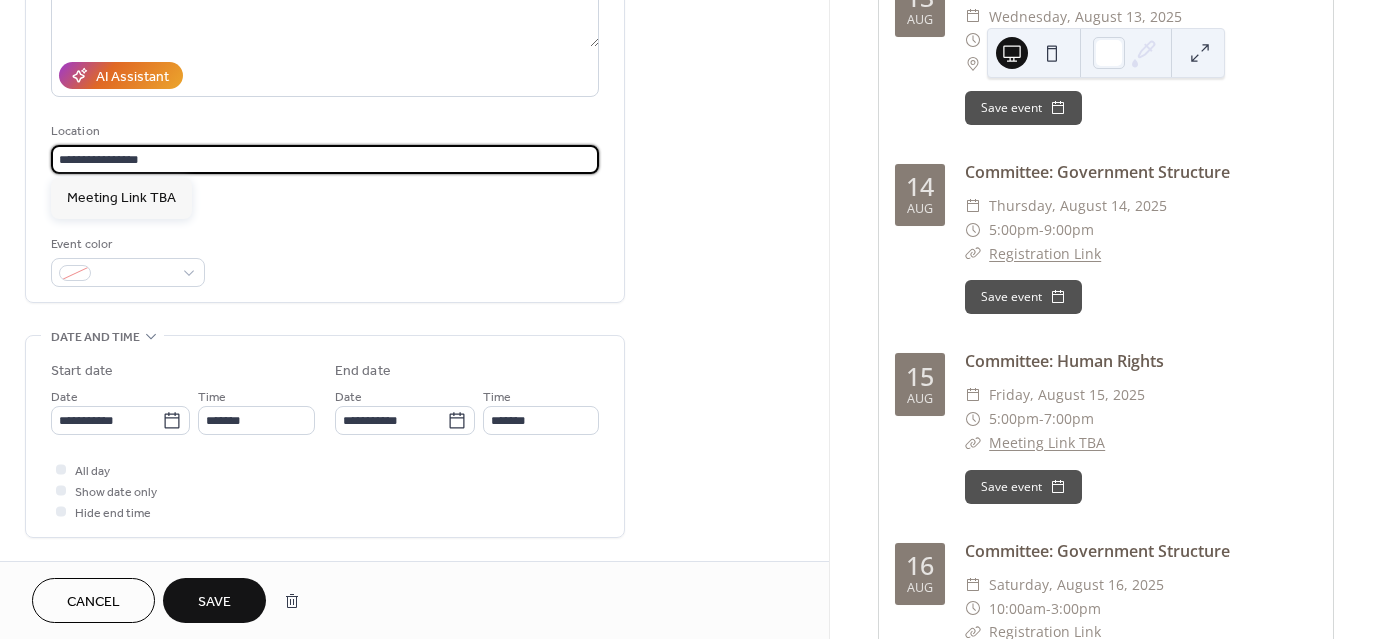 type on "**********" 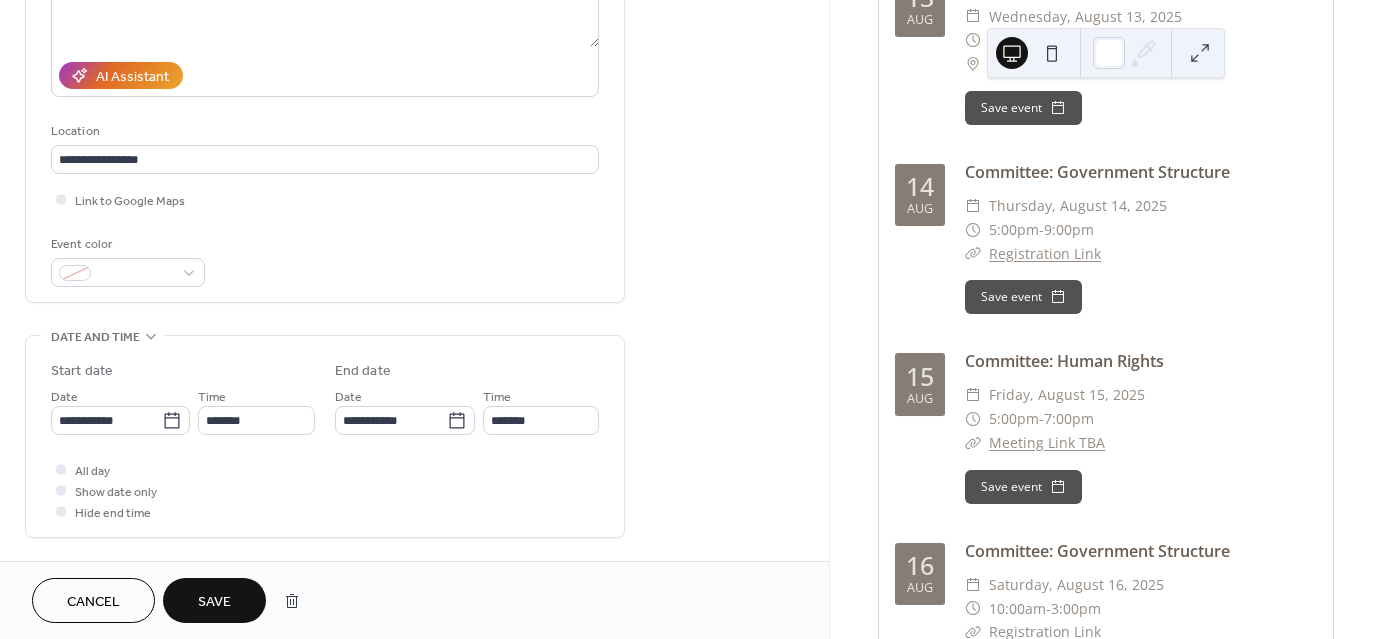 click on "Event color" at bounding box center (325, 260) 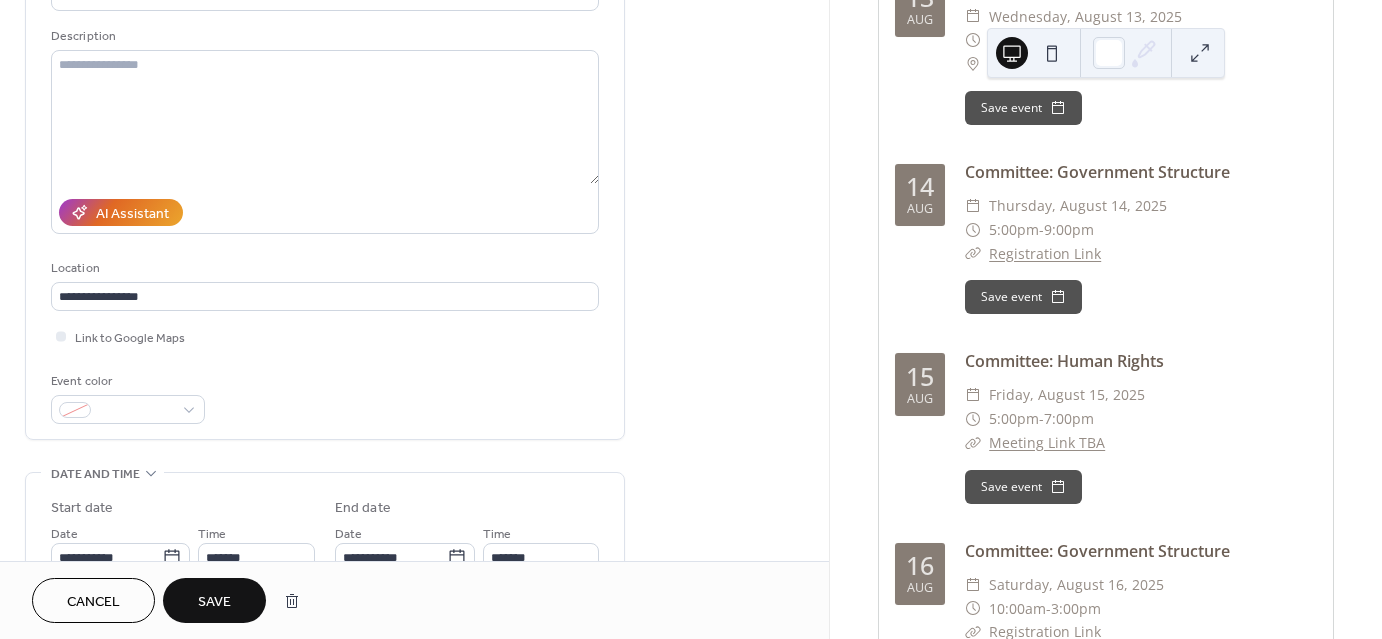 scroll, scrollTop: 0, scrollLeft: 0, axis: both 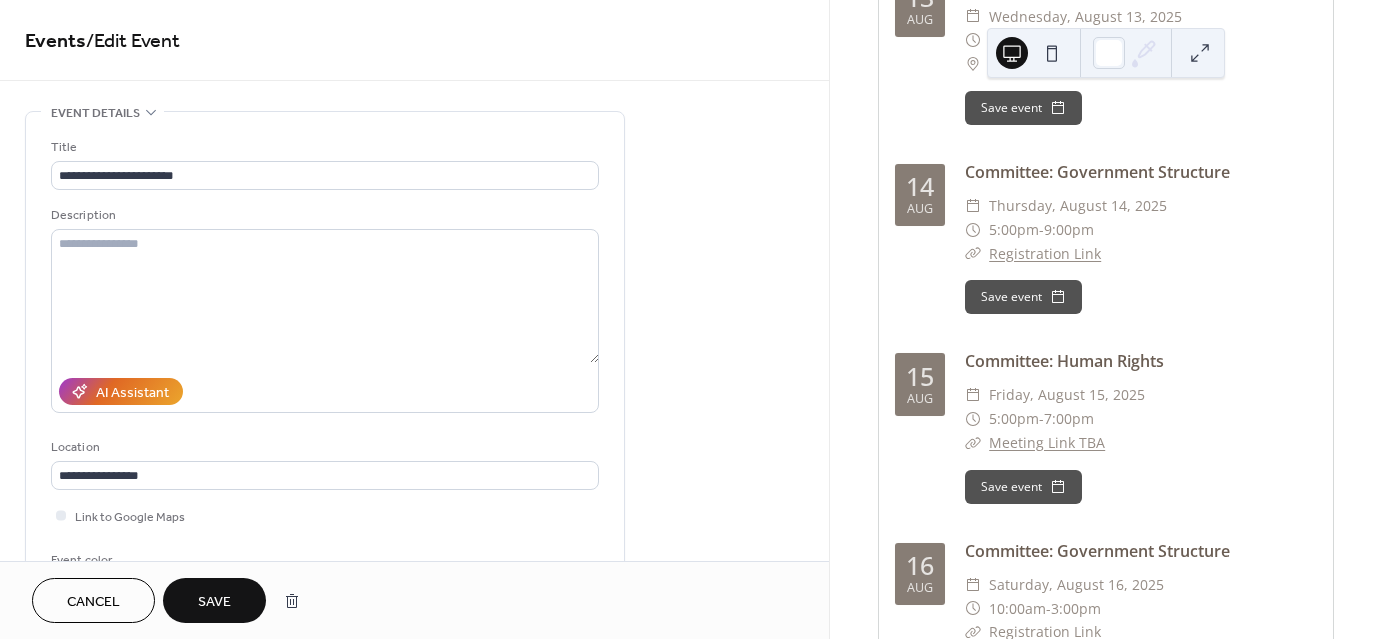 click on "Save" at bounding box center [214, 600] 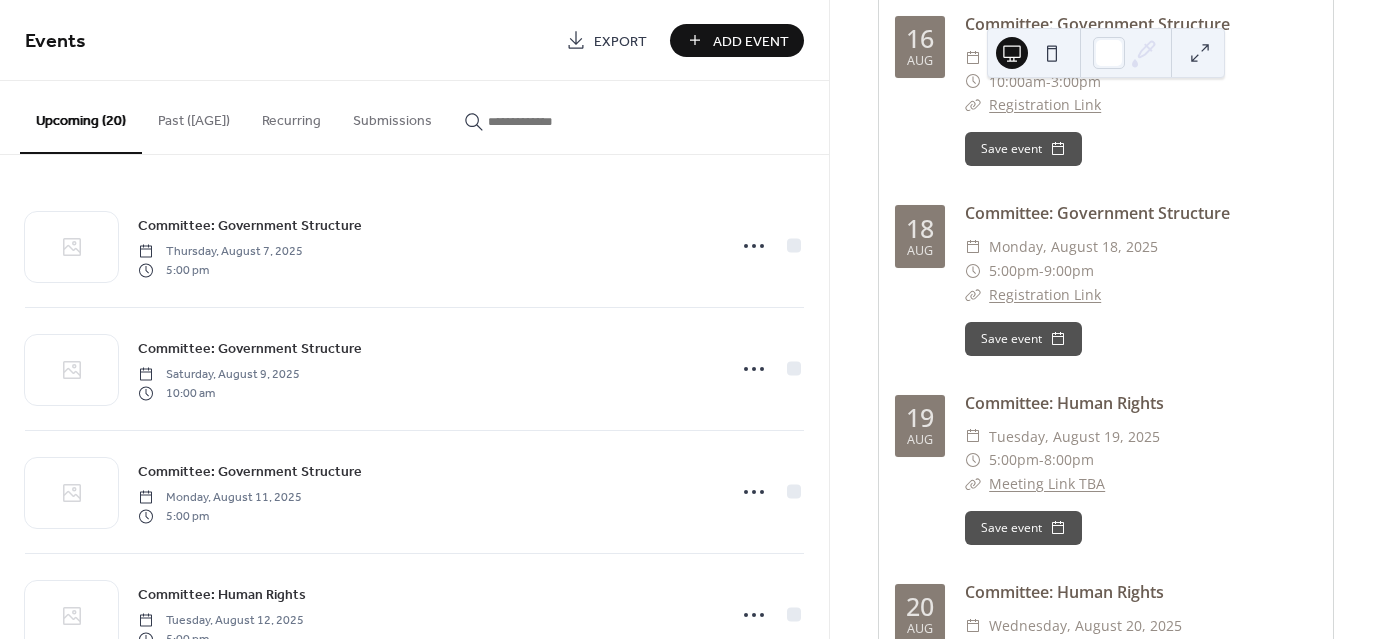 scroll, scrollTop: 1507, scrollLeft: 0, axis: vertical 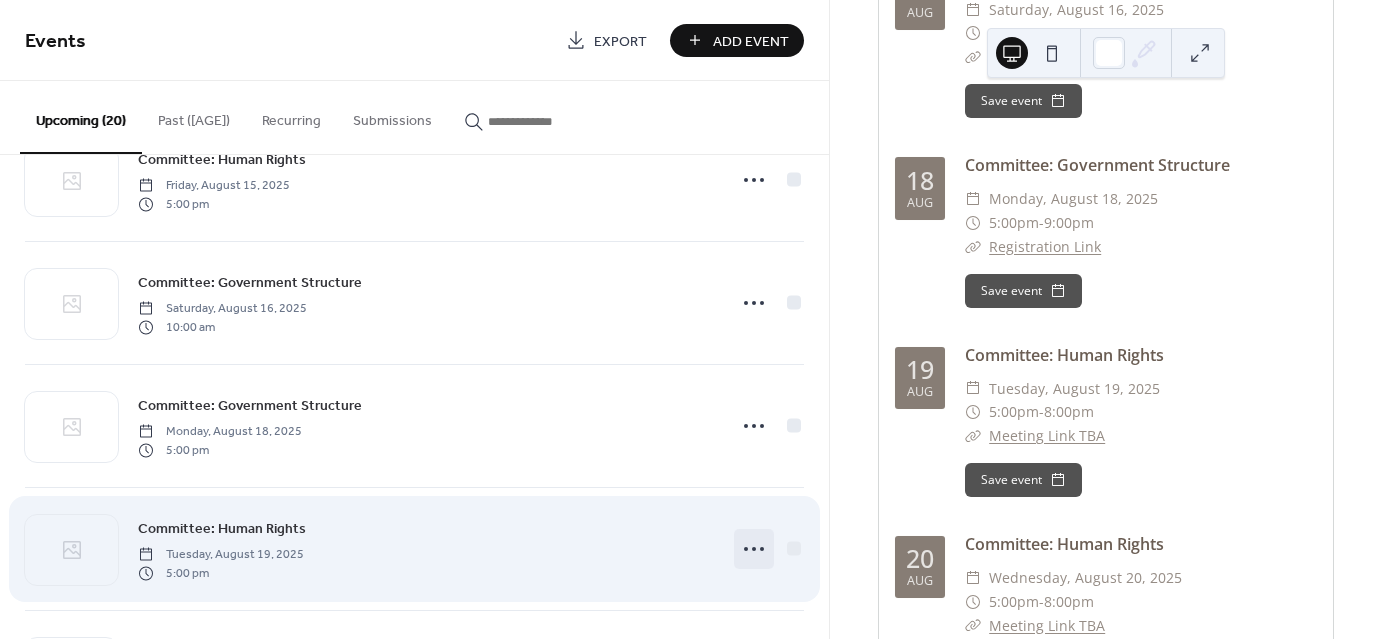 click 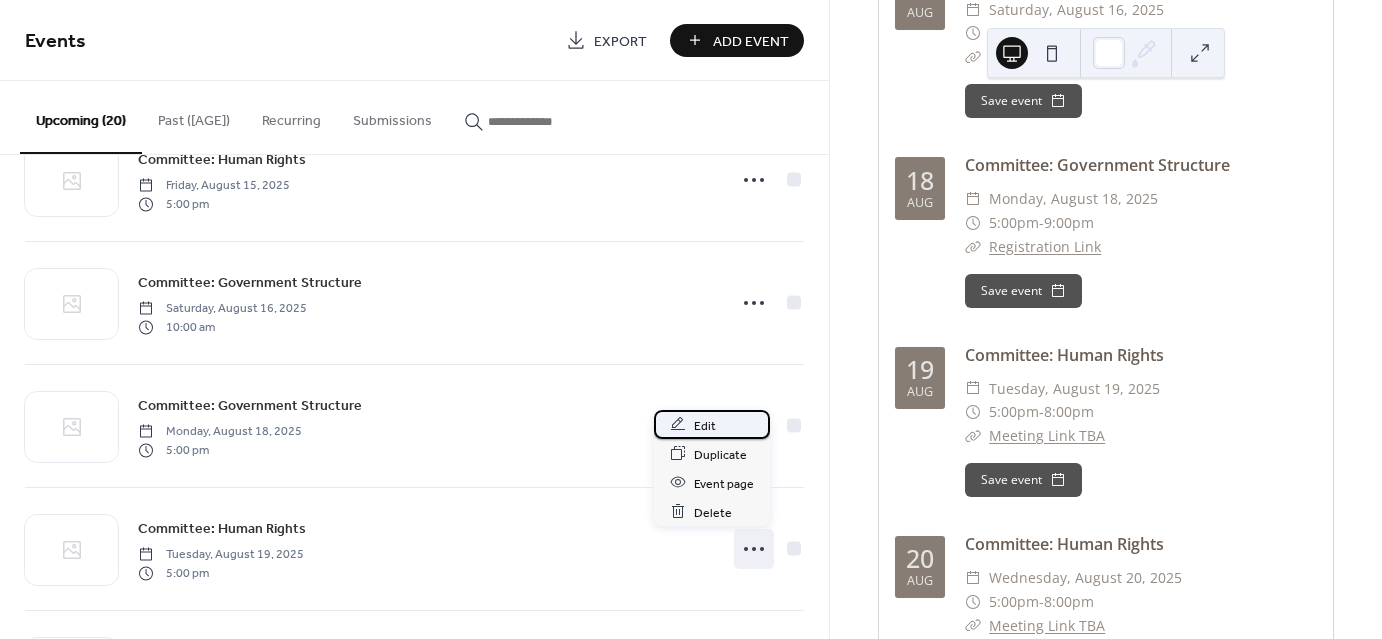 click on "Edit" at bounding box center [712, 424] 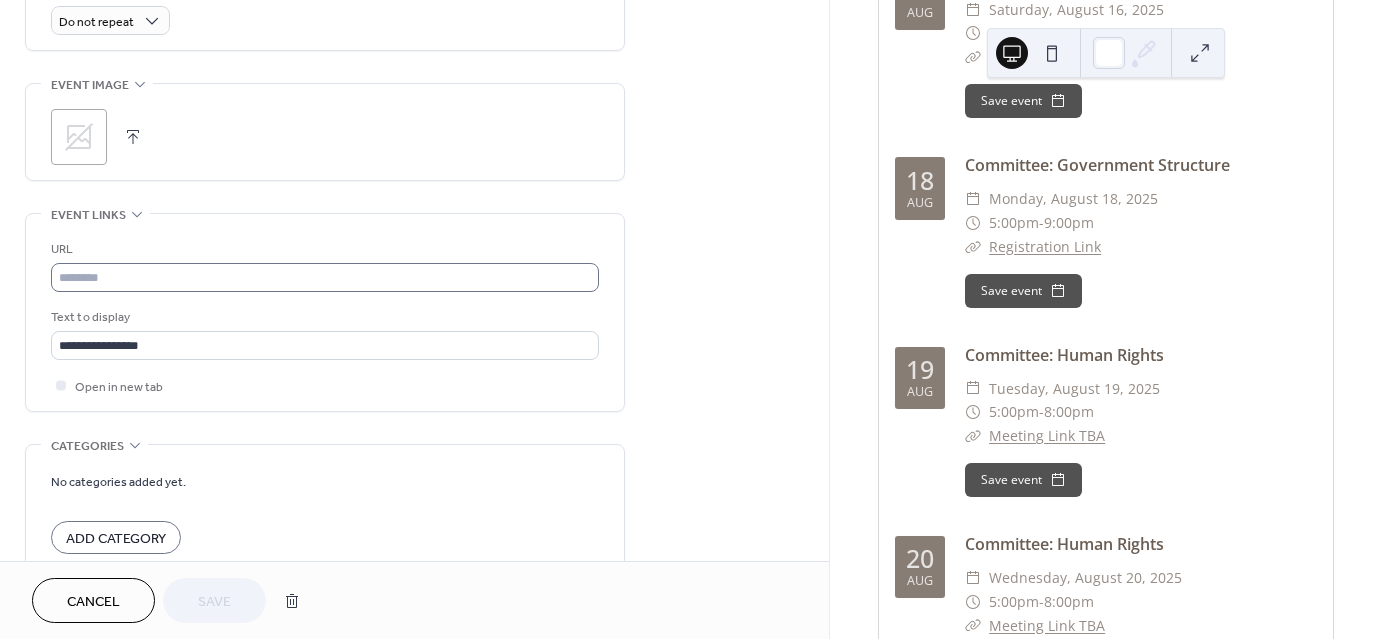 scroll, scrollTop: 906, scrollLeft: 0, axis: vertical 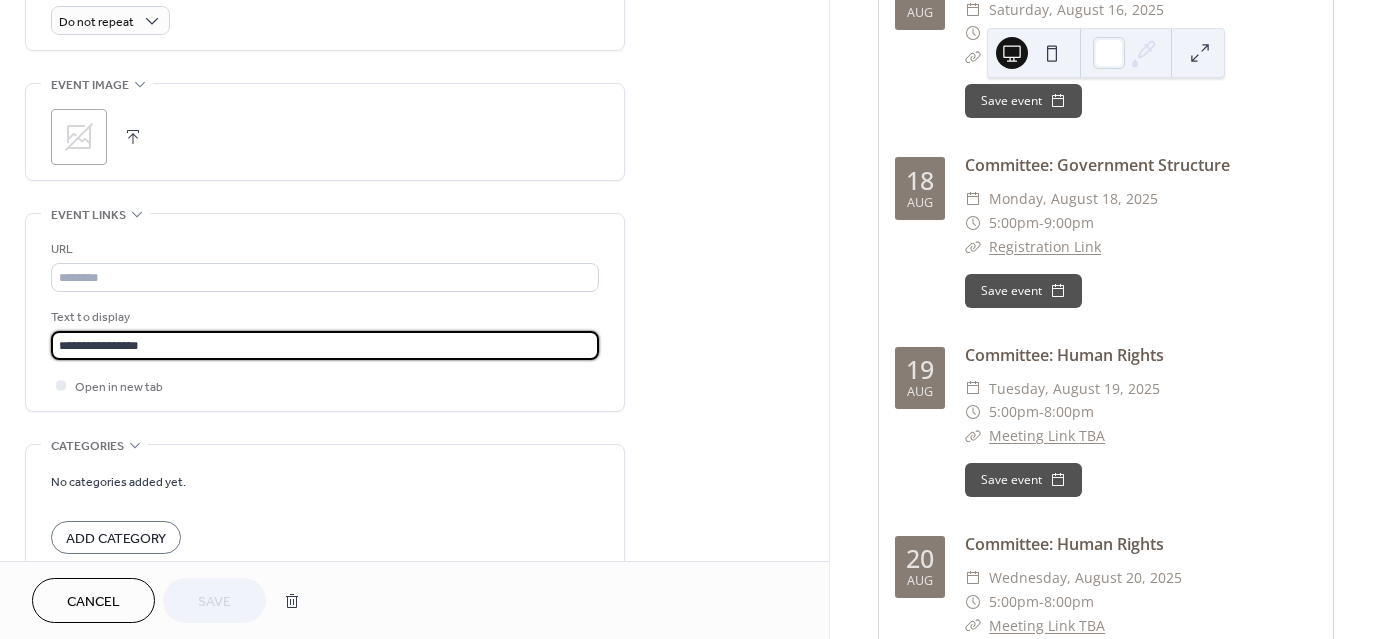 click on "**********" at bounding box center [325, 345] 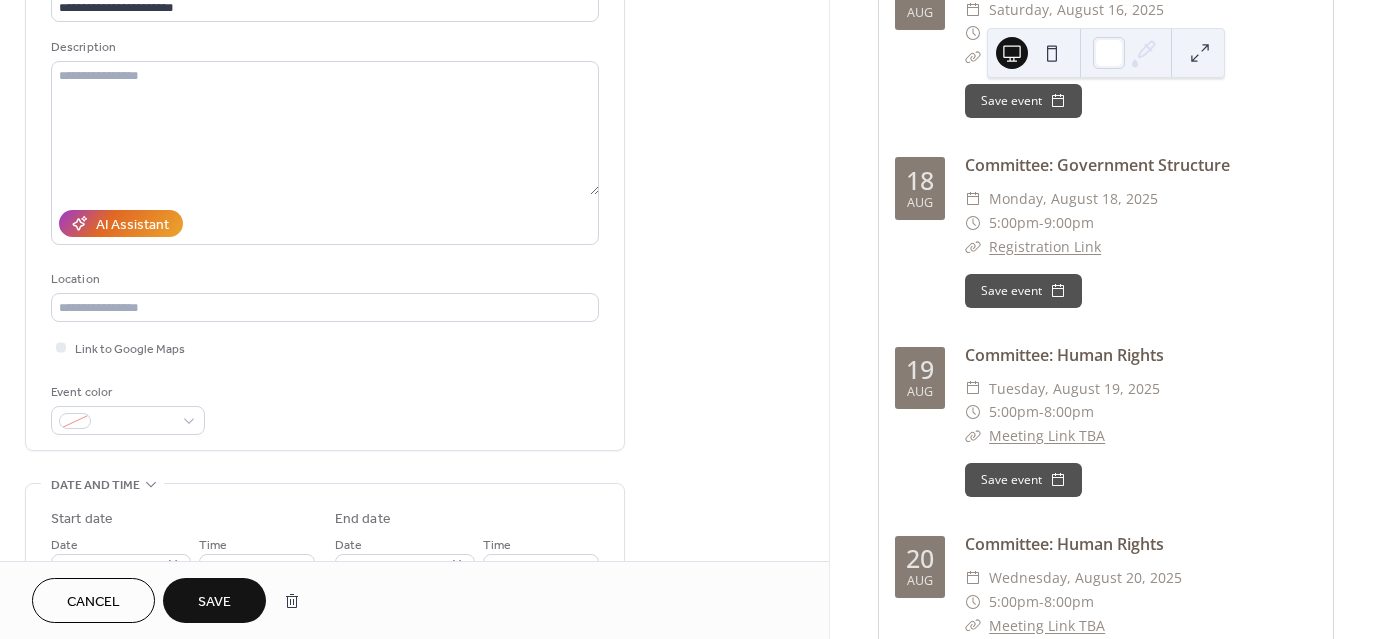 scroll, scrollTop: 167, scrollLeft: 0, axis: vertical 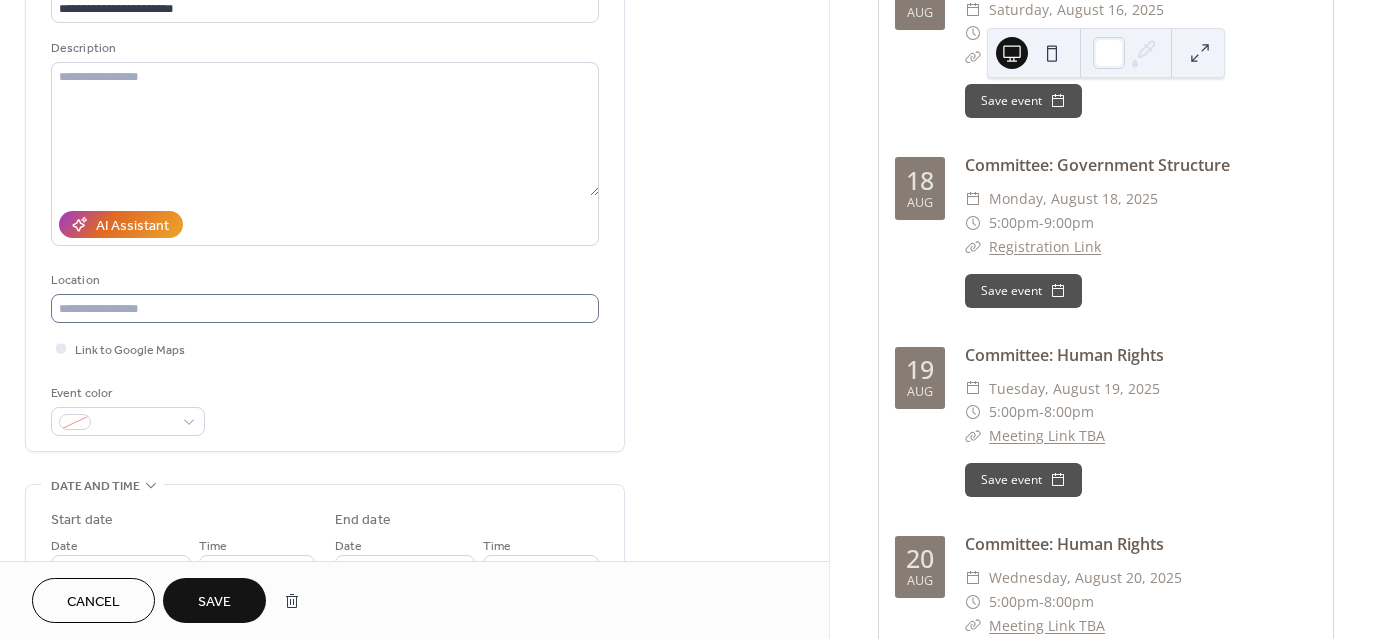 type 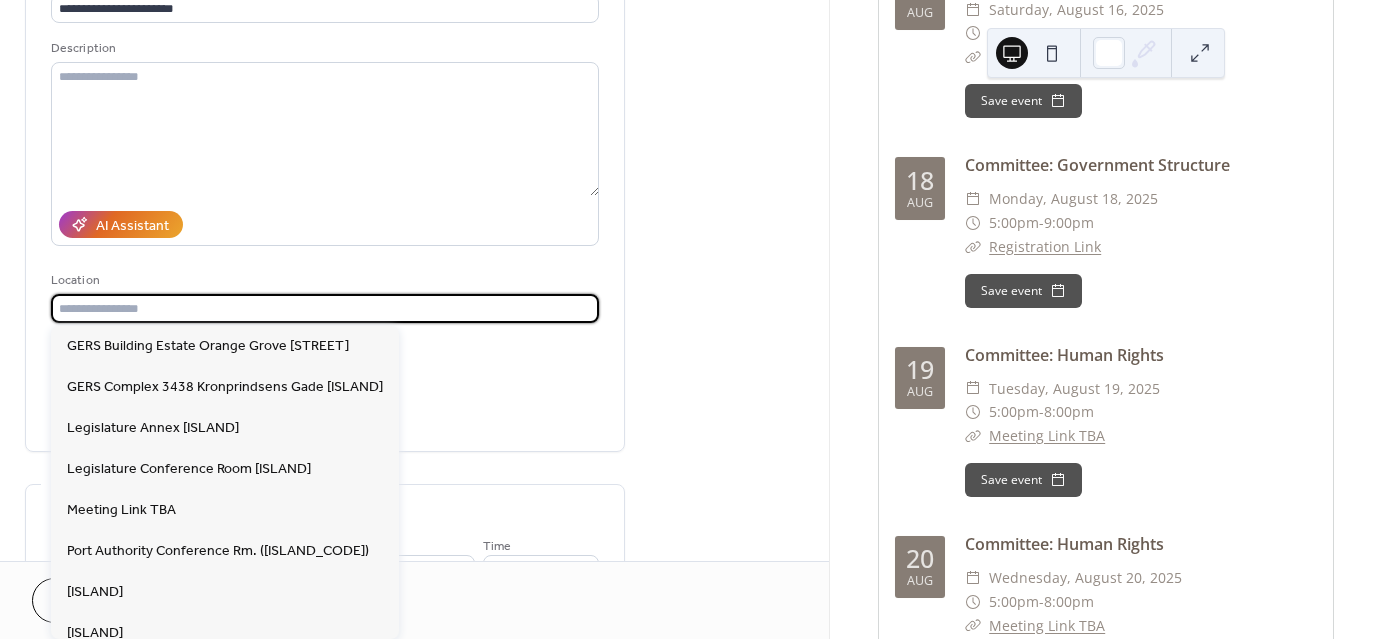 click at bounding box center (325, 308) 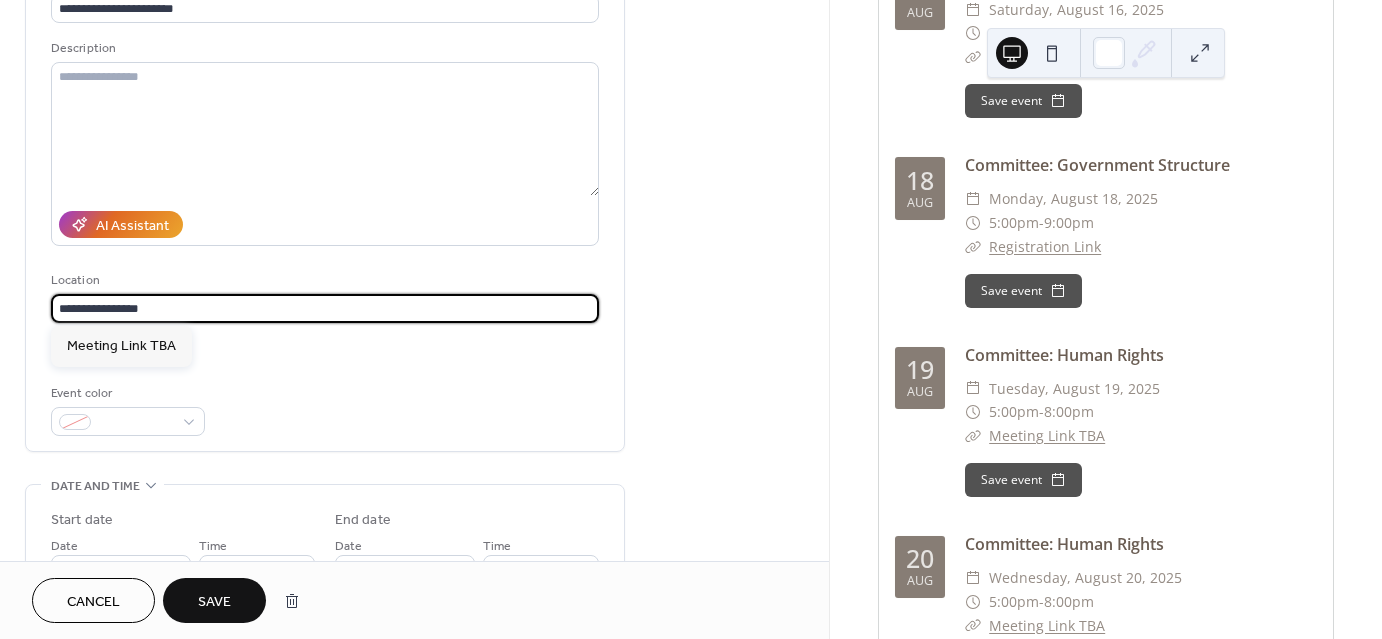 type on "**********" 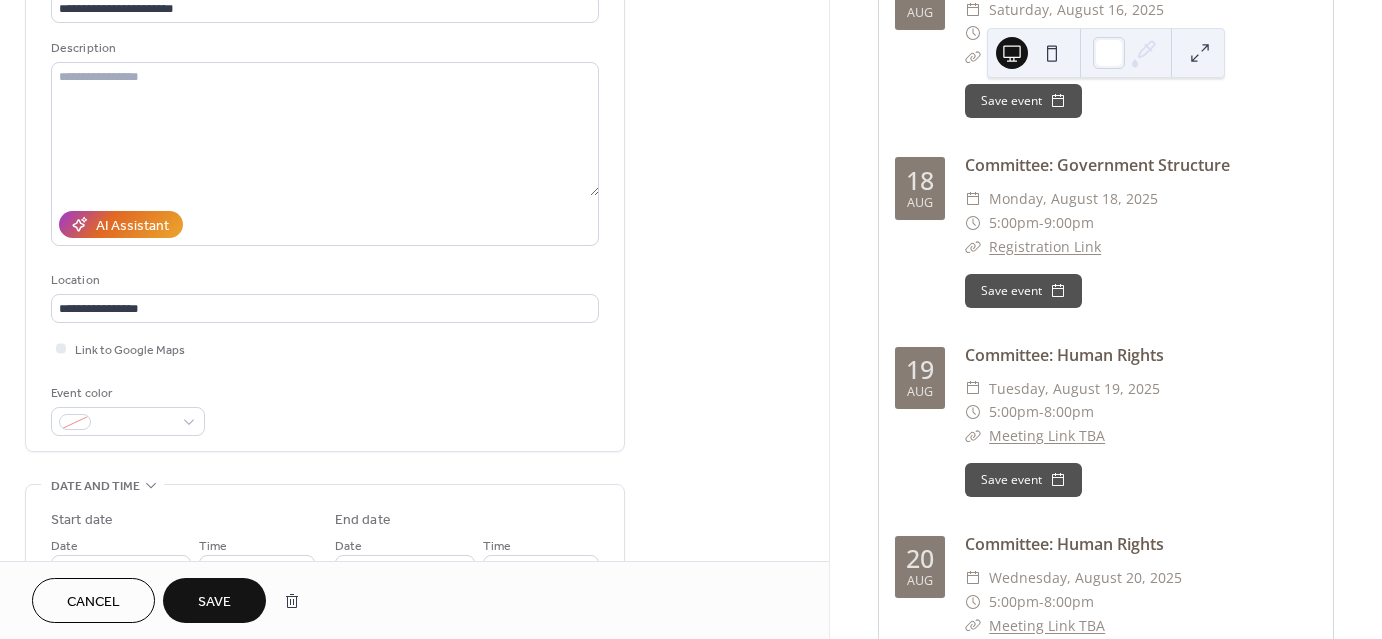click on "Save" at bounding box center [214, 602] 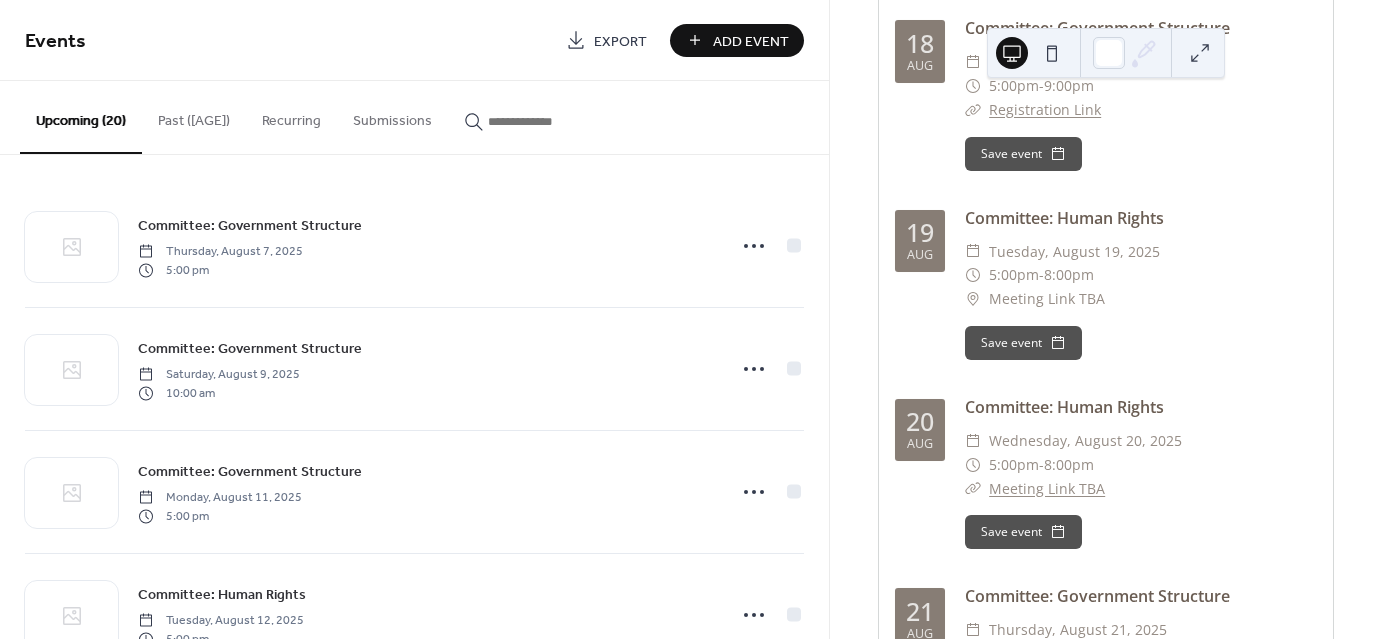 scroll, scrollTop: 1704, scrollLeft: 0, axis: vertical 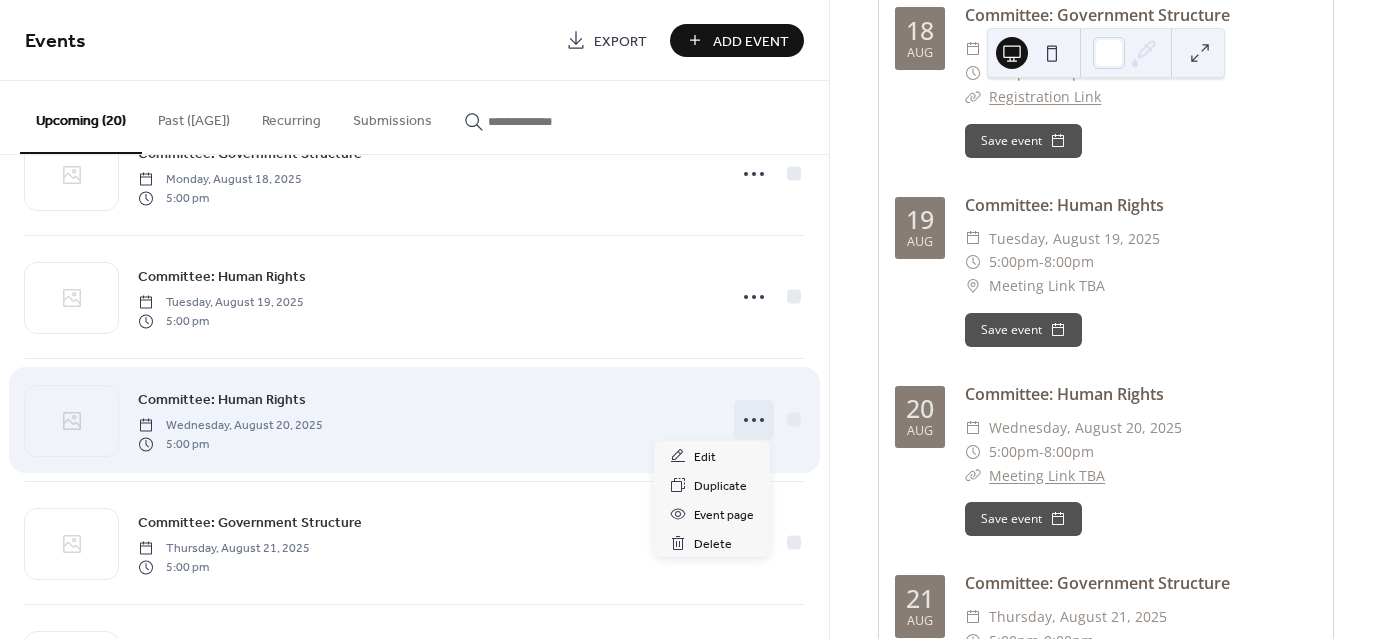 click 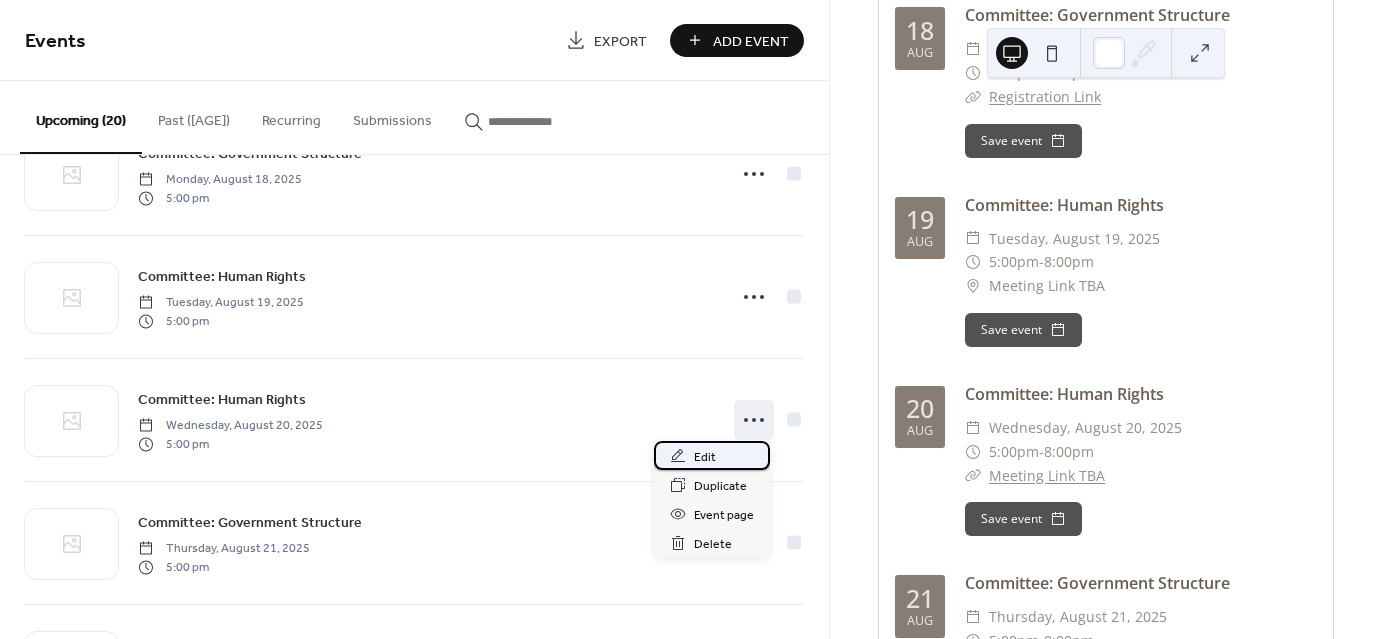 click on "Edit" at bounding box center [712, 455] 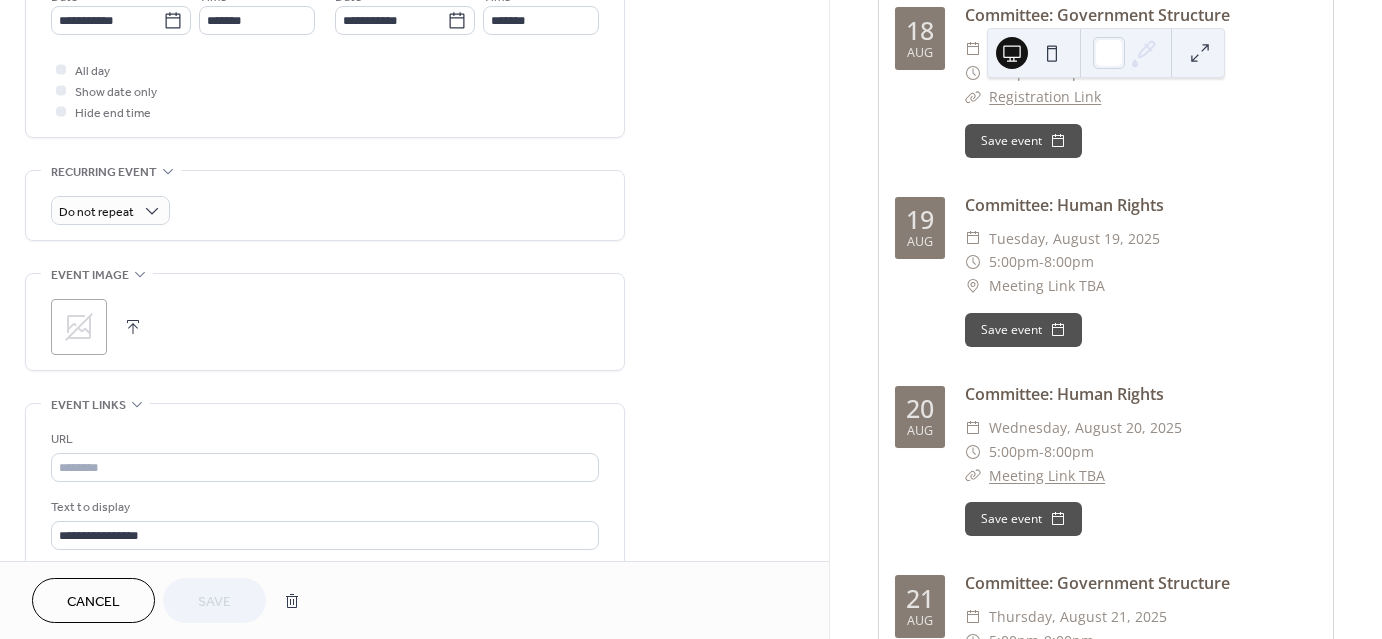 scroll, scrollTop: 751, scrollLeft: 0, axis: vertical 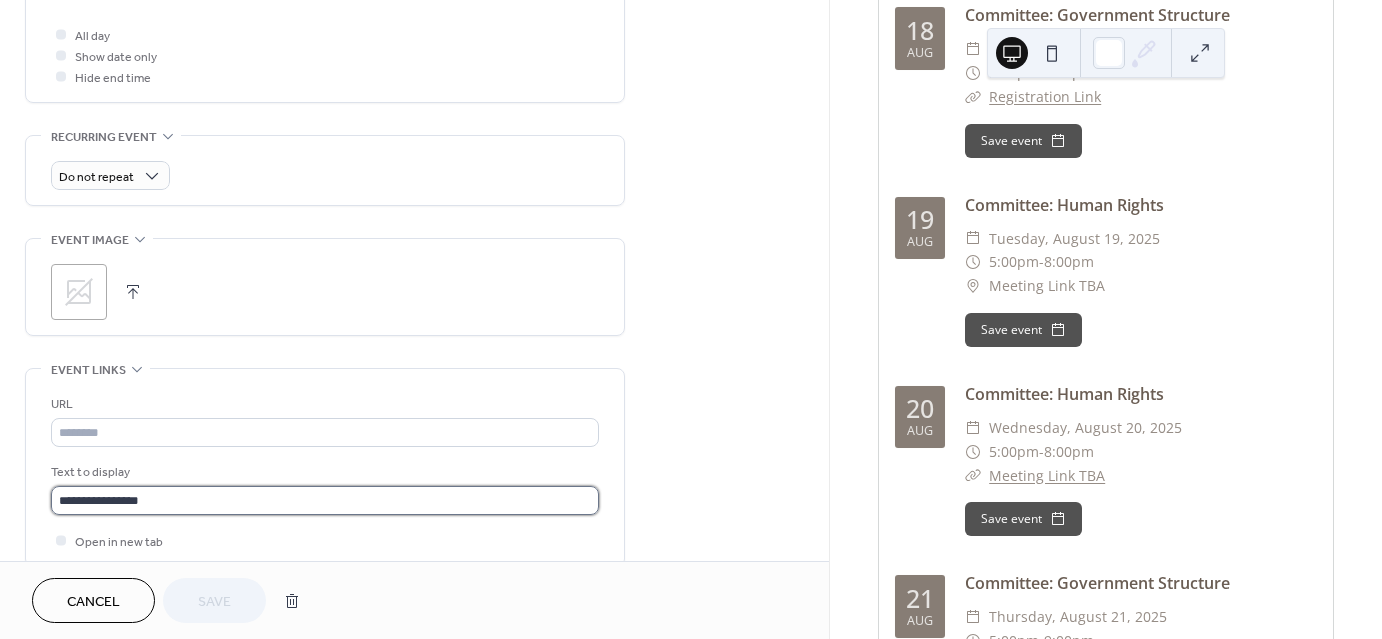 click on "**********" at bounding box center [325, 500] 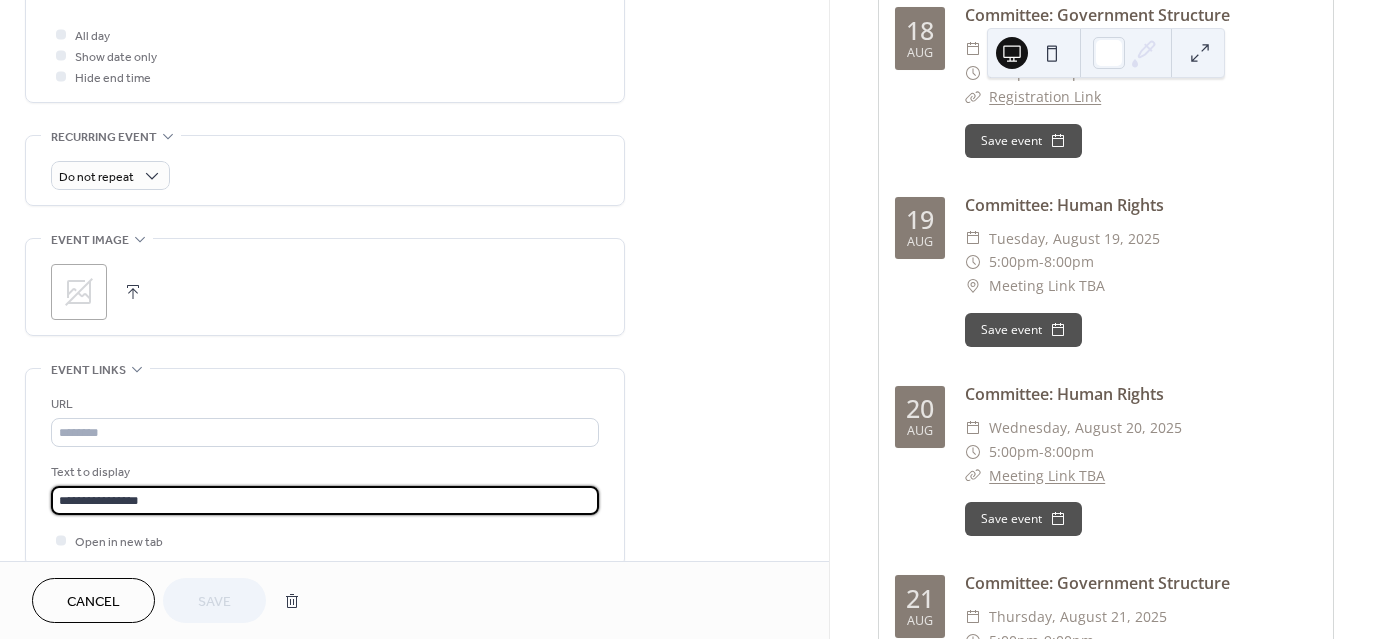 click on "**********" at bounding box center [325, 500] 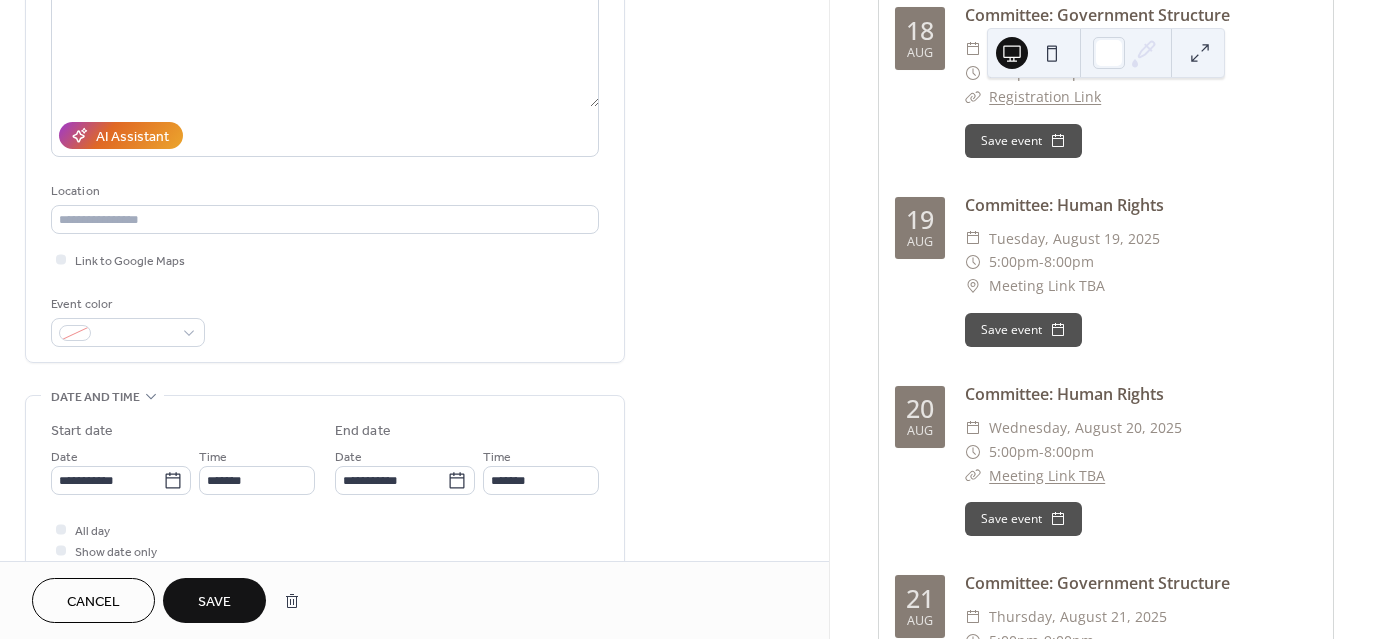 scroll, scrollTop: 244, scrollLeft: 0, axis: vertical 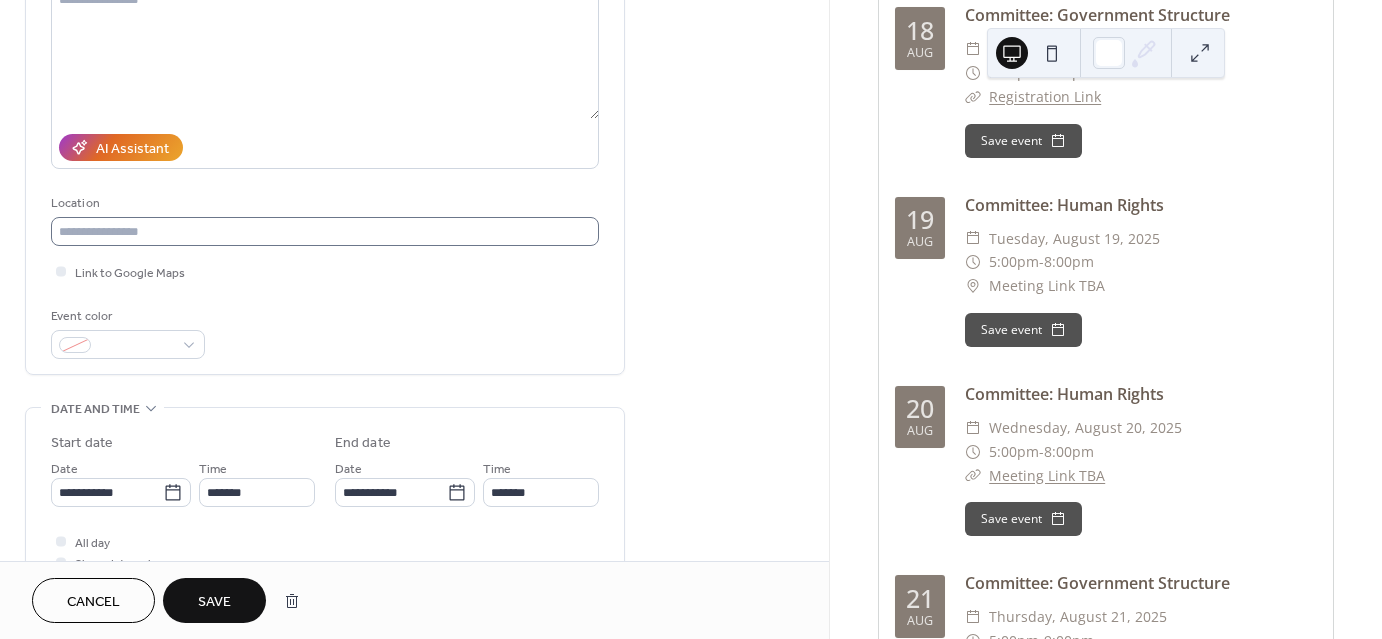 type 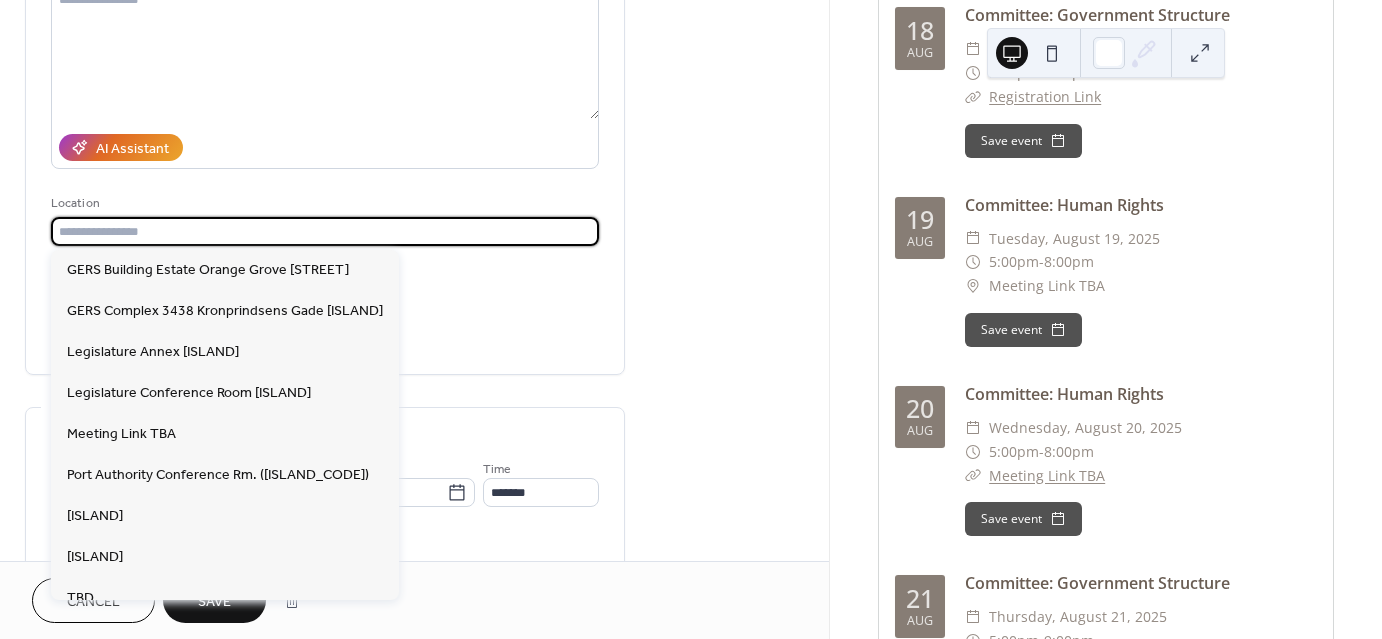 click at bounding box center (325, 231) 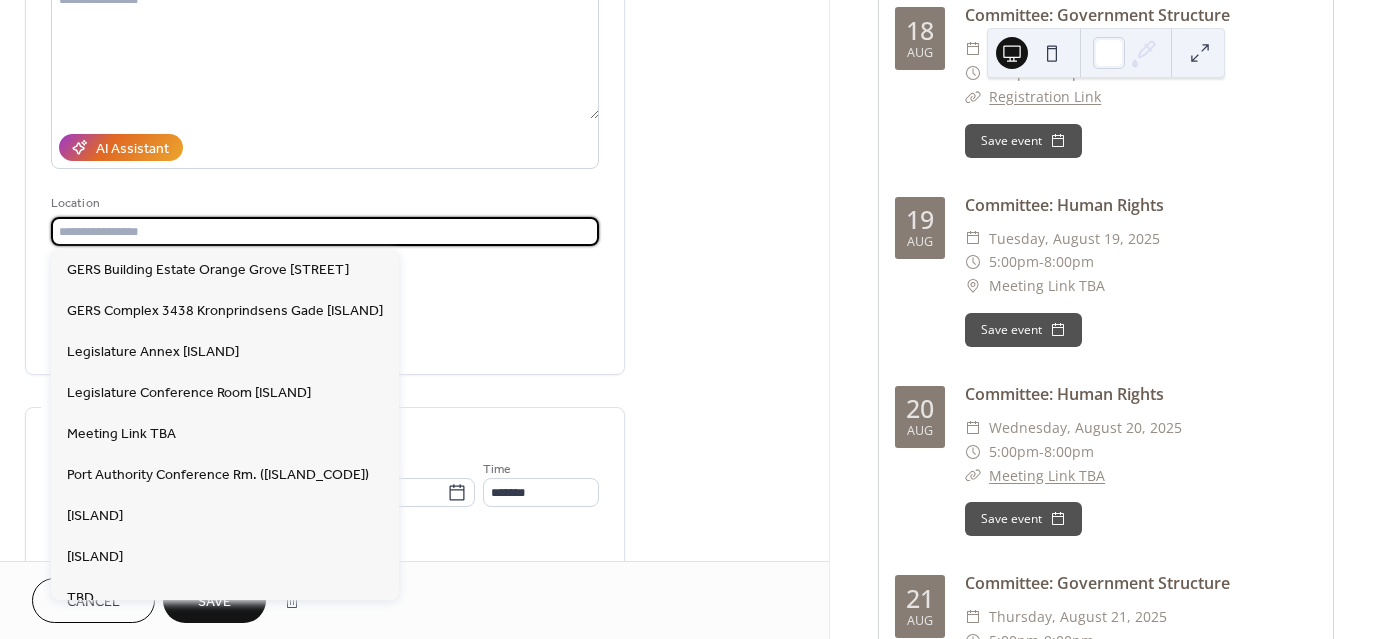 paste on "**********" 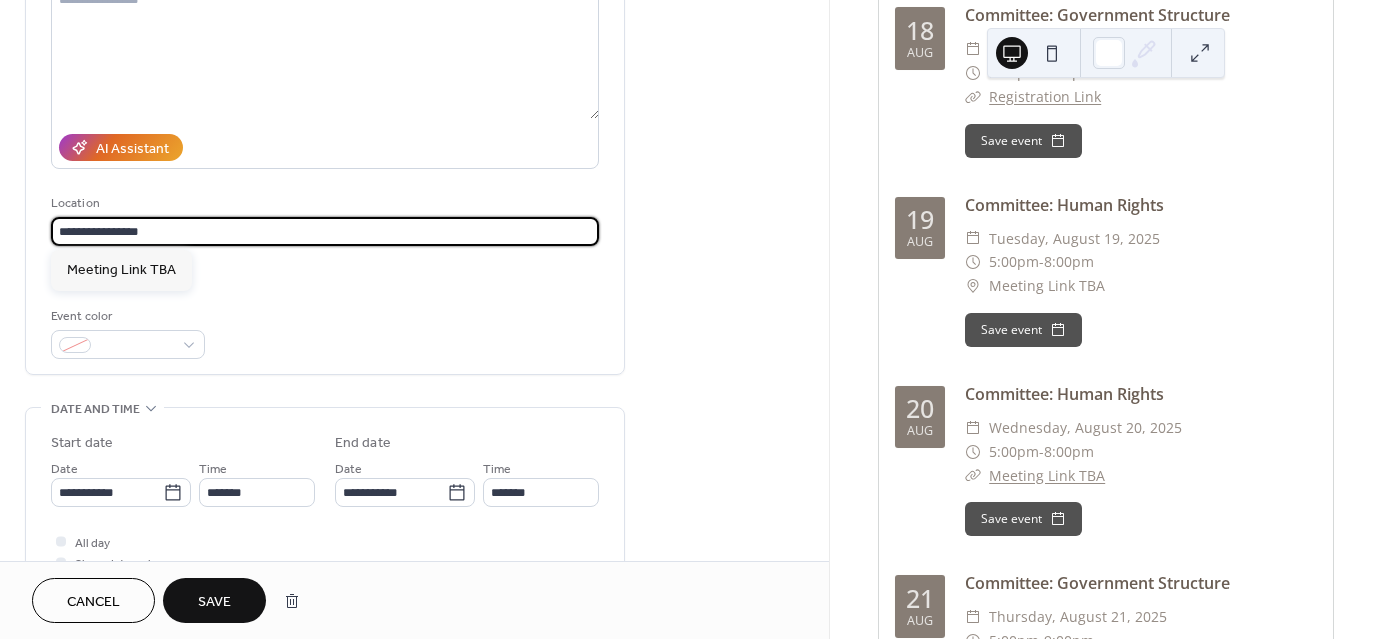 type on "**********" 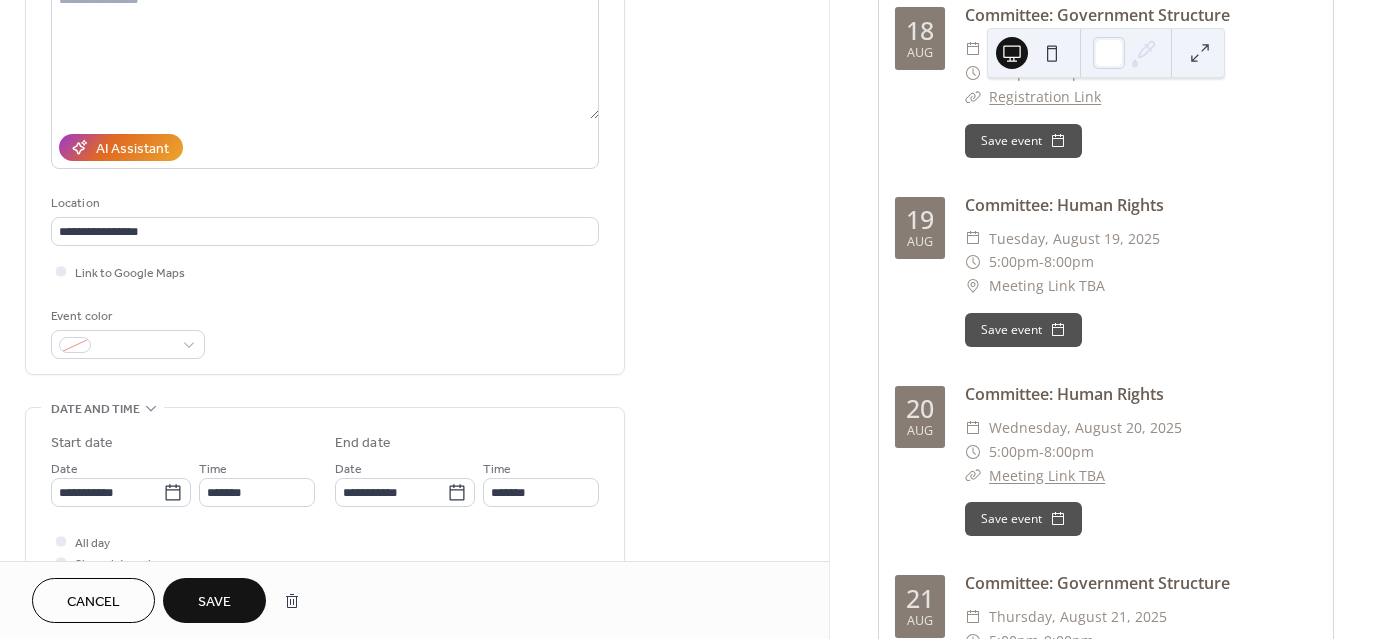 click on "Save" at bounding box center (214, 602) 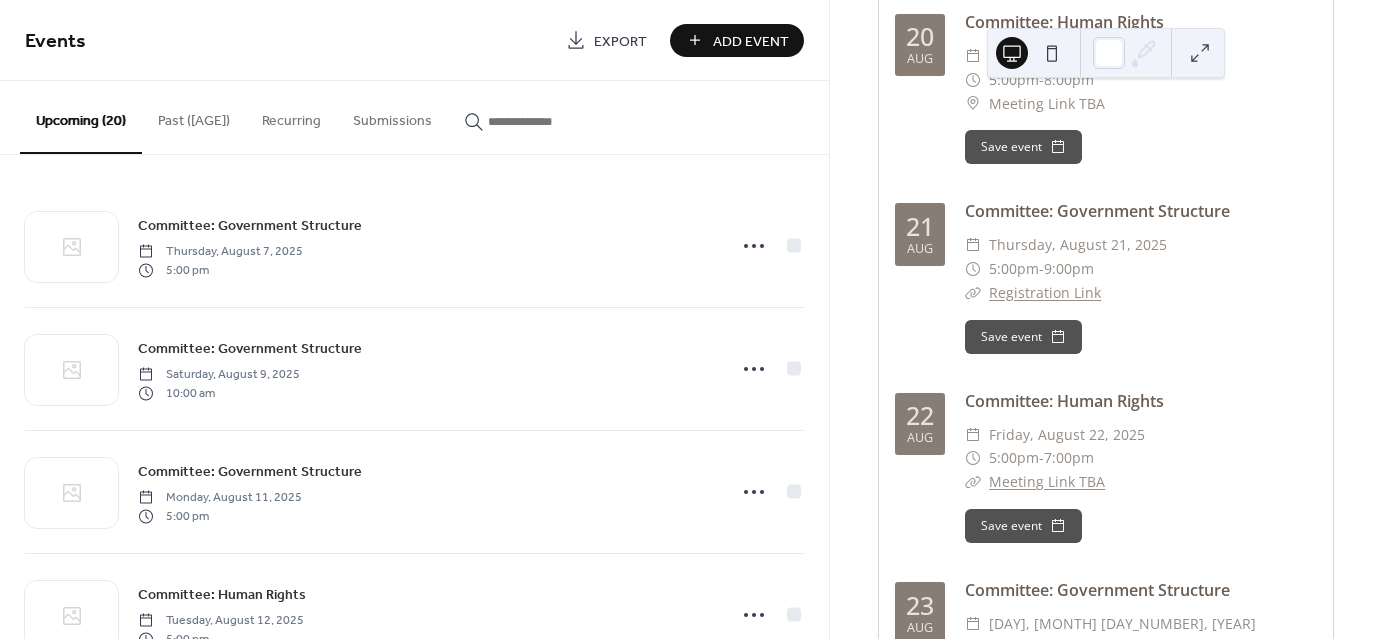 scroll, scrollTop: 2123, scrollLeft: 0, axis: vertical 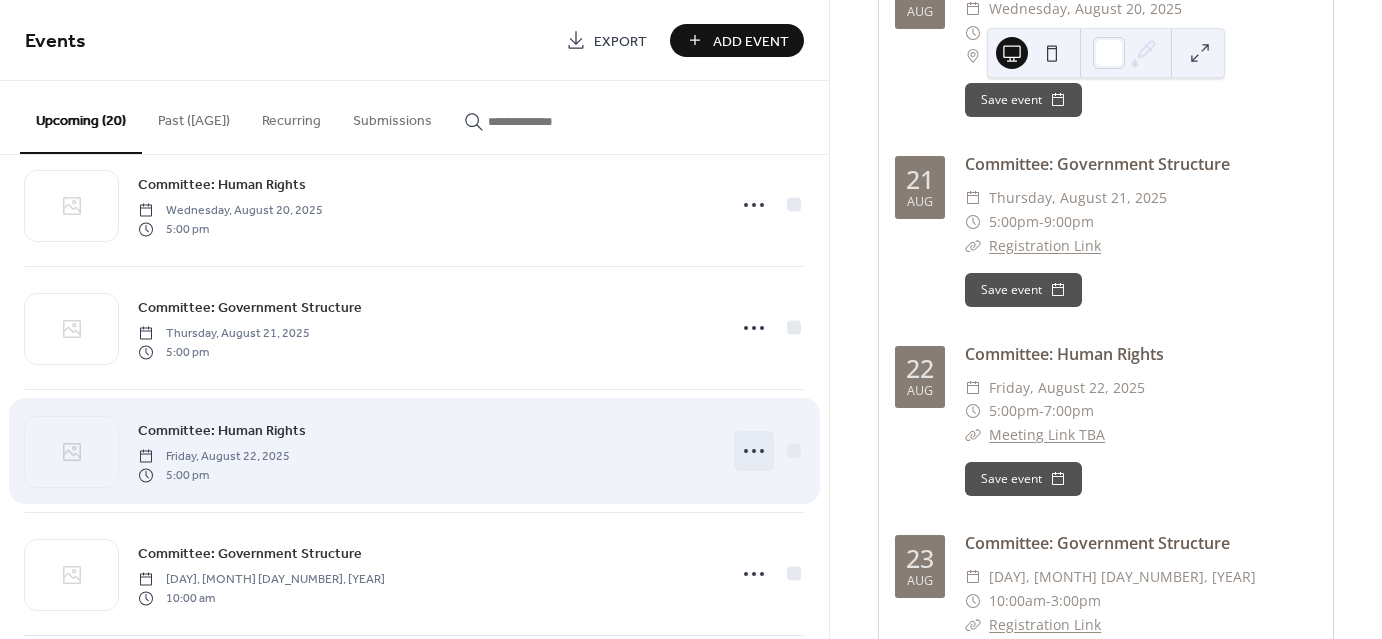 click 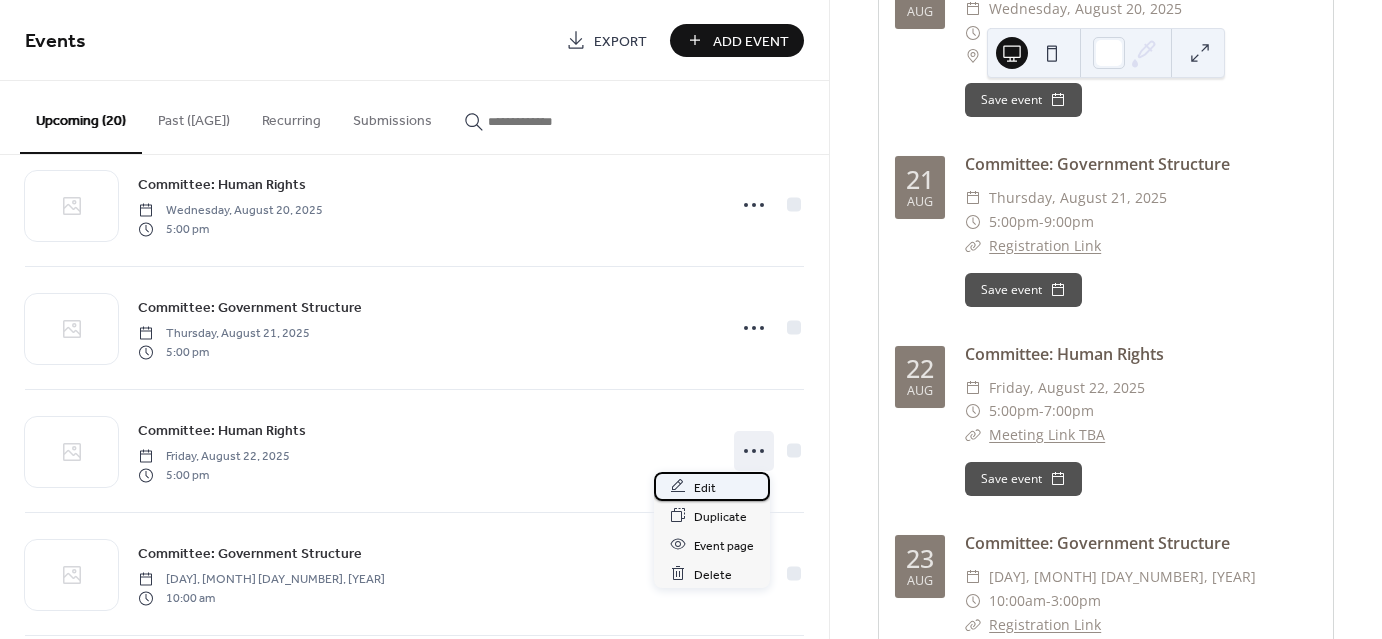 click on "Edit" at bounding box center (712, 486) 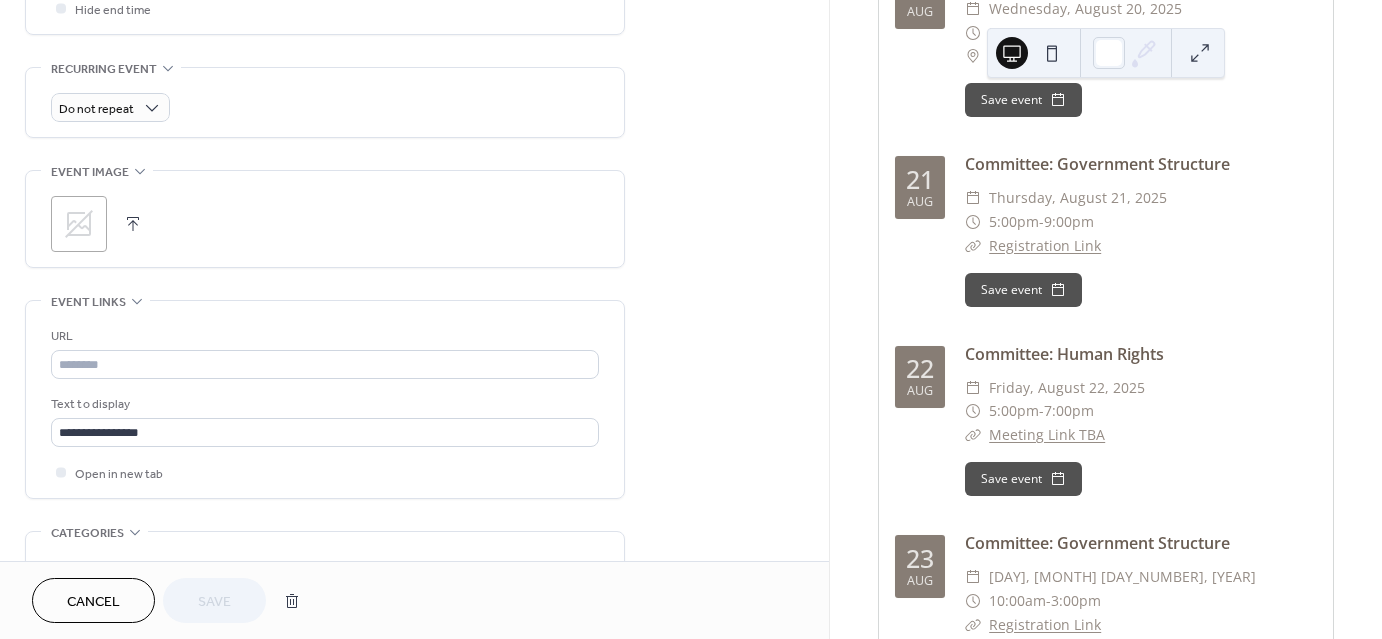 scroll, scrollTop: 820, scrollLeft: 0, axis: vertical 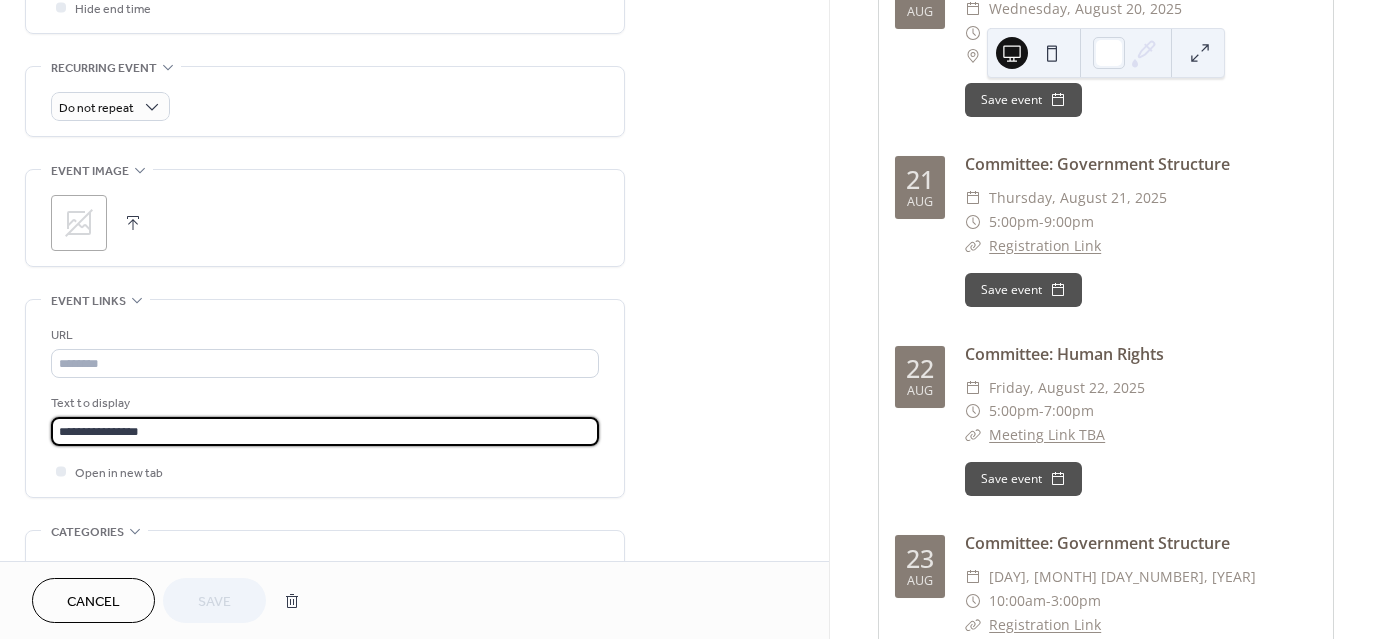 click on "**********" at bounding box center [325, 431] 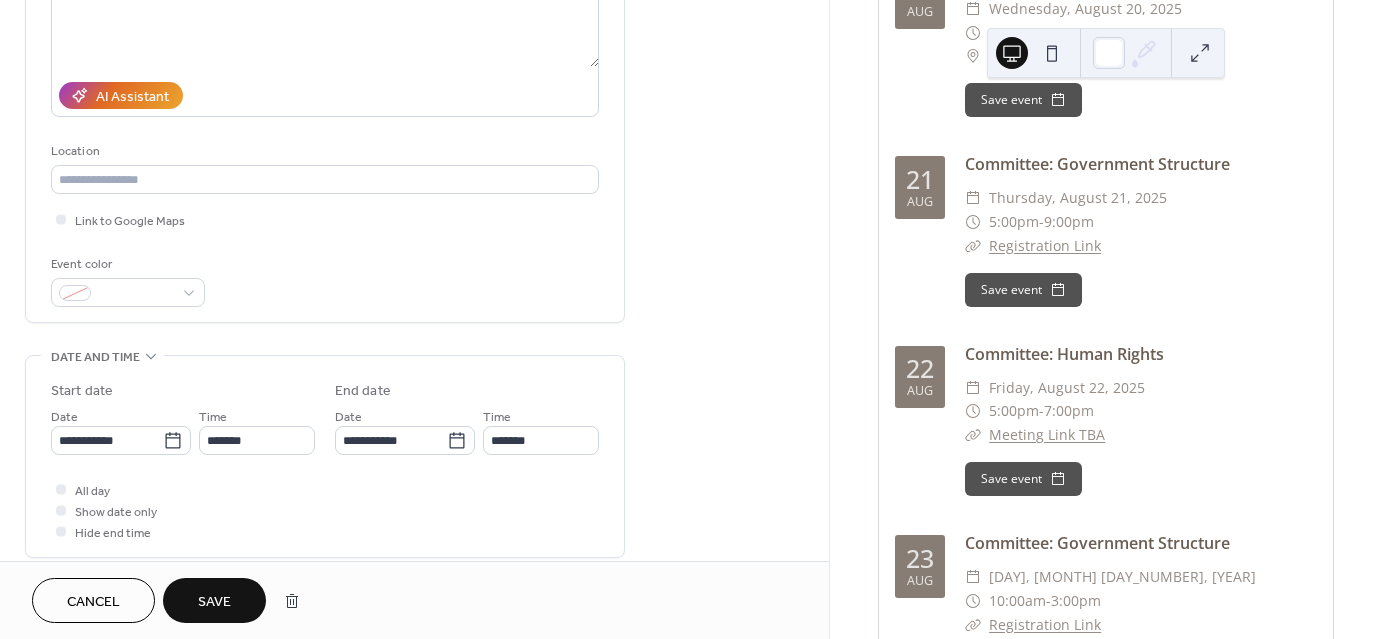 scroll, scrollTop: 296, scrollLeft: 0, axis: vertical 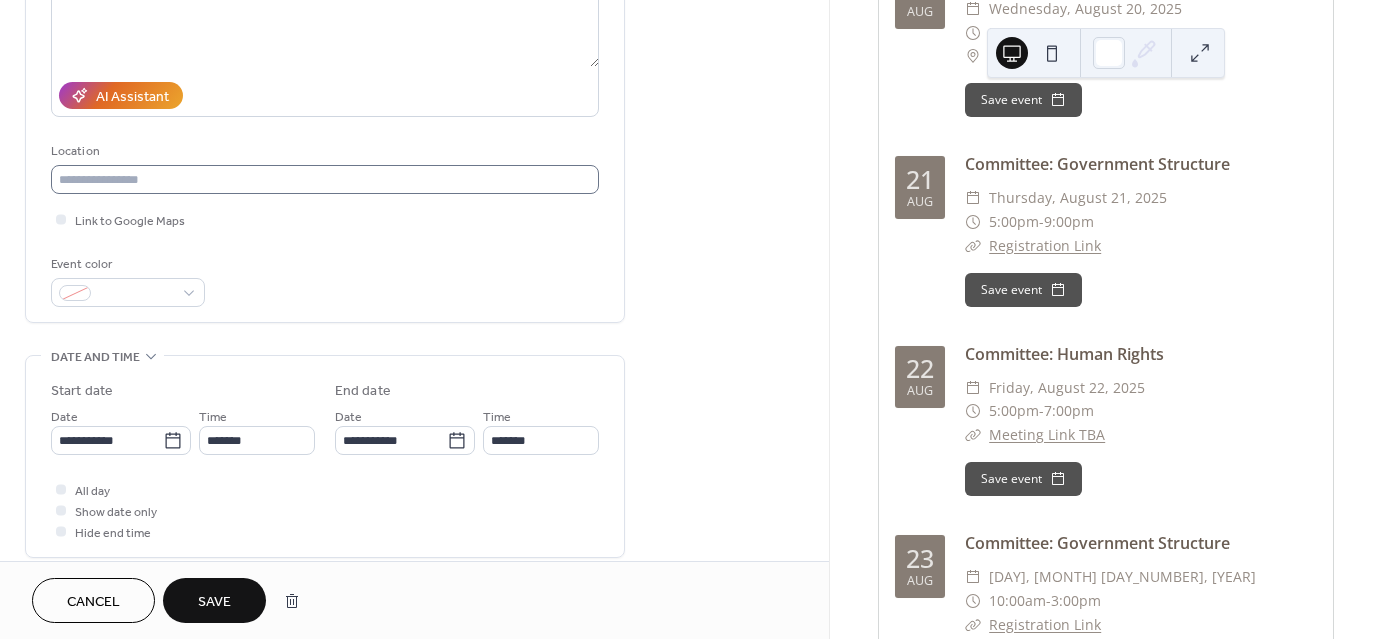 type 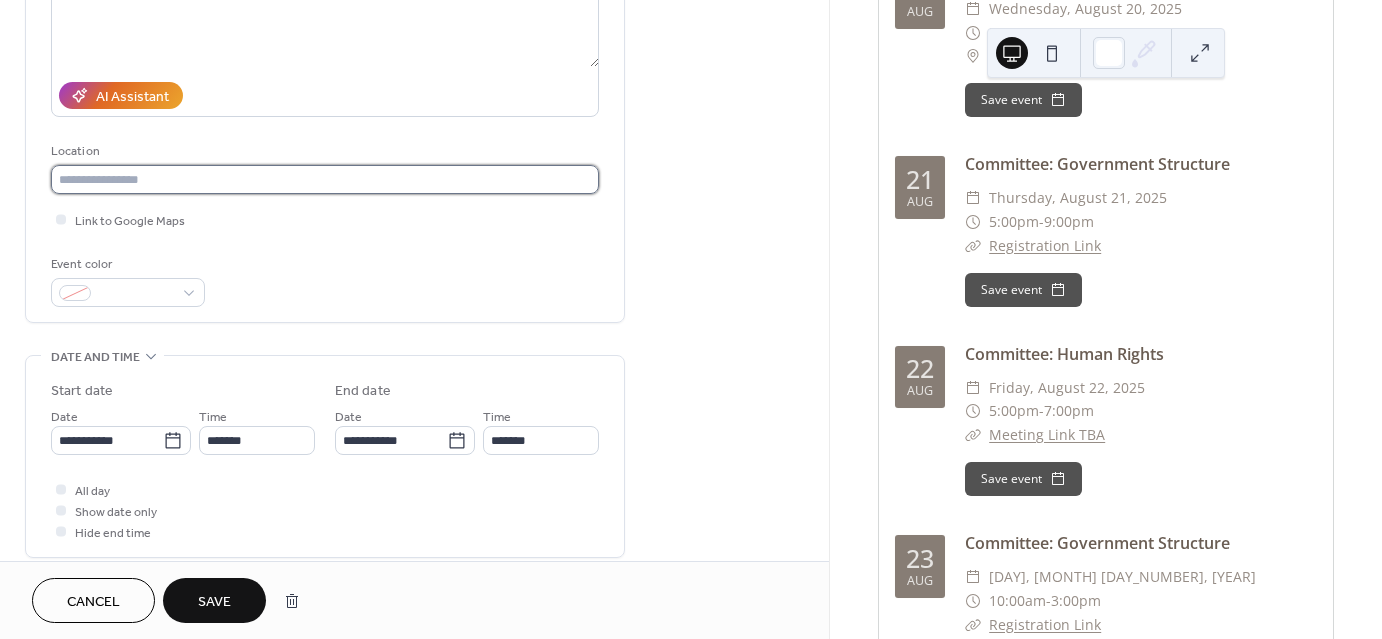 click at bounding box center (325, 179) 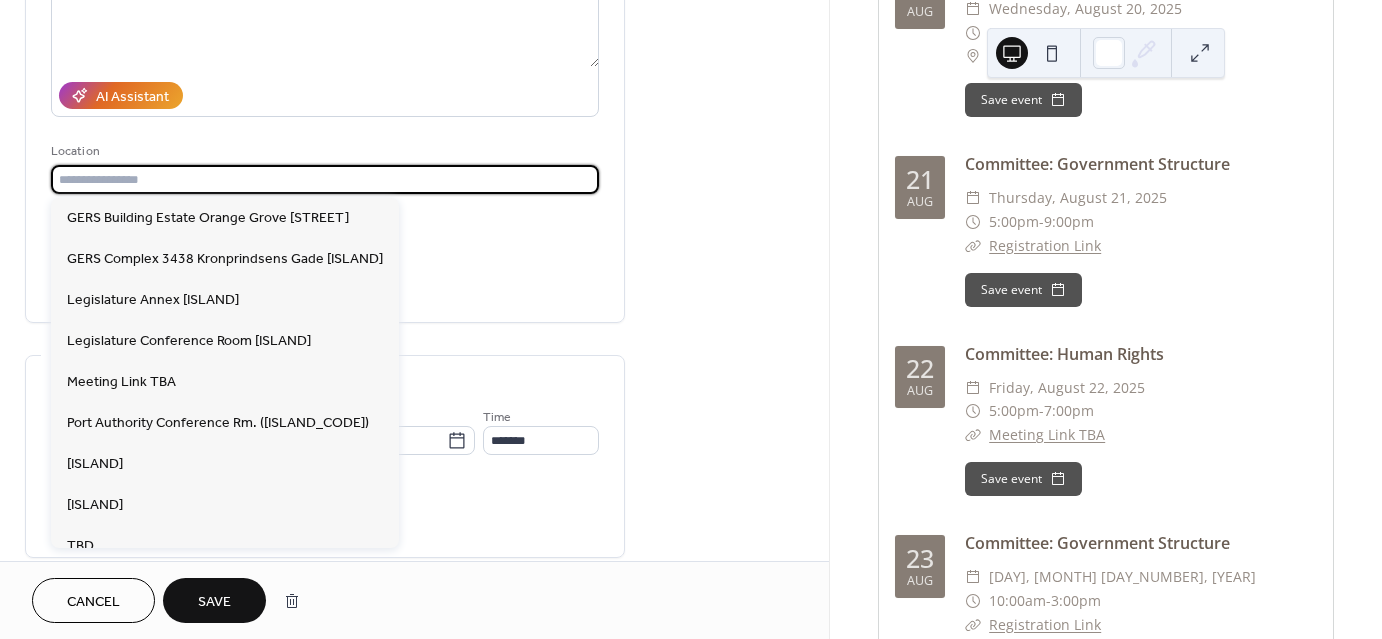 paste on "**********" 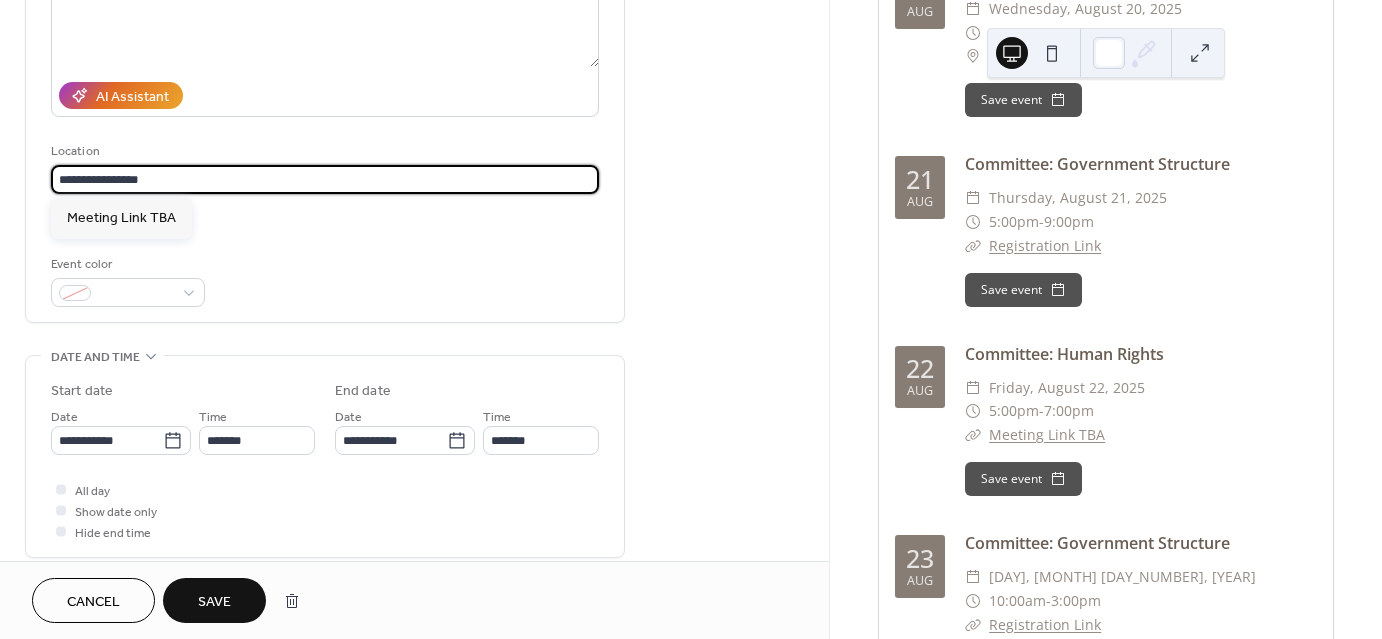 type on "**********" 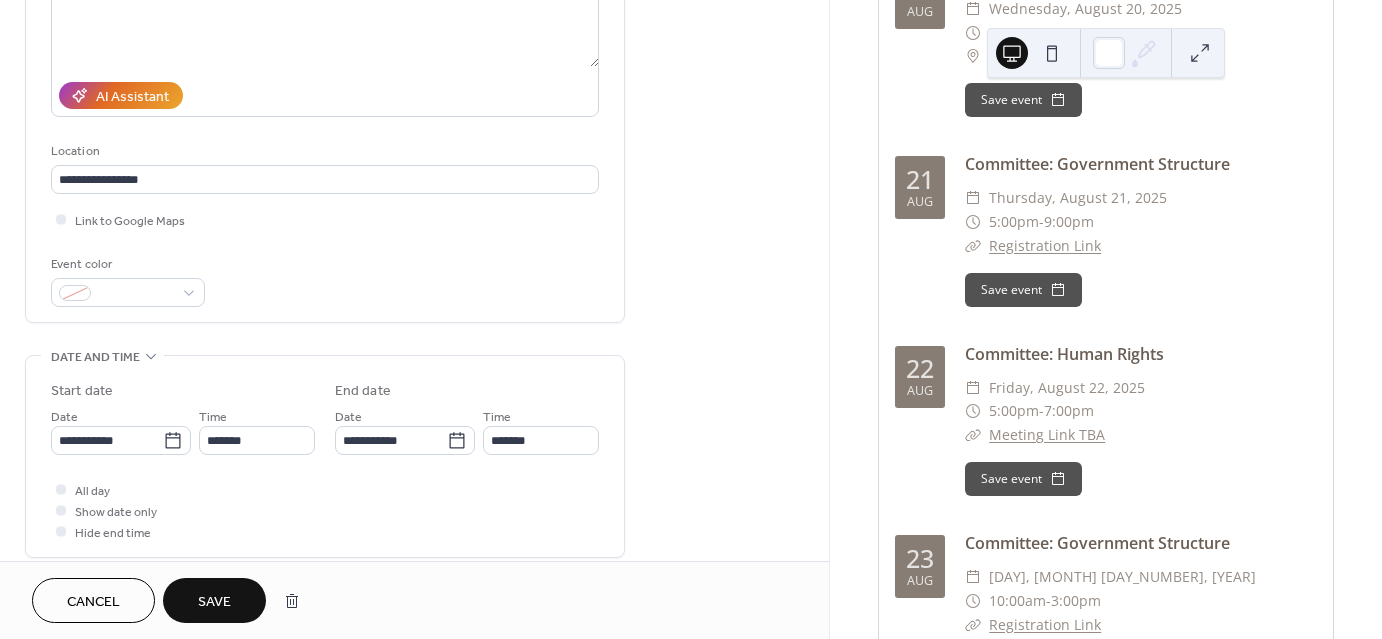 click on "Save" at bounding box center (214, 600) 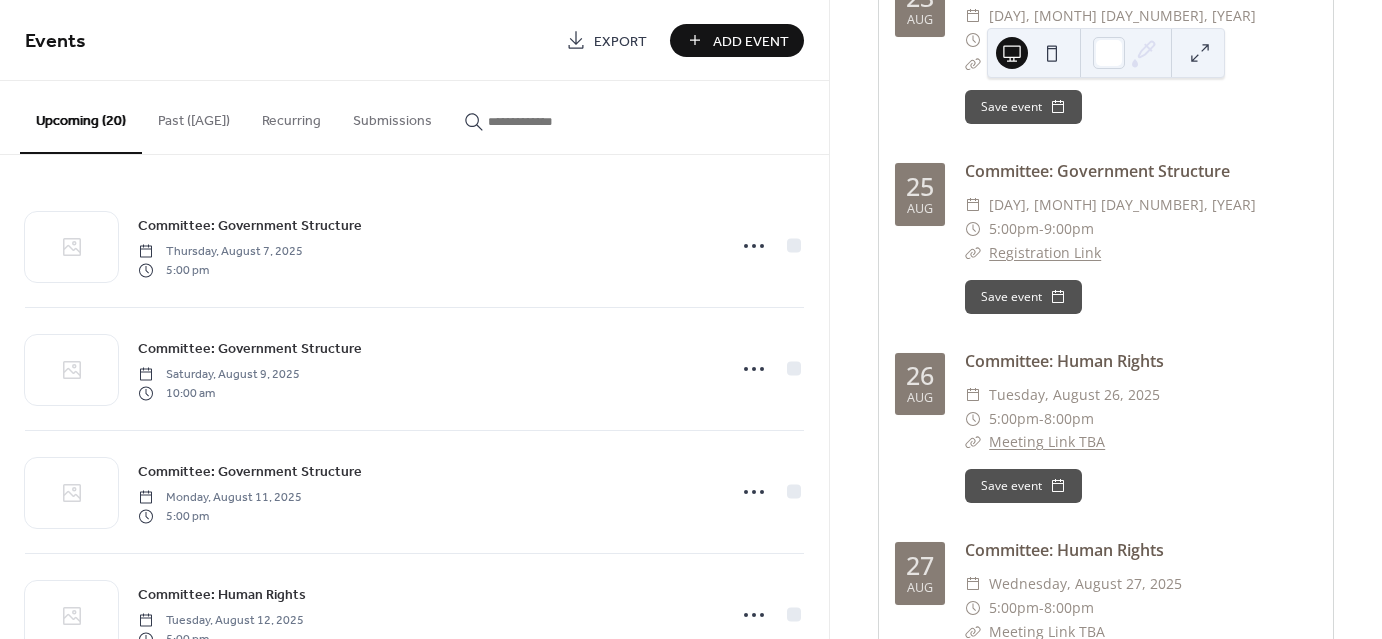 scroll, scrollTop: 2686, scrollLeft: 0, axis: vertical 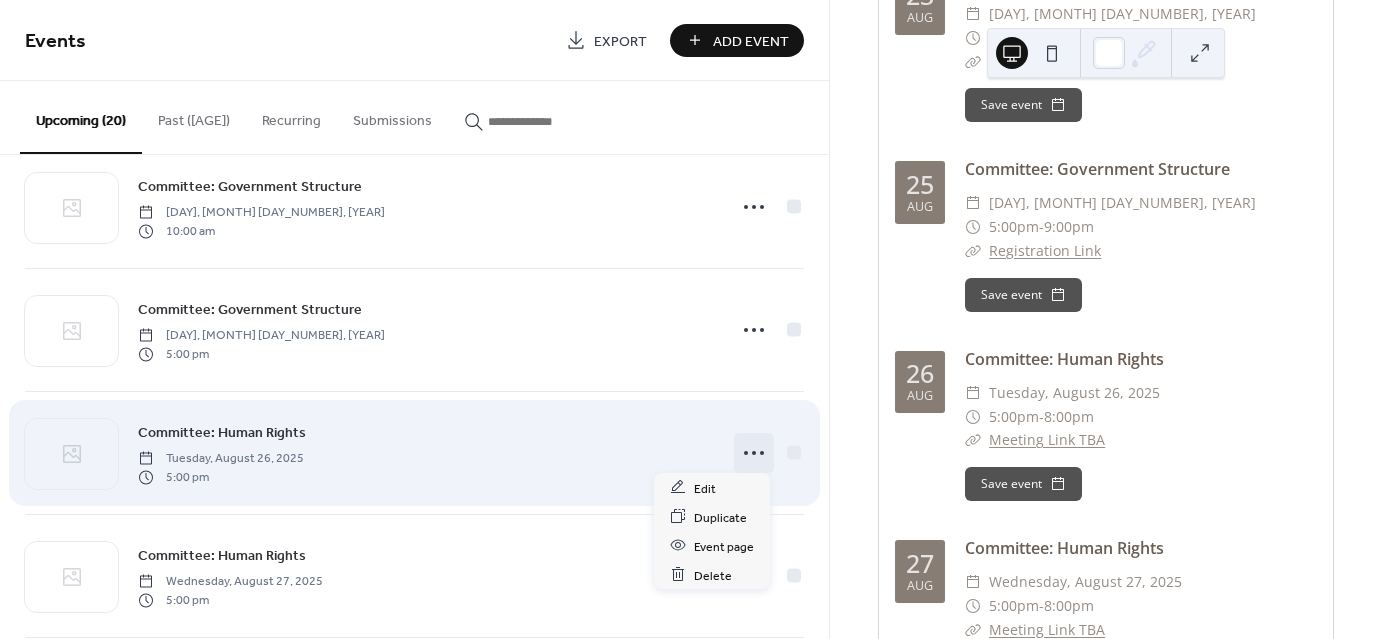 click 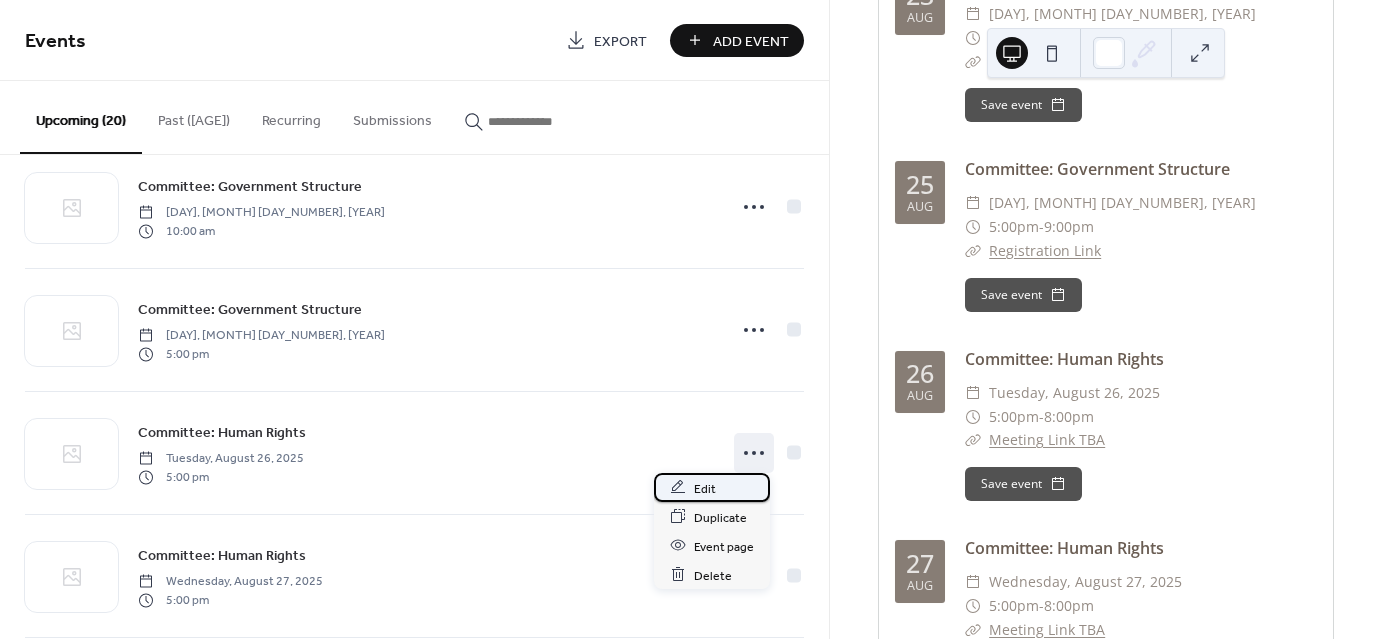 click on "Edit" at bounding box center (712, 487) 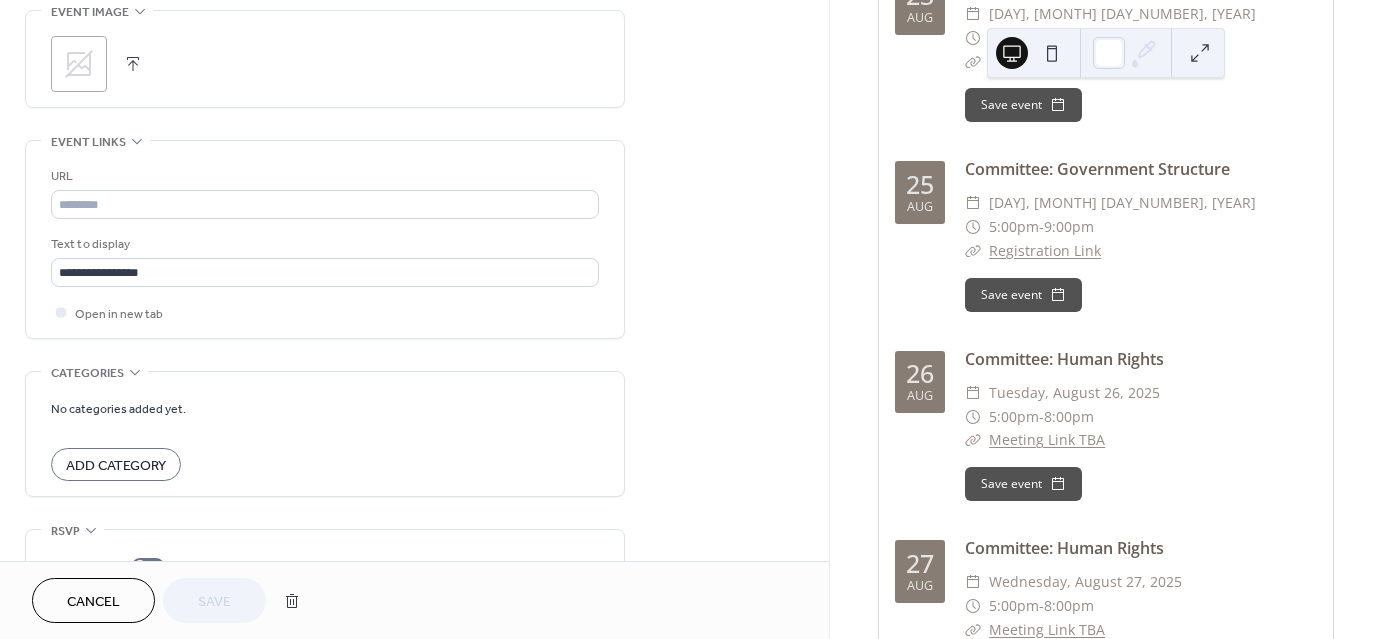scroll, scrollTop: 988, scrollLeft: 0, axis: vertical 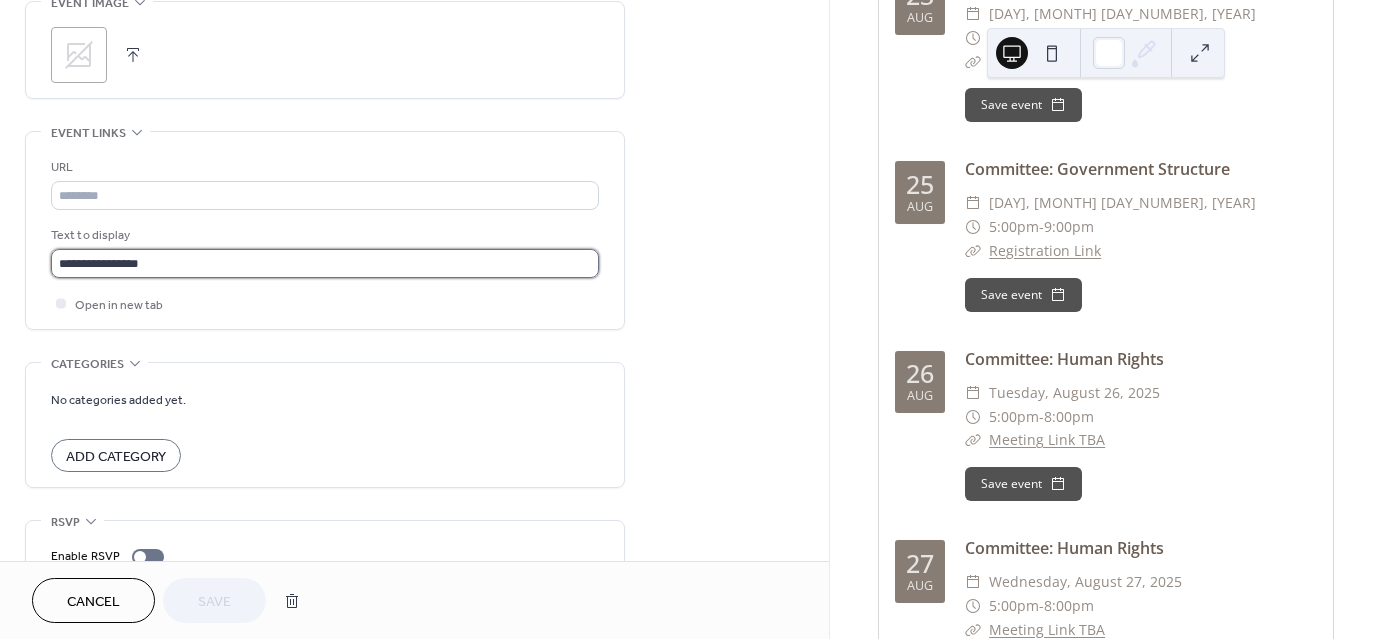 click on "**********" at bounding box center (325, 263) 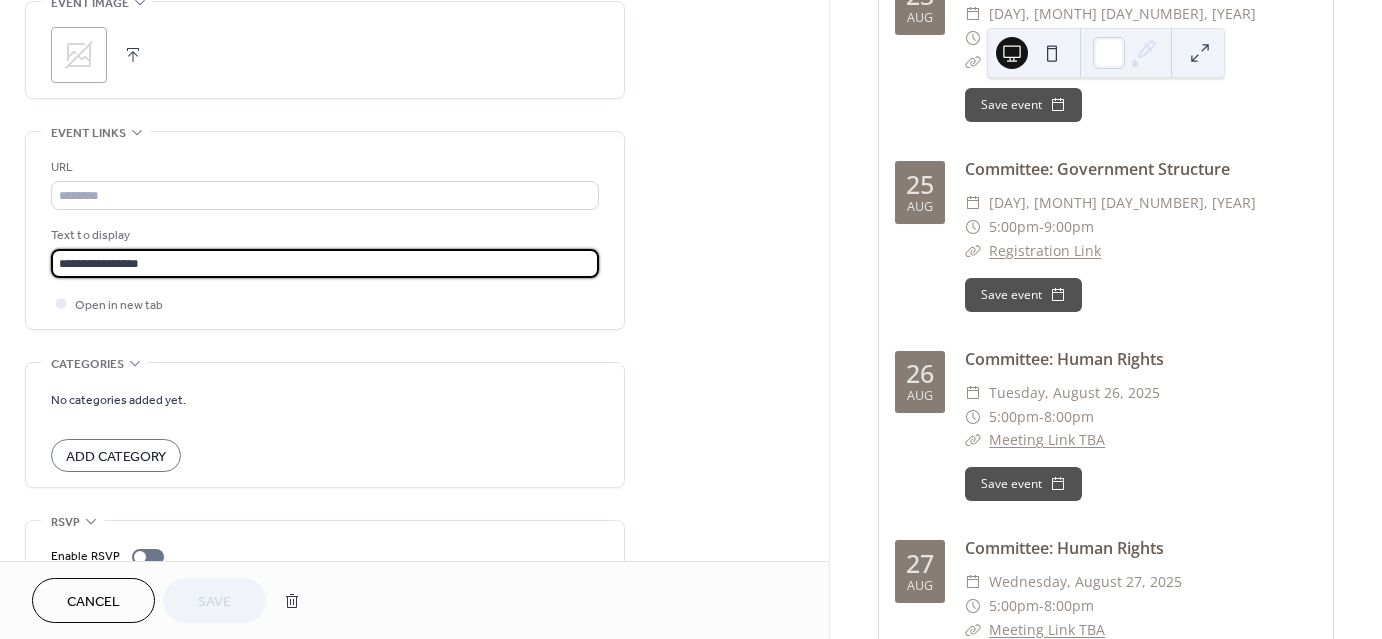 click on "**********" at bounding box center (325, 263) 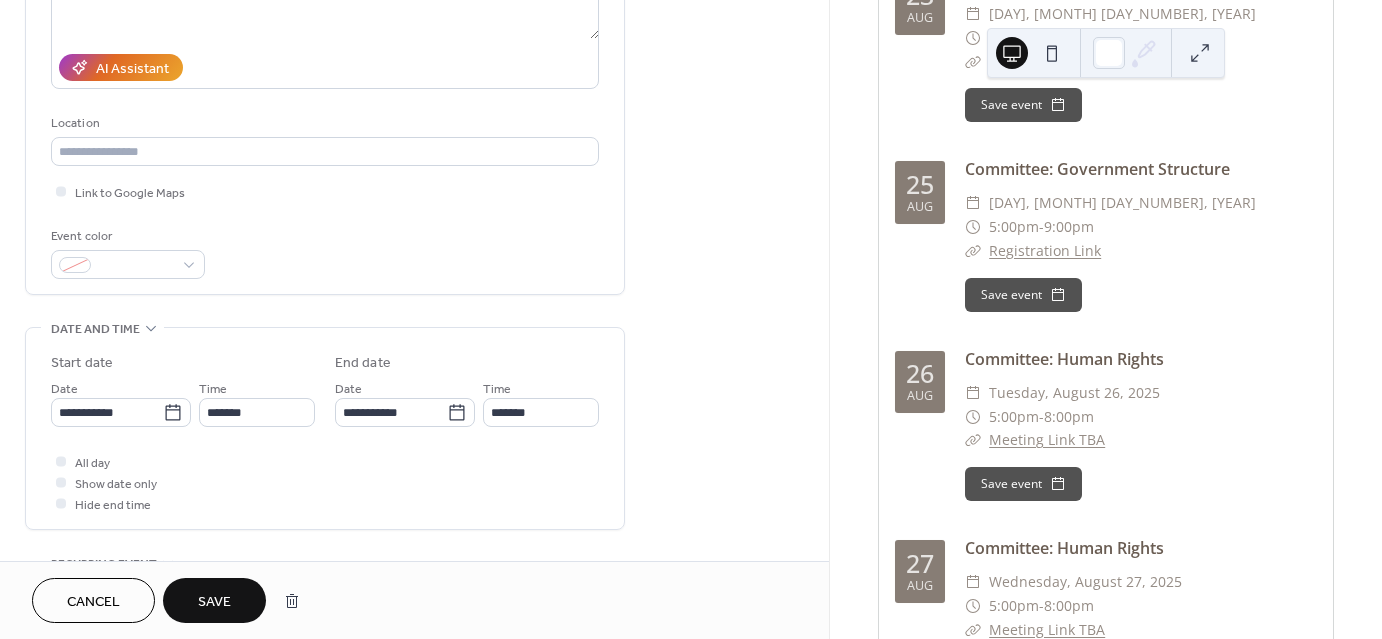 scroll, scrollTop: 323, scrollLeft: 0, axis: vertical 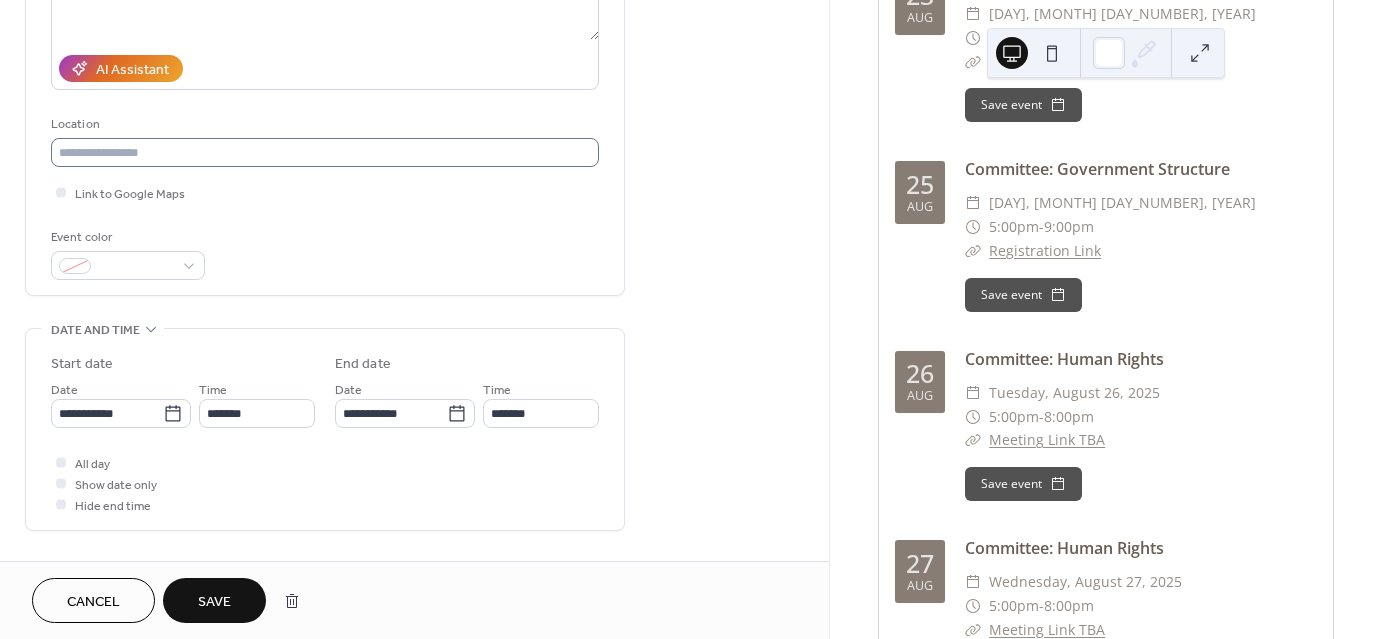type 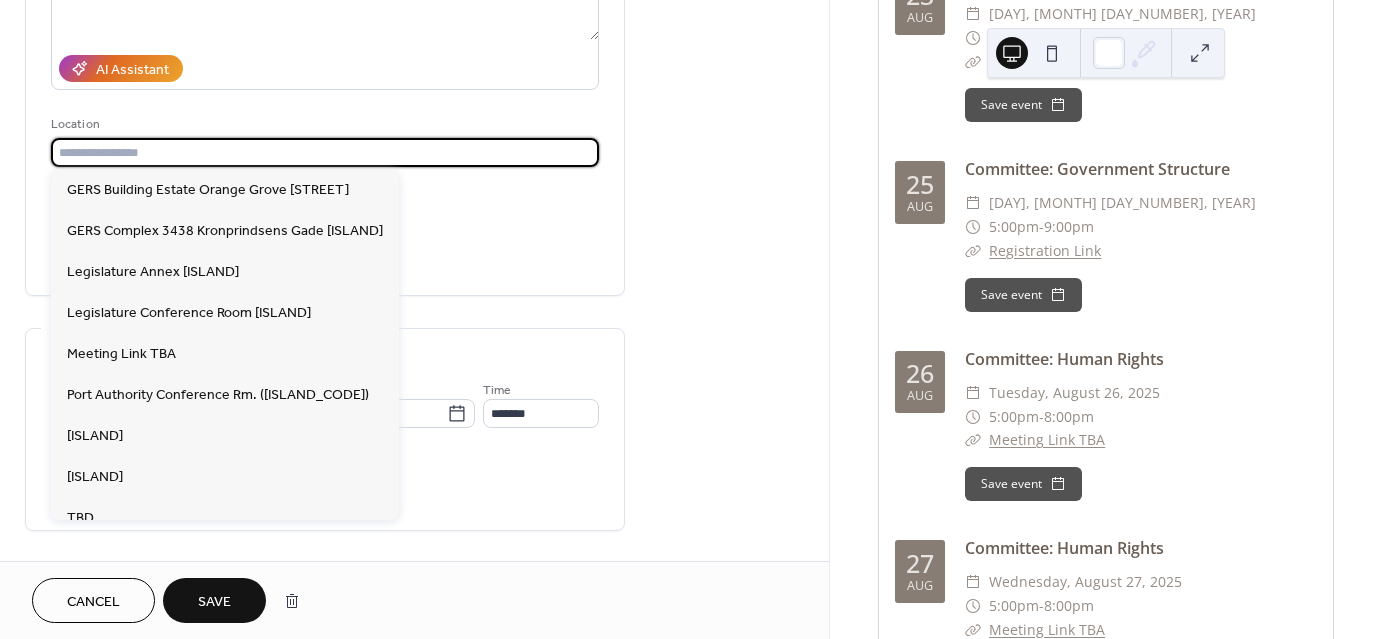click at bounding box center (325, 152) 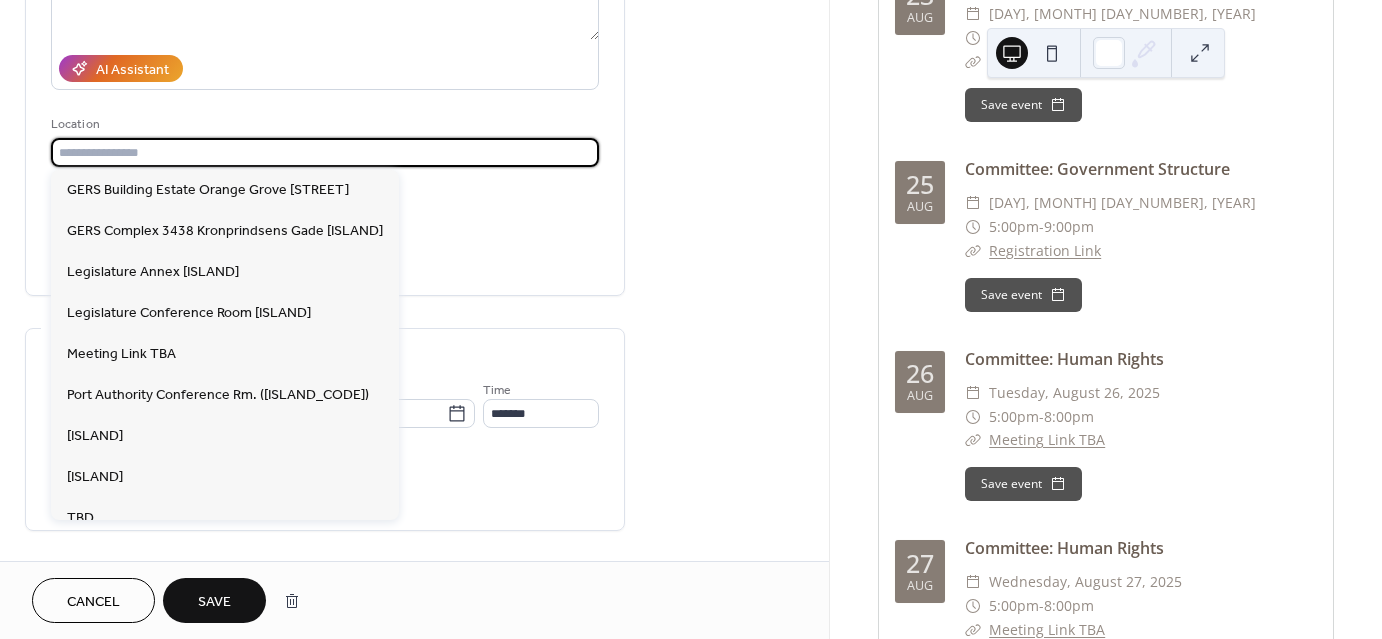 paste on "**********" 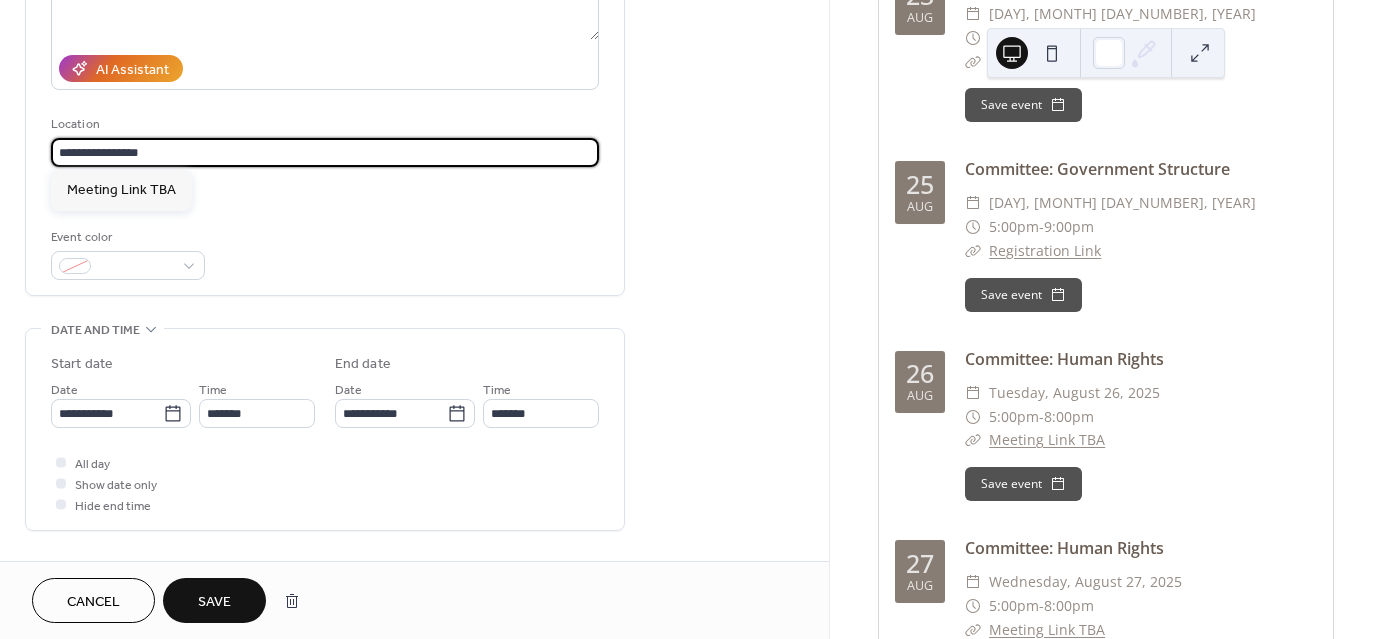 type on "**********" 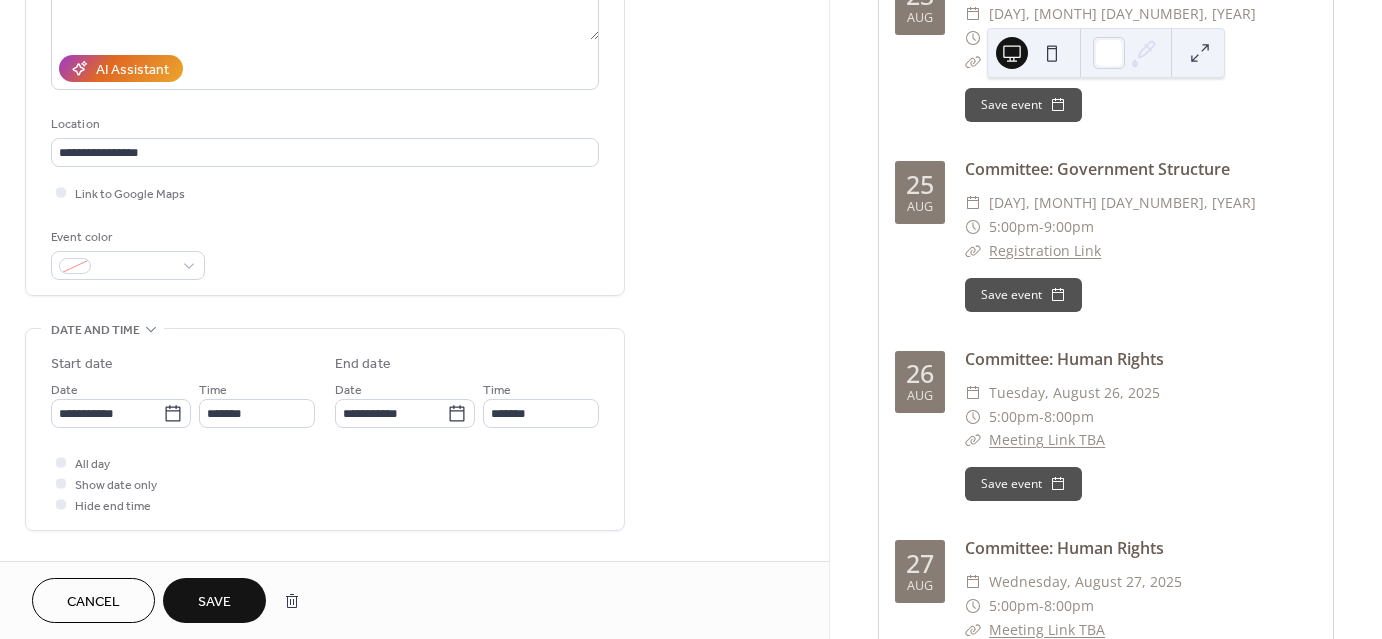 click on "Save" at bounding box center [214, 600] 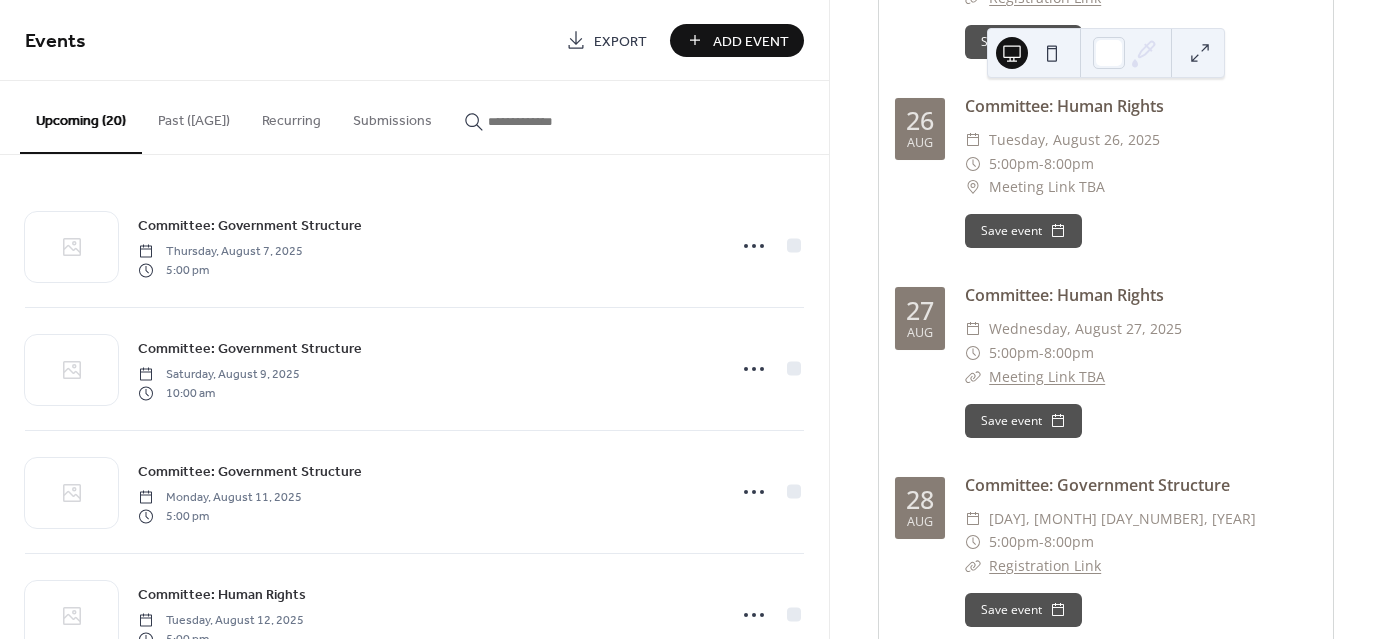 scroll, scrollTop: 2940, scrollLeft: 0, axis: vertical 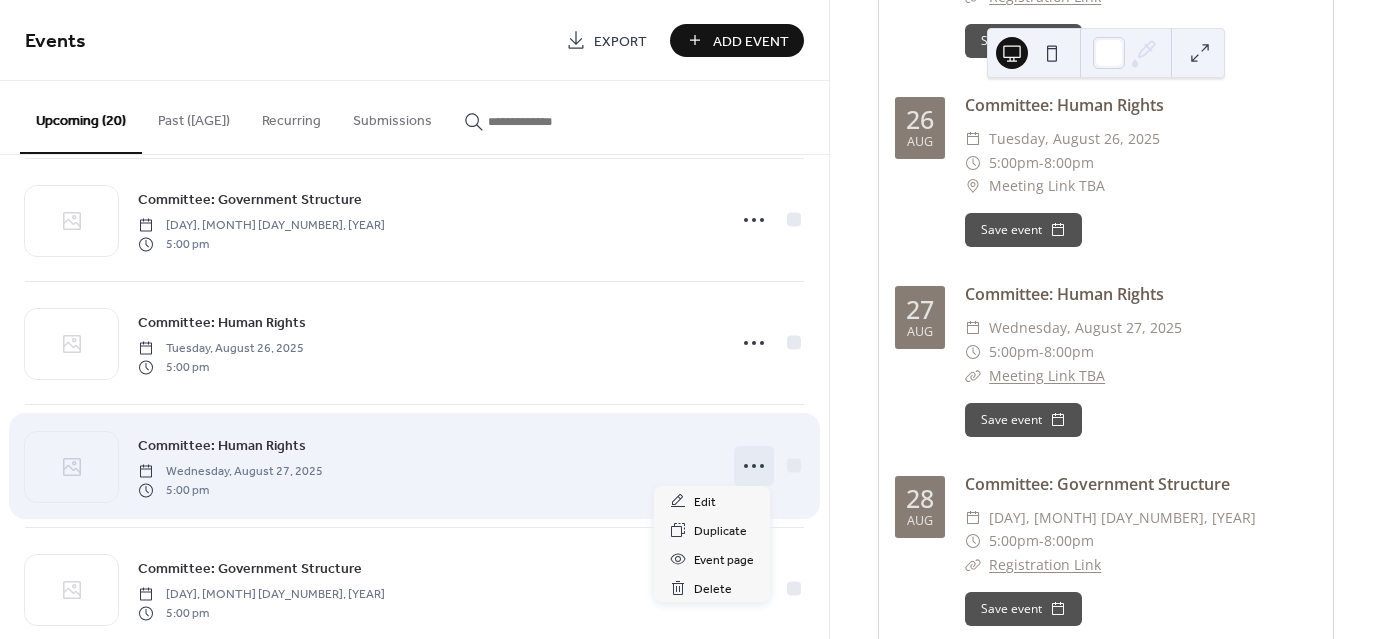 click 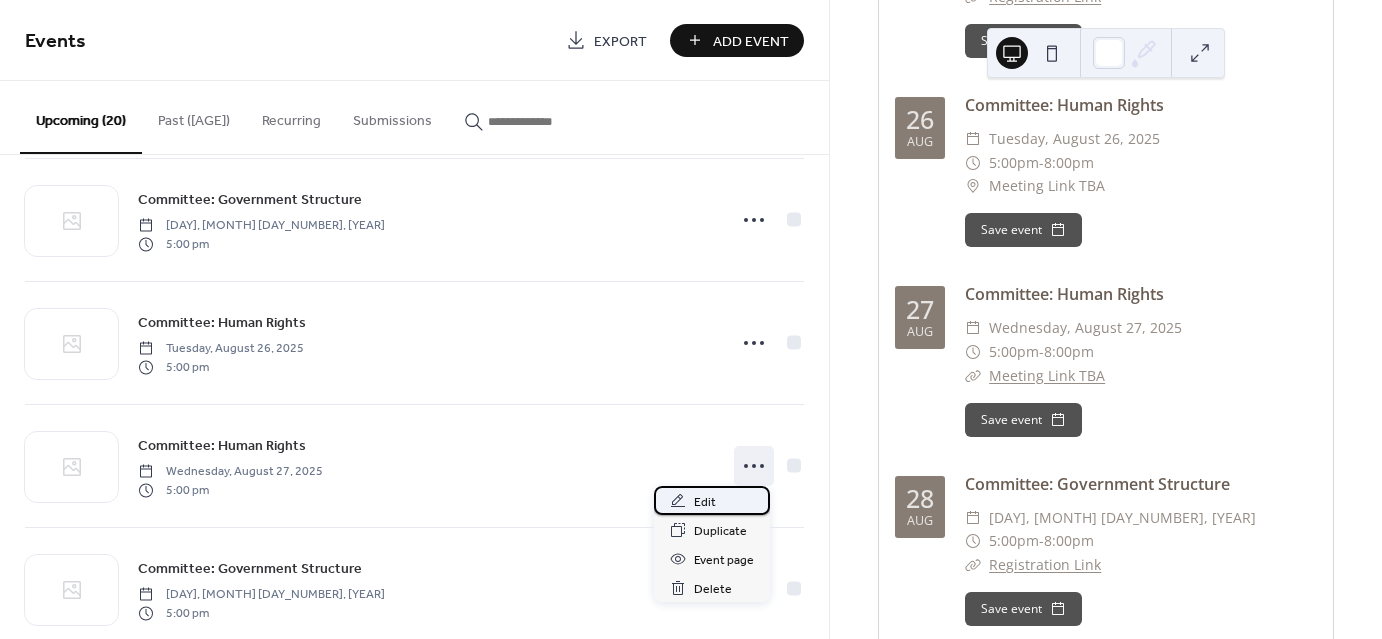 click on "Edit" at bounding box center (712, 500) 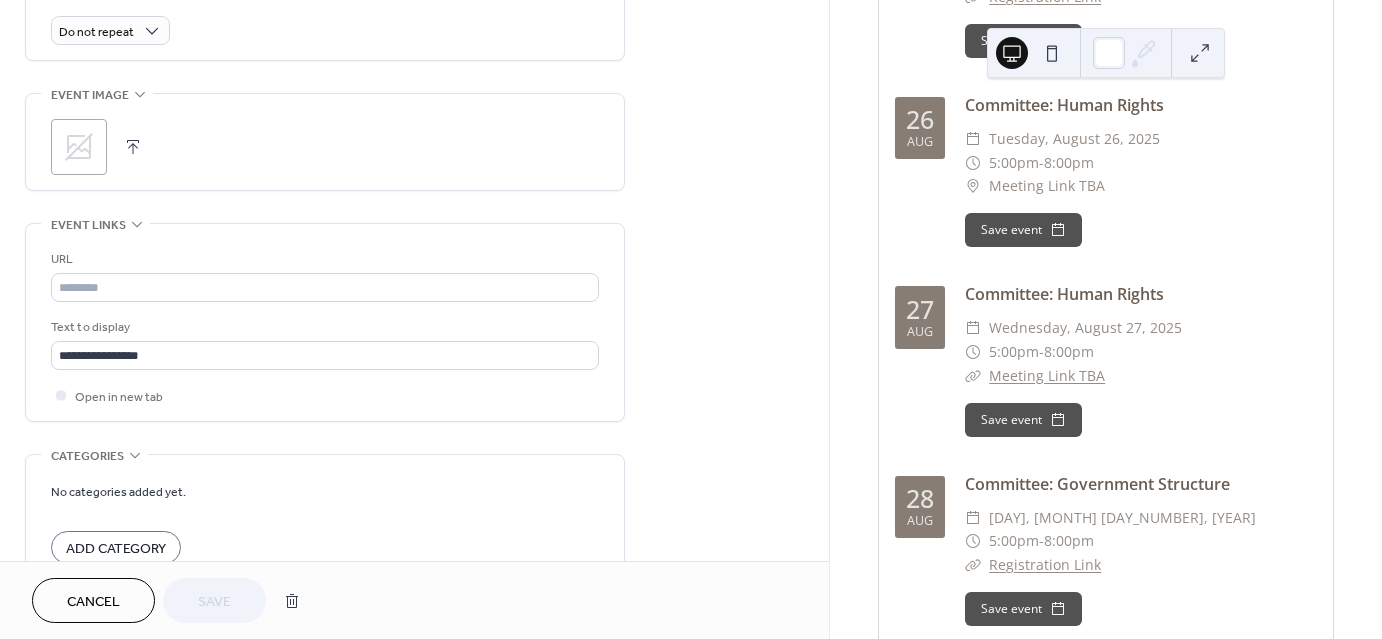 scroll, scrollTop: 906, scrollLeft: 0, axis: vertical 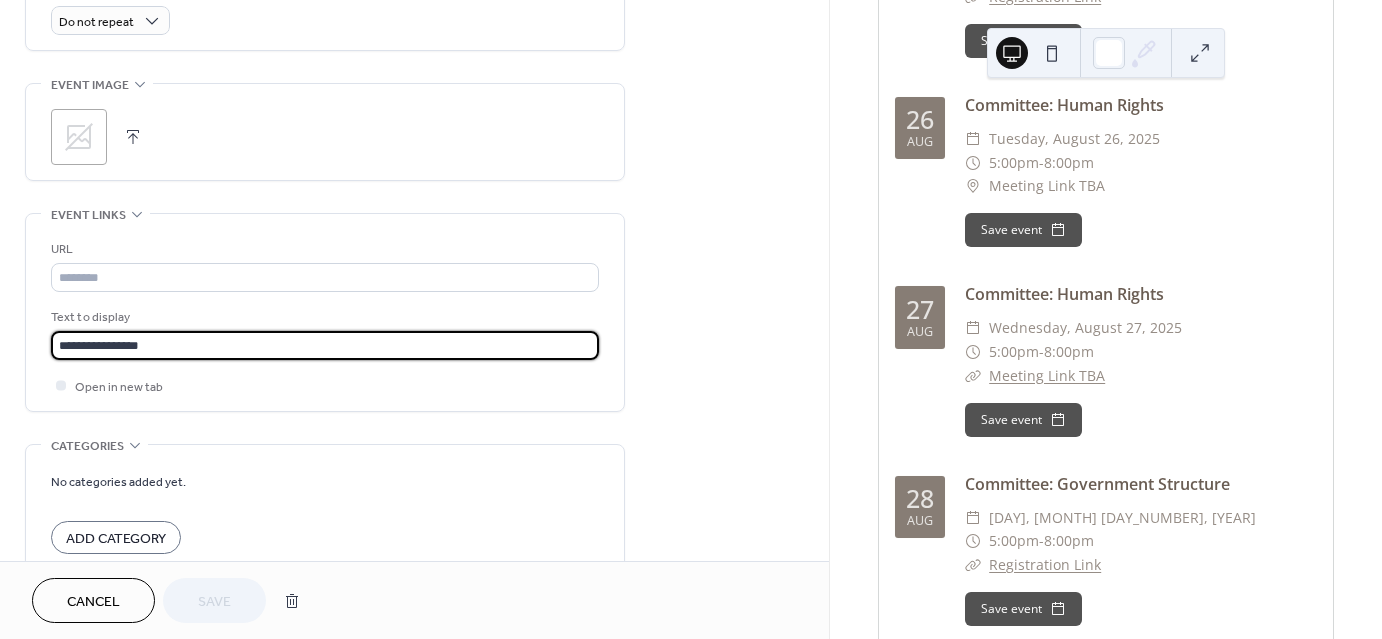 click on "**********" at bounding box center (325, 345) 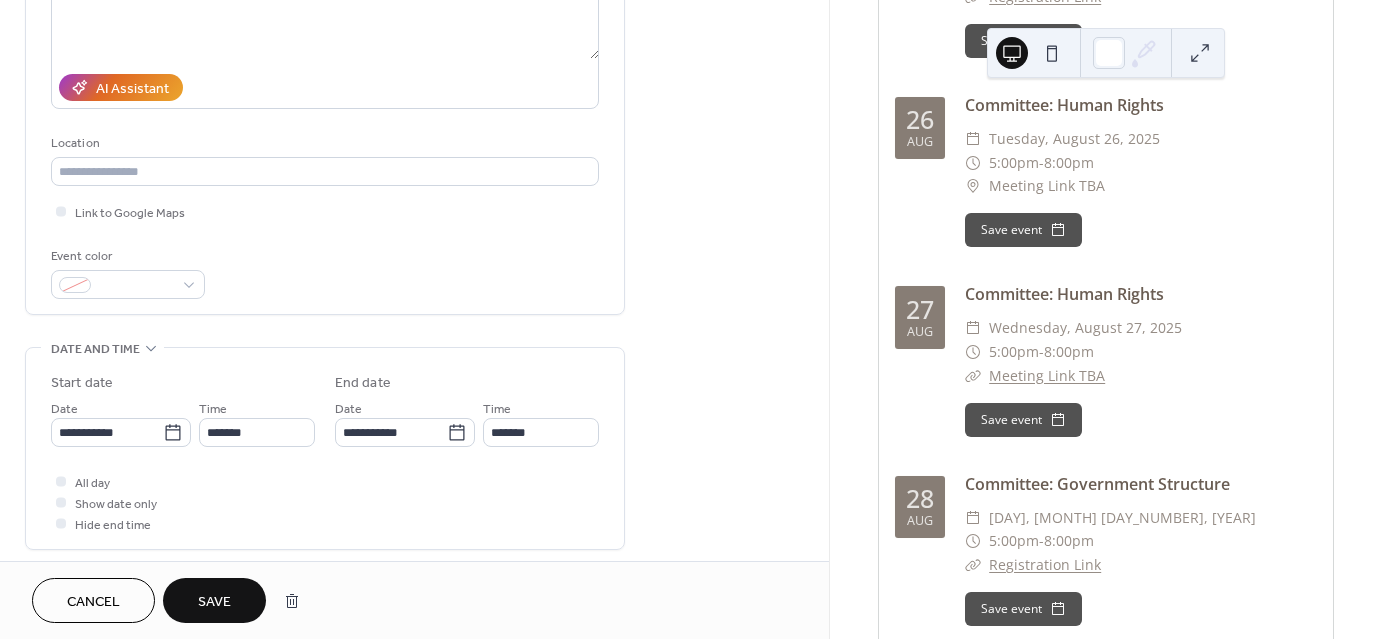 scroll, scrollTop: 275, scrollLeft: 0, axis: vertical 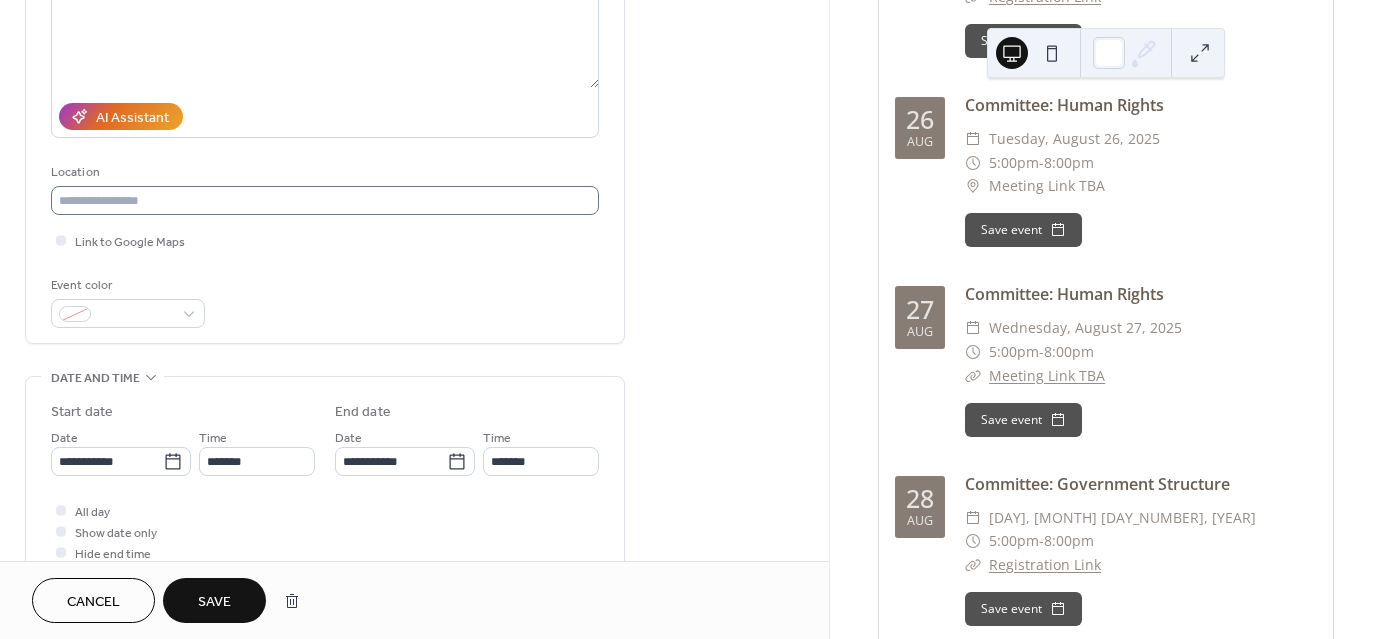 type 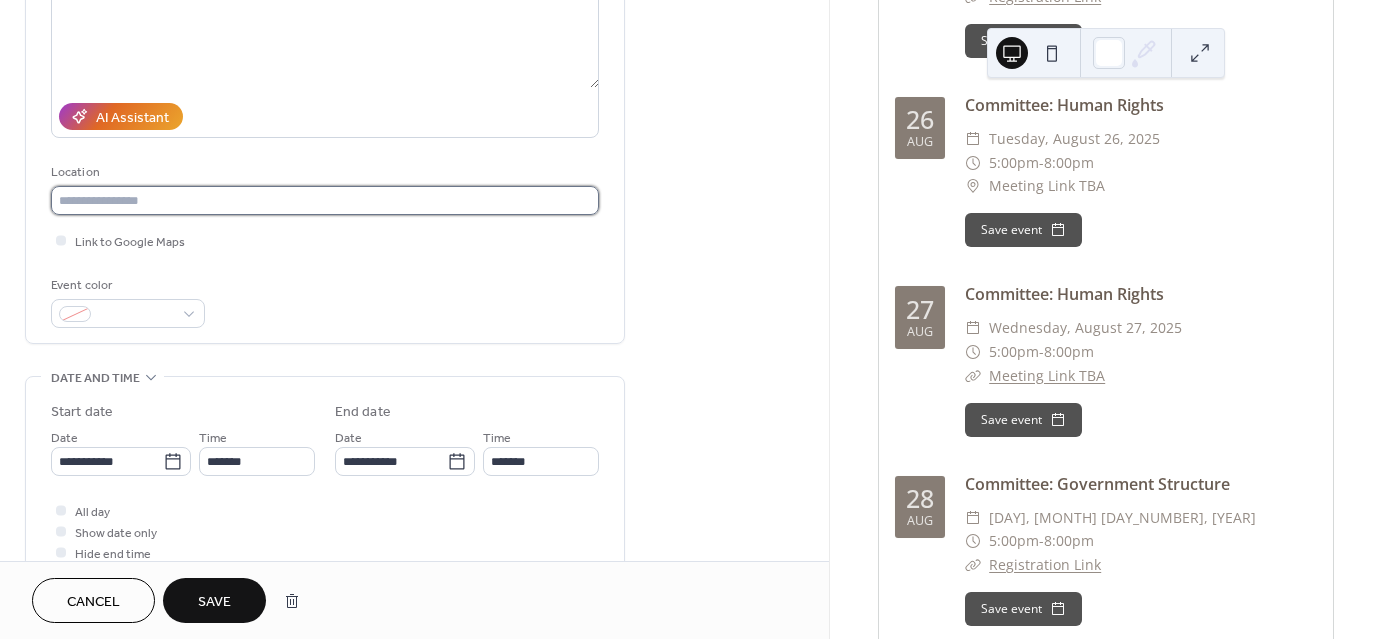 click at bounding box center [325, 200] 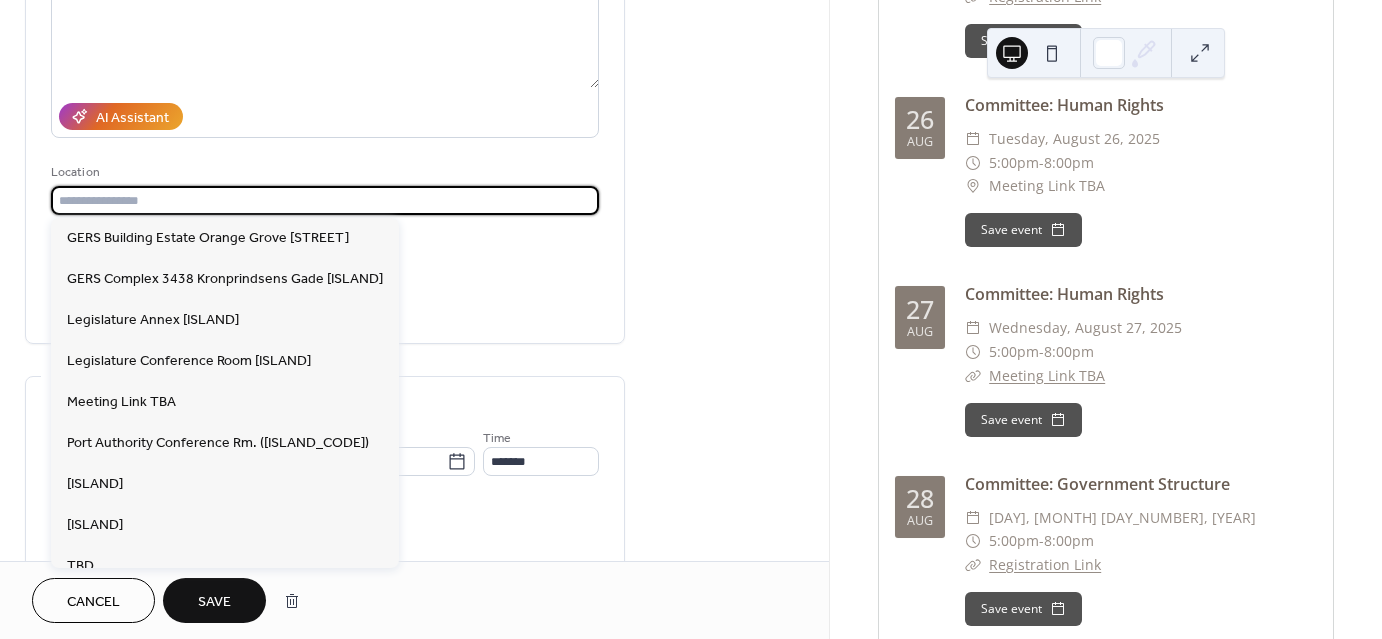 paste on "**********" 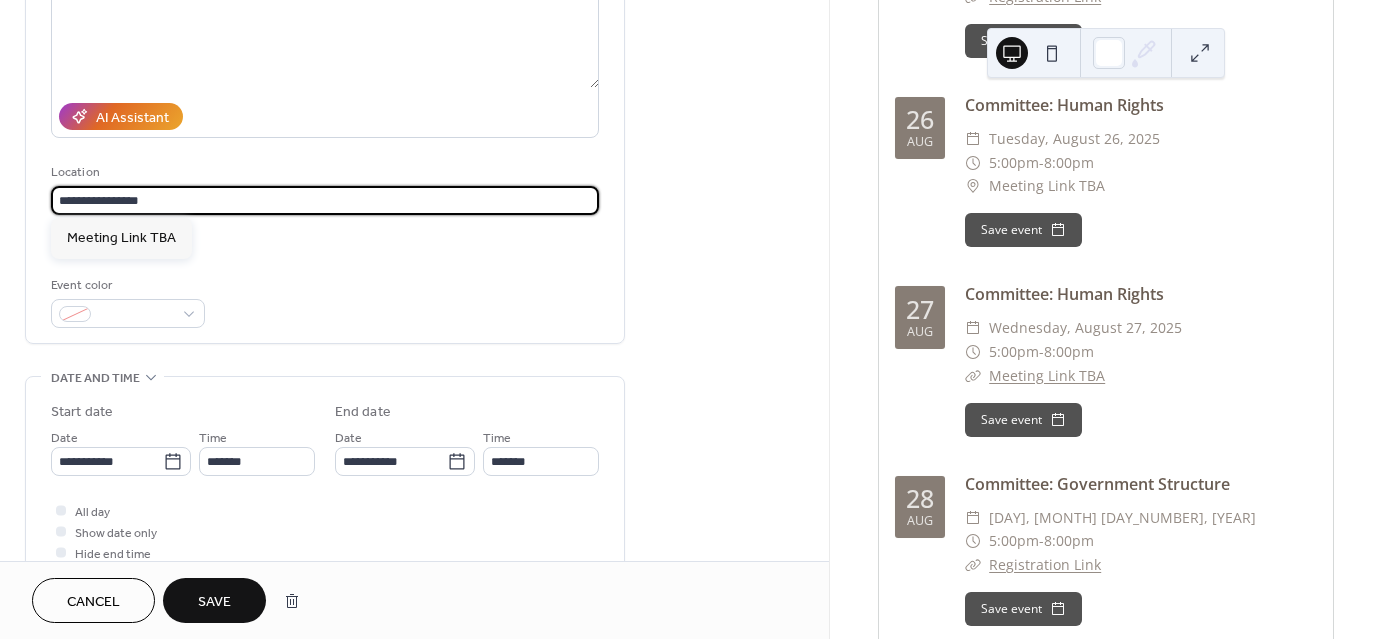 type on "**********" 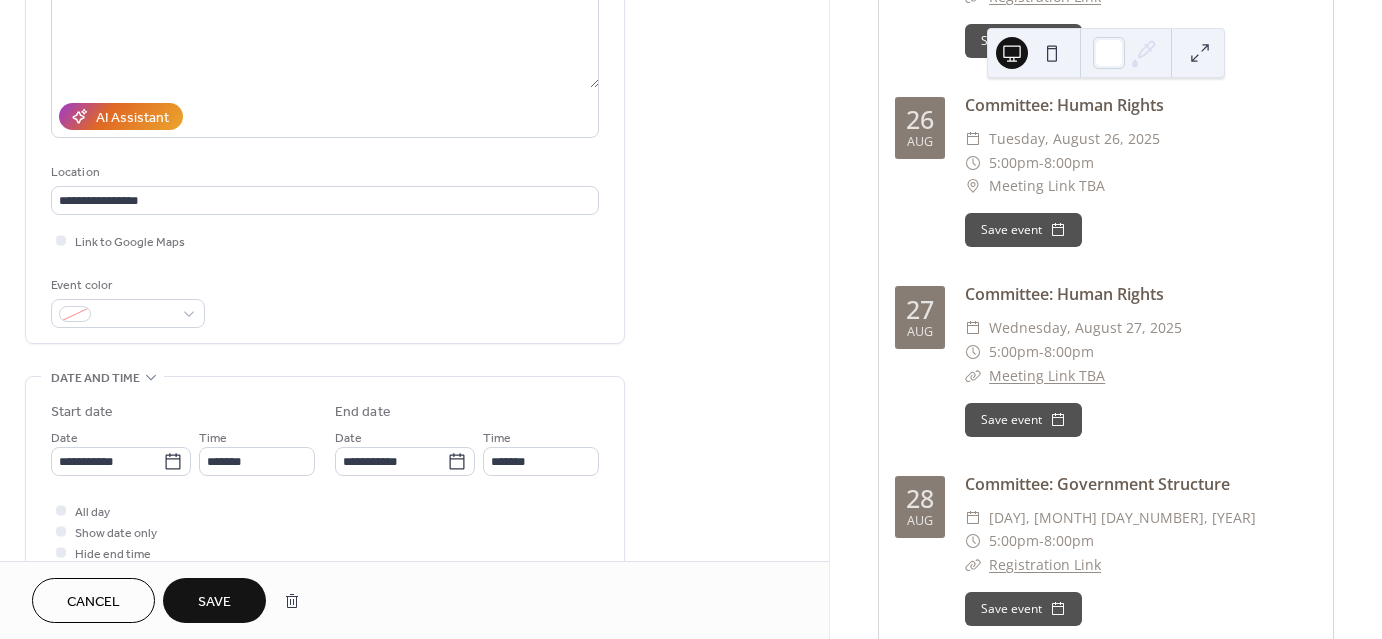 drag, startPoint x: 191, startPoint y: 208, endPoint x: 172, endPoint y: 616, distance: 408.44217 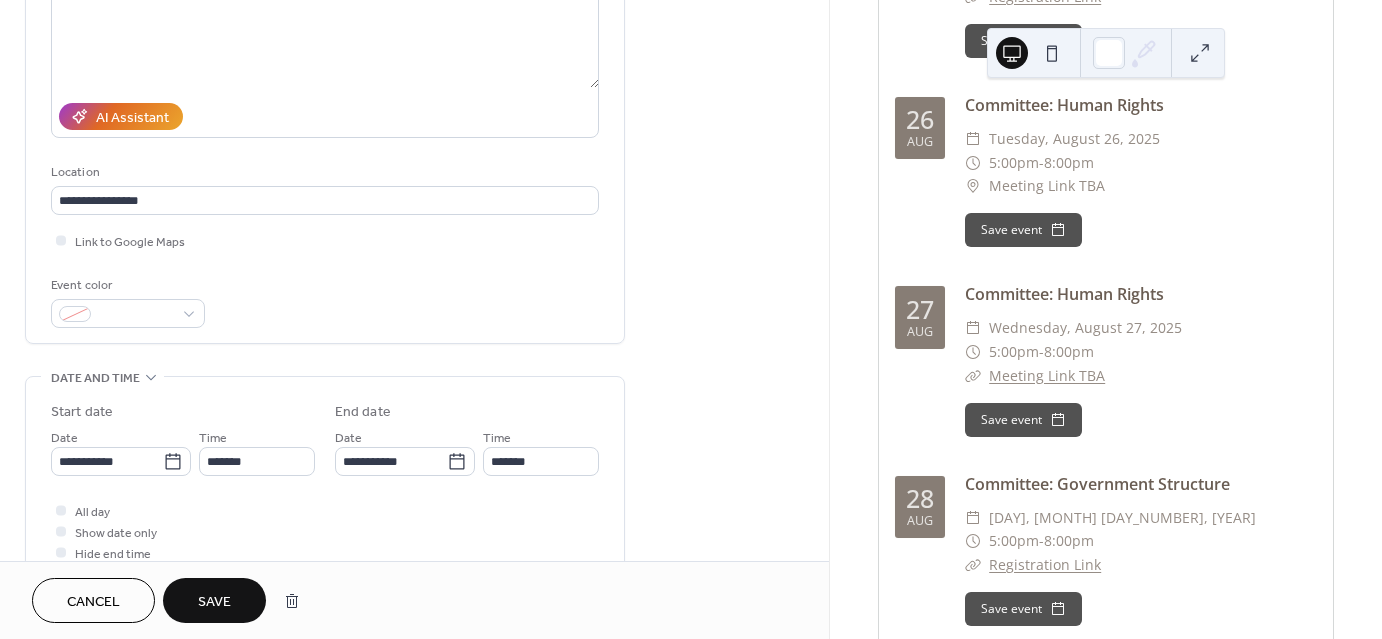 click on "Save" at bounding box center [214, 600] 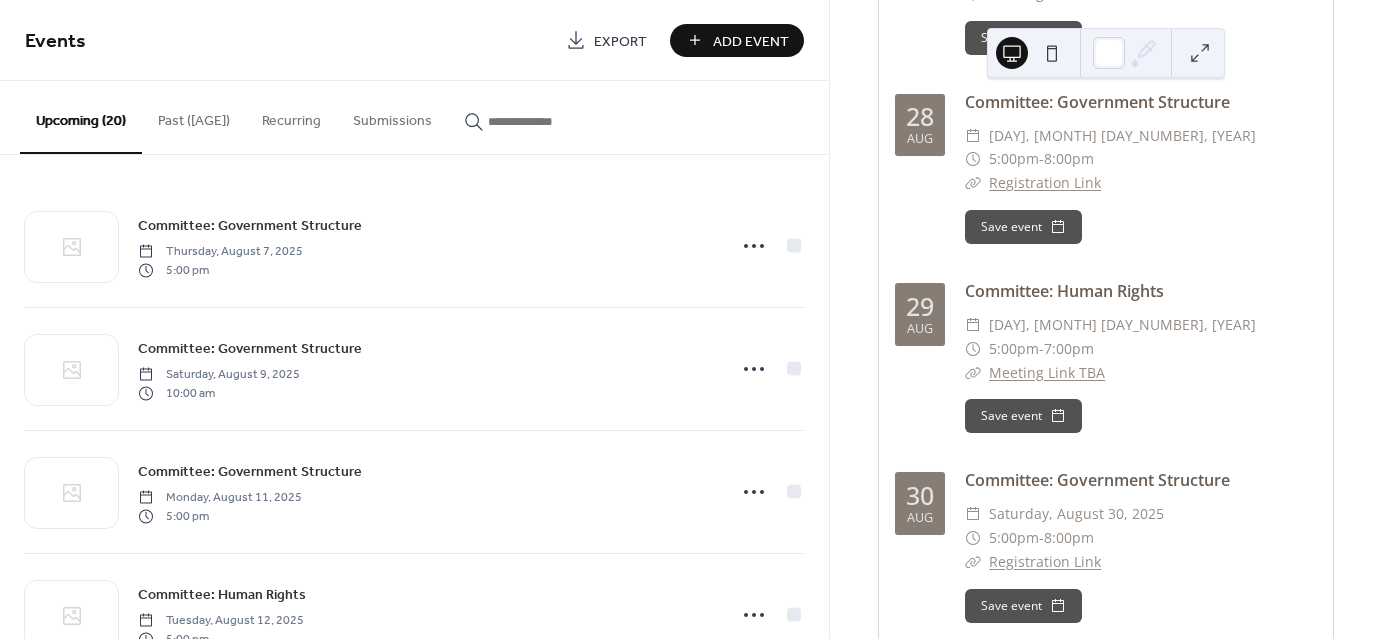 scroll, scrollTop: 3327, scrollLeft: 0, axis: vertical 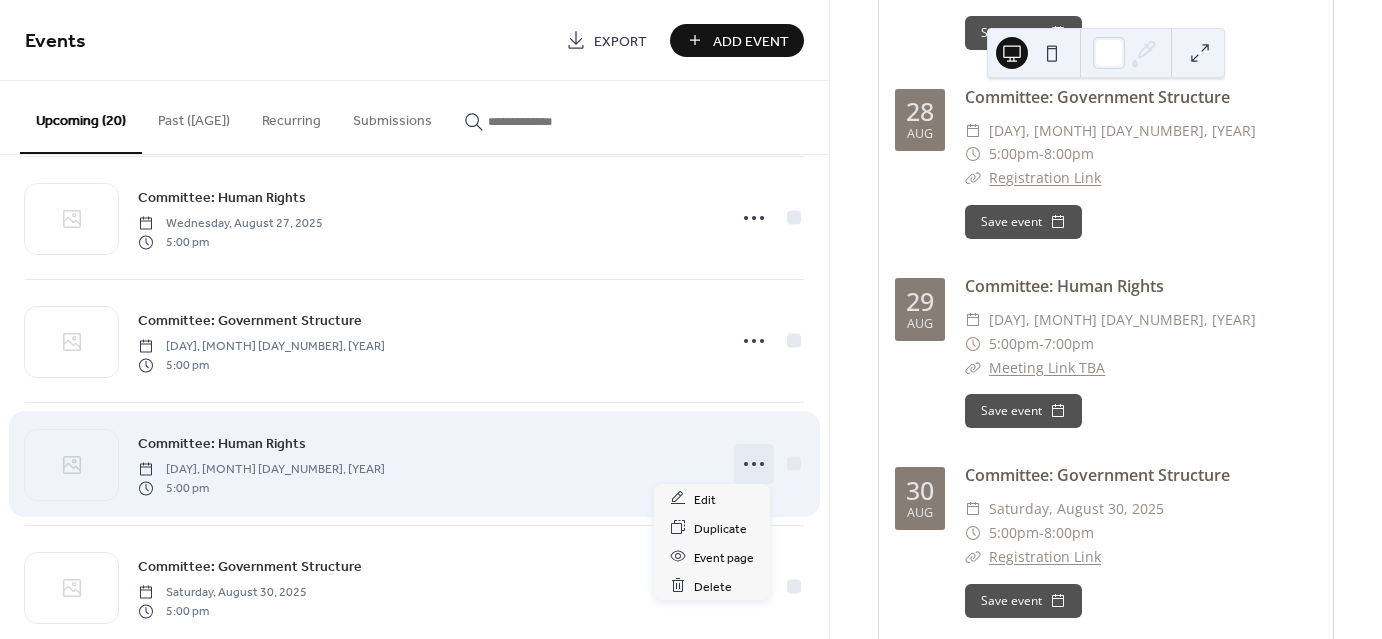 click 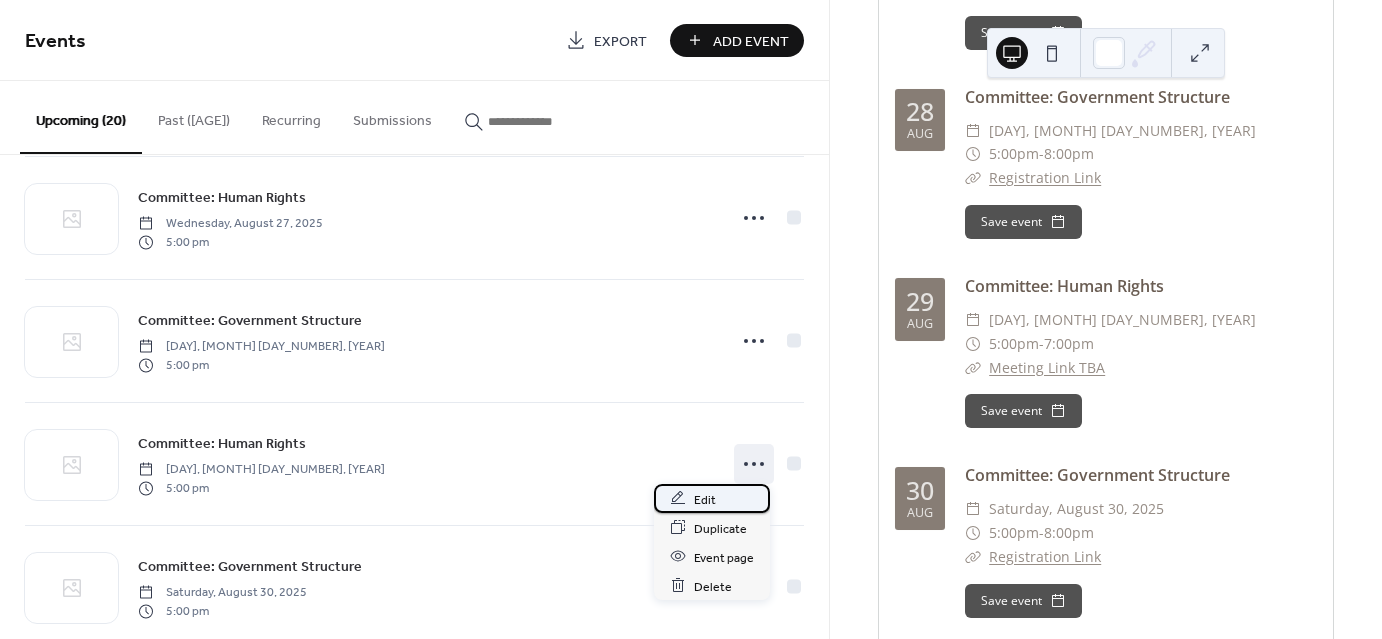 click on "Edit" at bounding box center [712, 498] 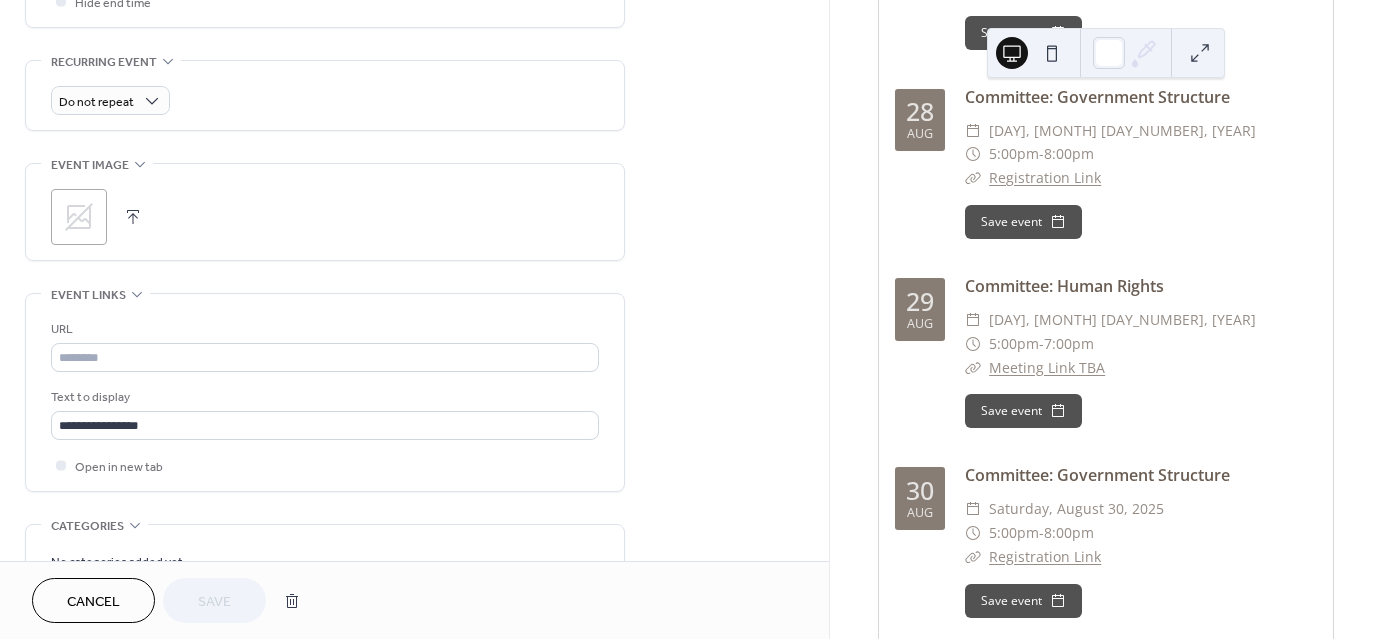 scroll, scrollTop: 834, scrollLeft: 0, axis: vertical 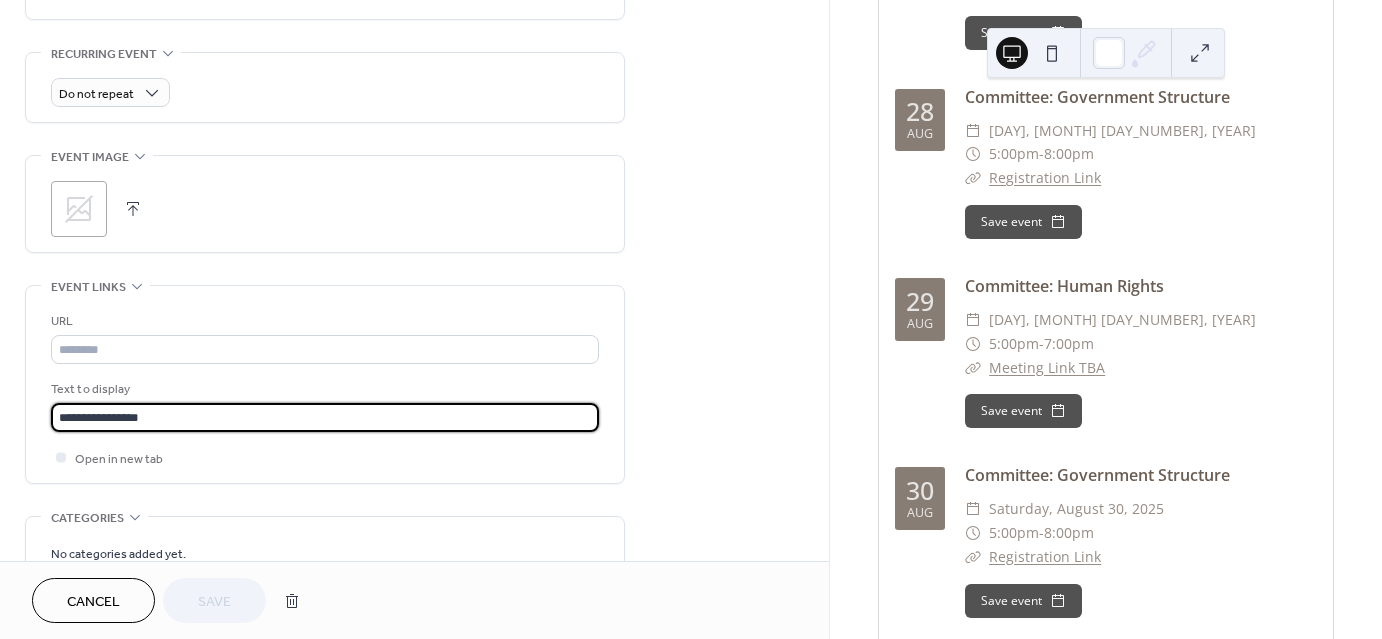 click on "**********" at bounding box center [325, 417] 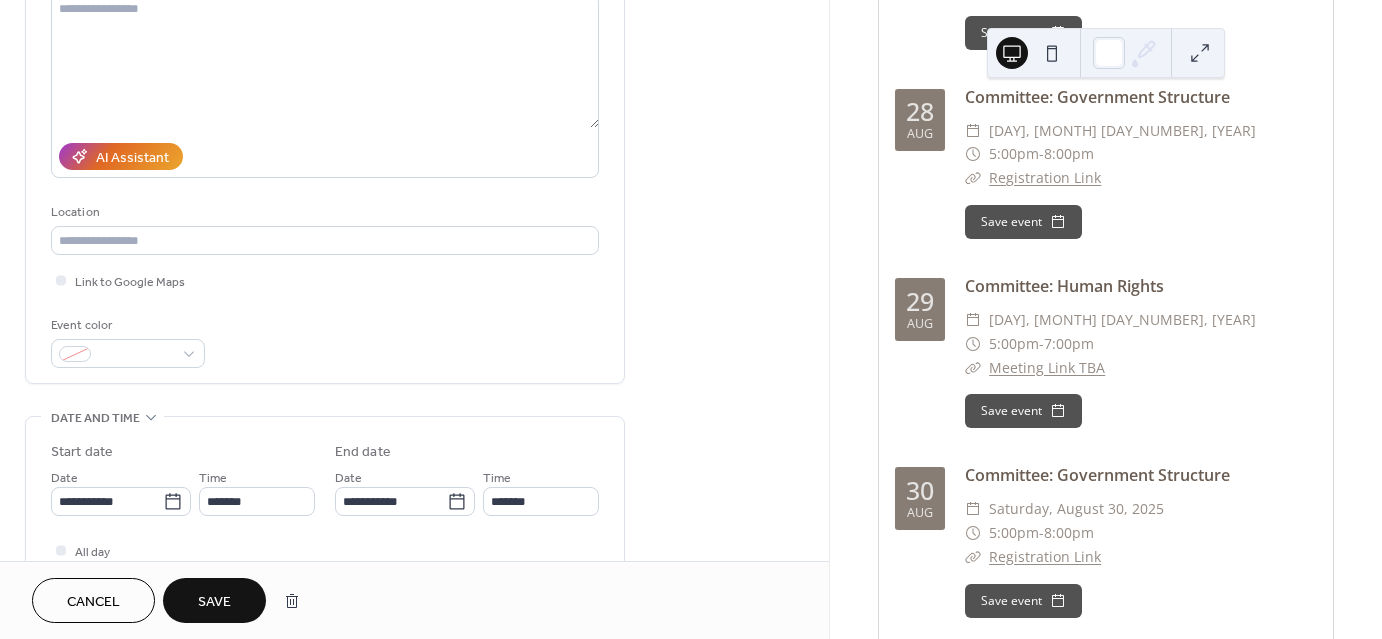 scroll, scrollTop: 232, scrollLeft: 0, axis: vertical 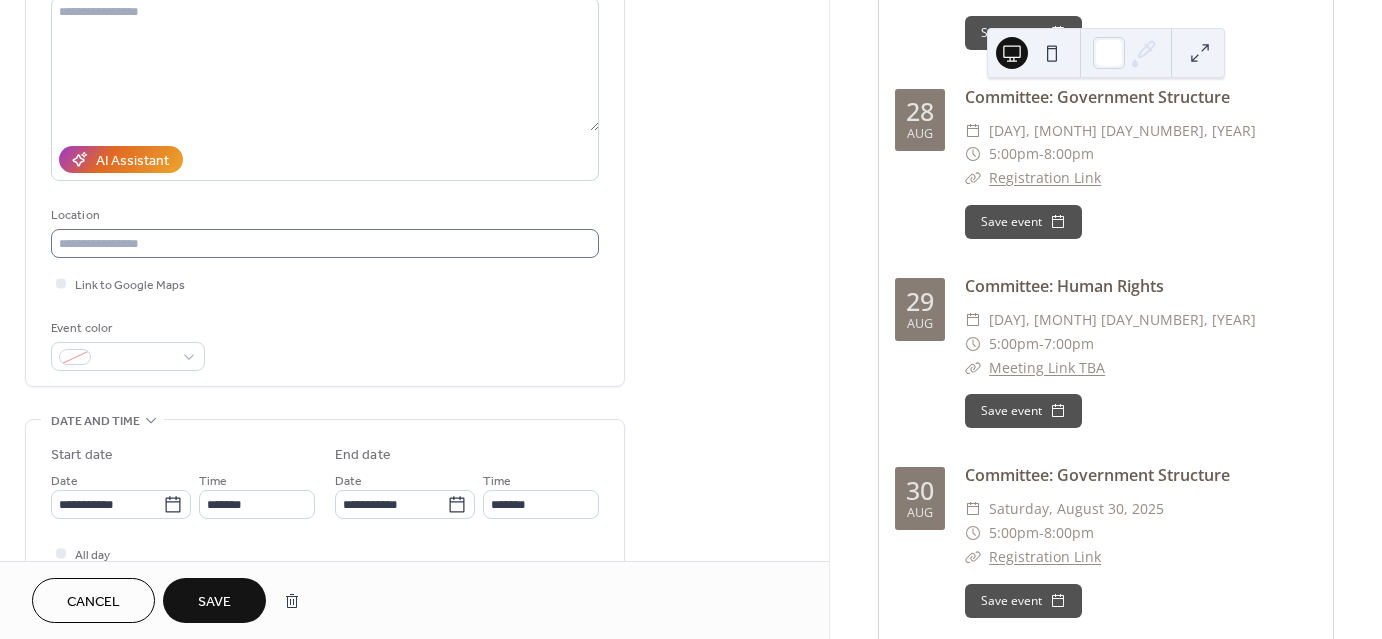 type 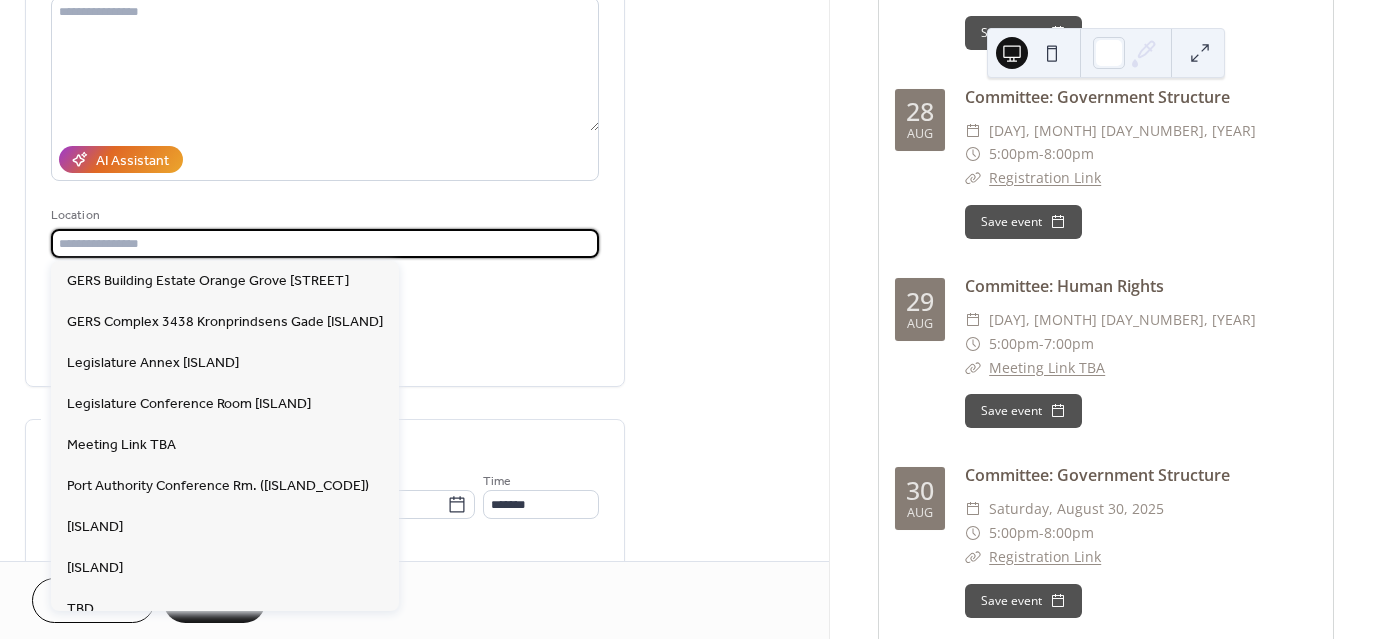click at bounding box center [325, 243] 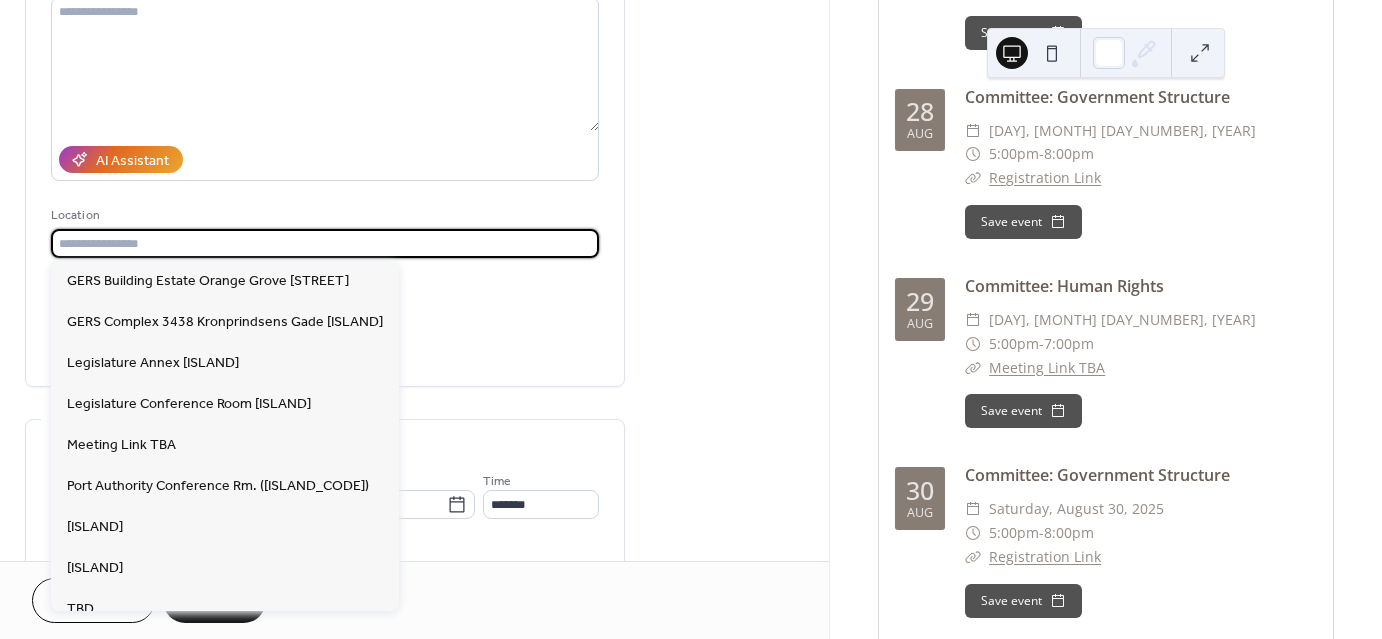 paste on "**********" 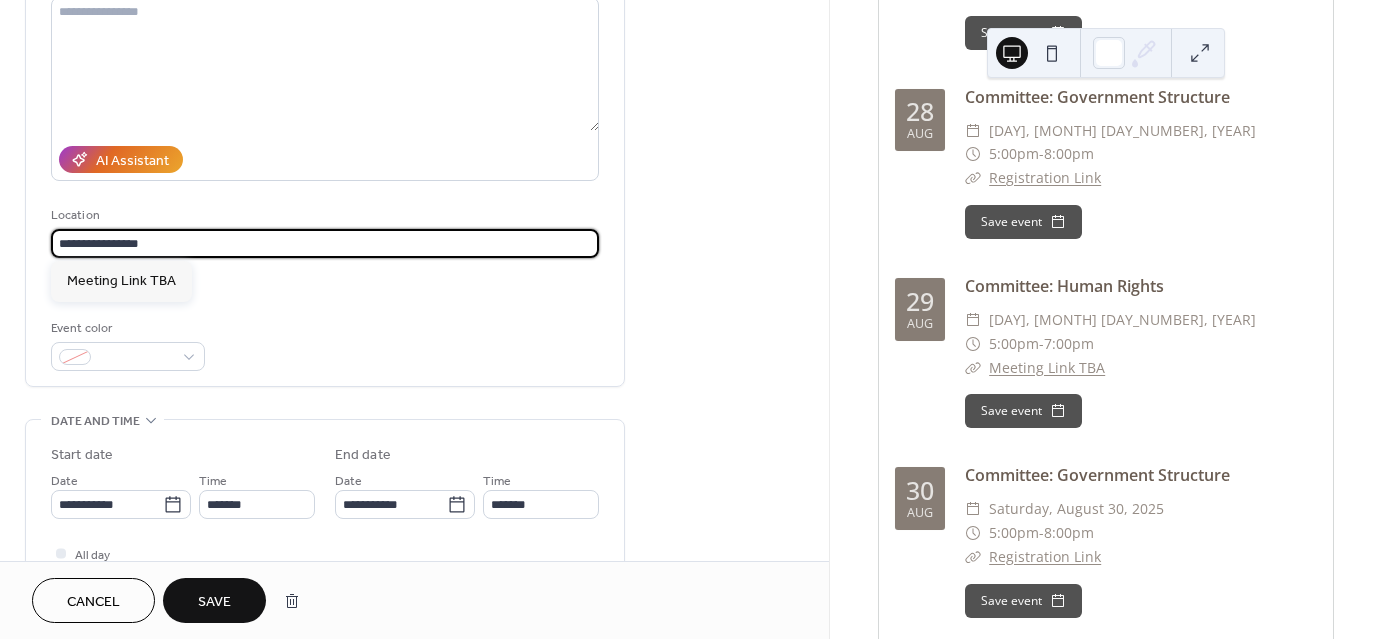 type on "**********" 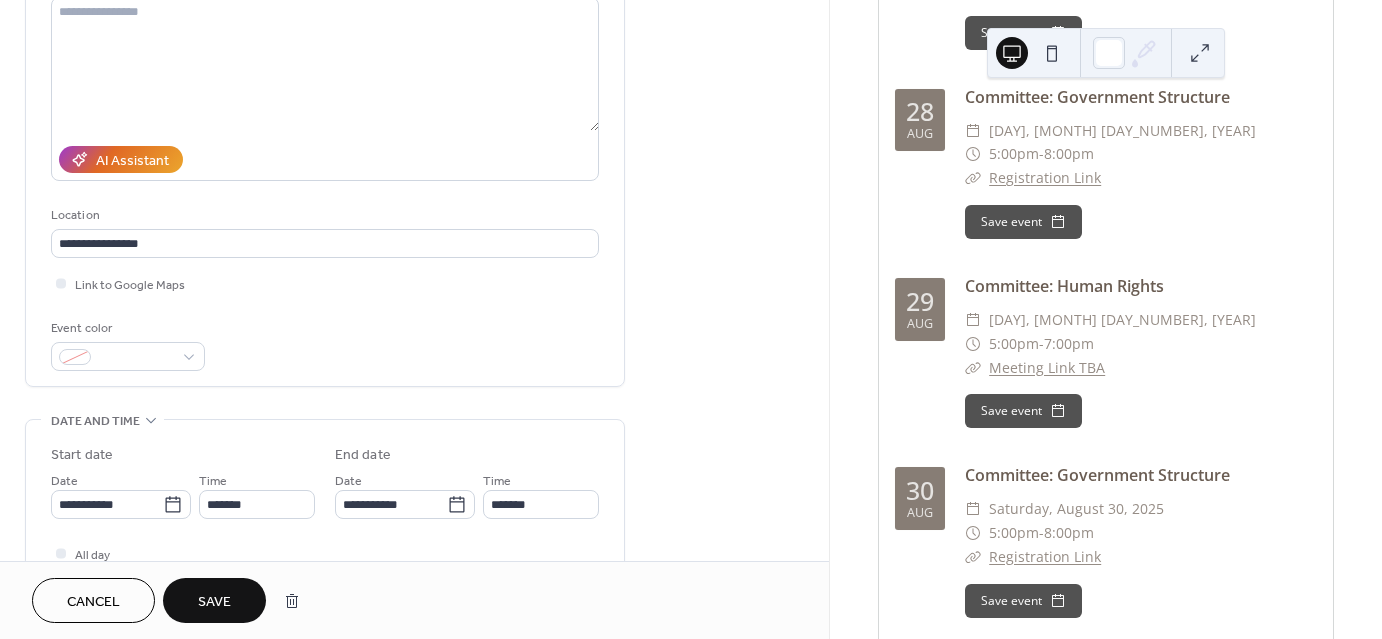 click on "Save" at bounding box center (214, 602) 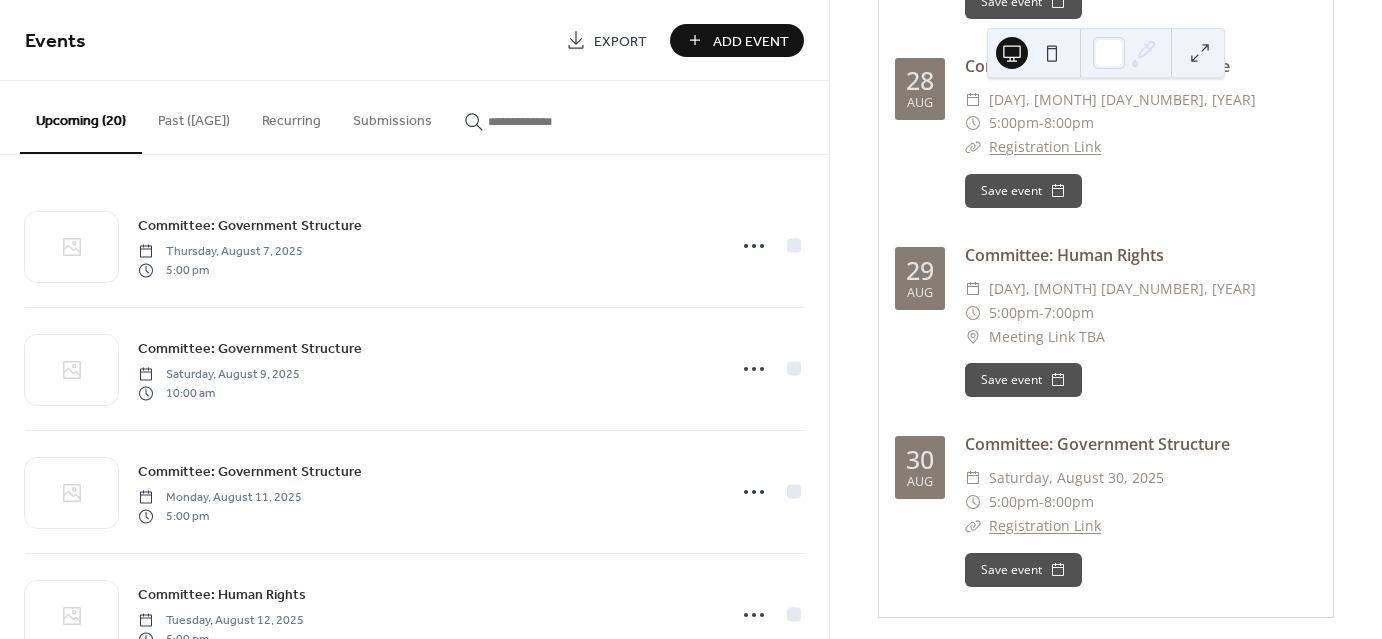scroll, scrollTop: 3376, scrollLeft: 0, axis: vertical 